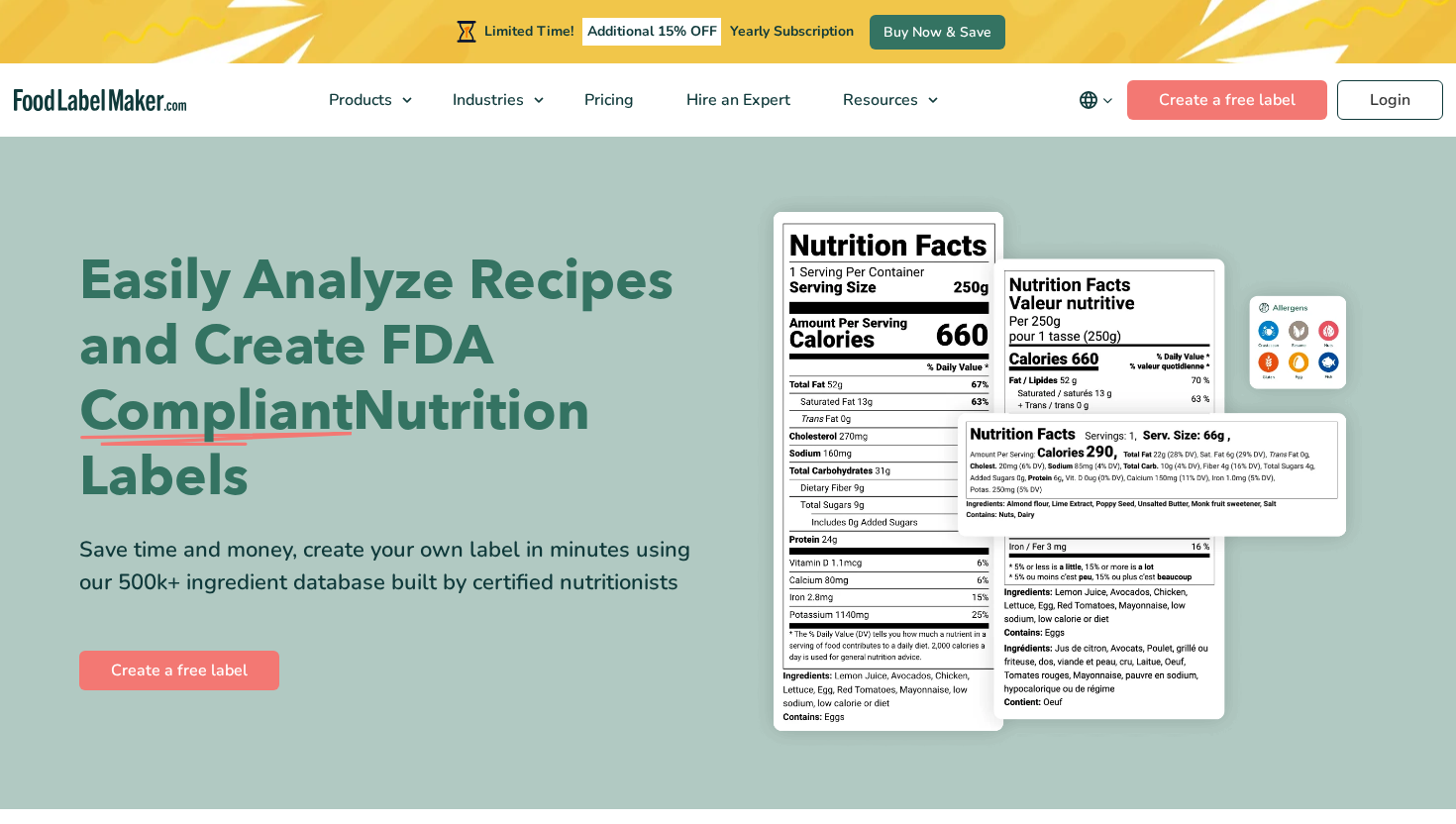scroll, scrollTop: 0, scrollLeft: 0, axis: both 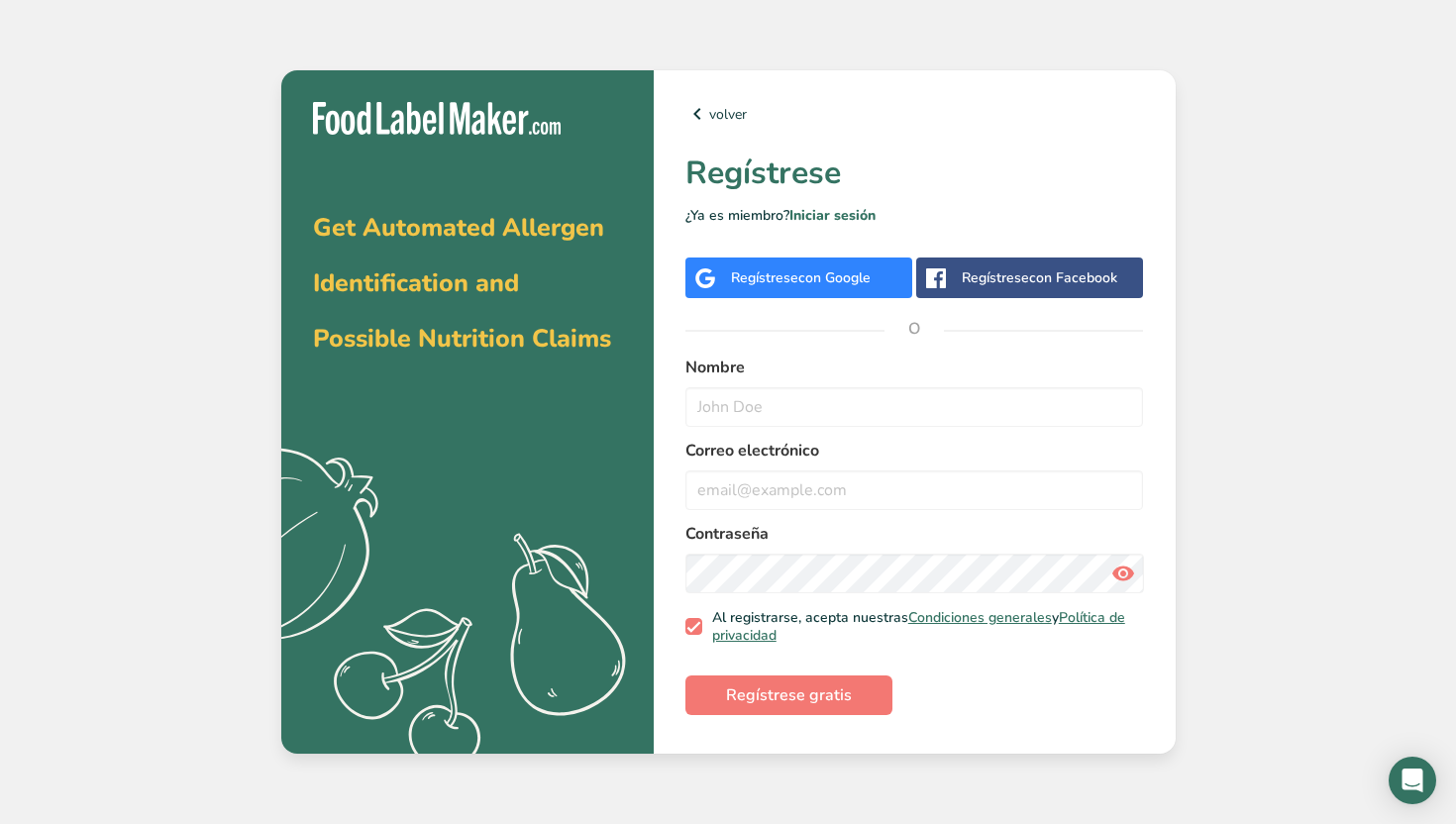 click on "con Google" at bounding box center (834, 277) 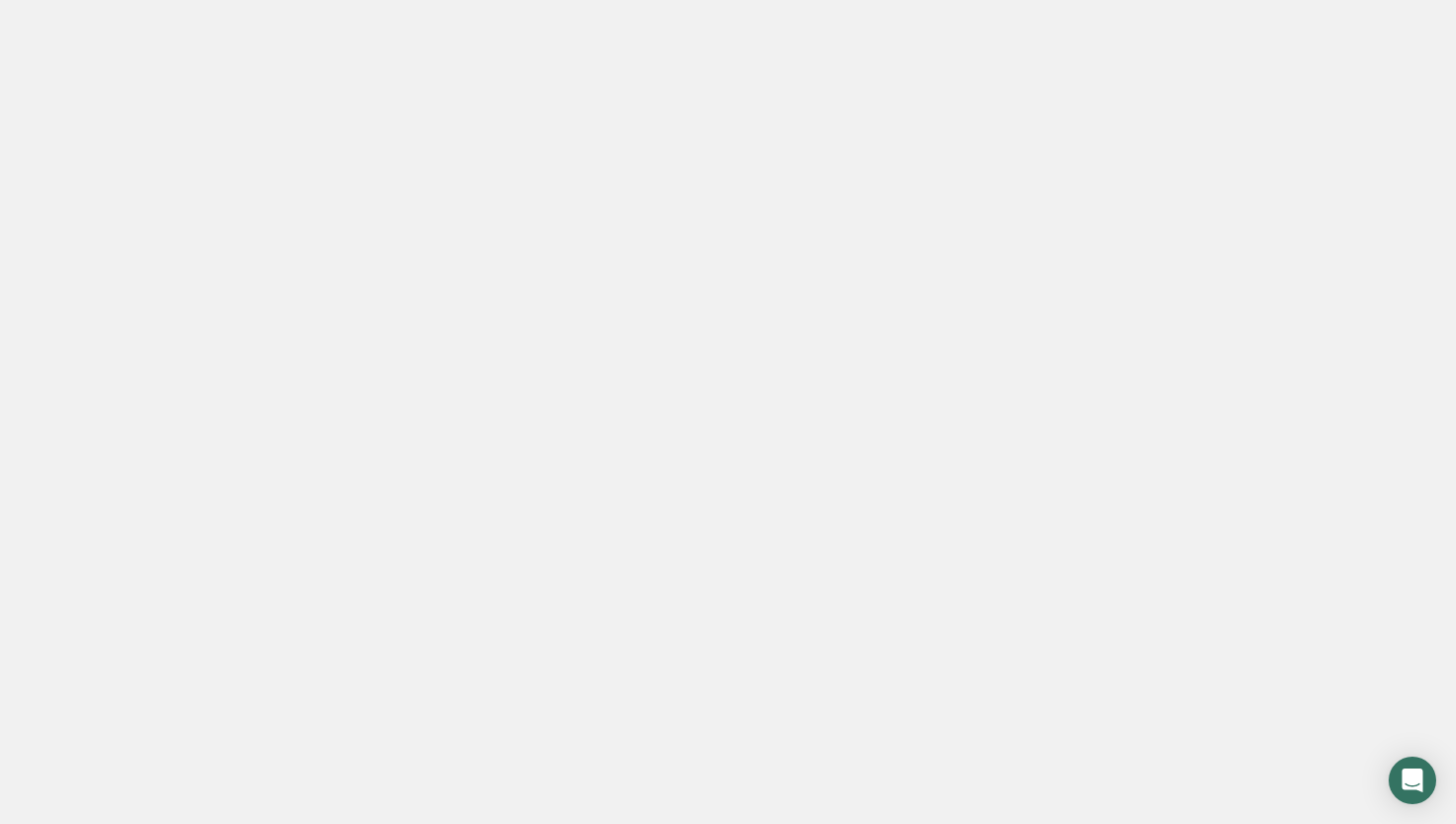 scroll, scrollTop: 0, scrollLeft: 0, axis: both 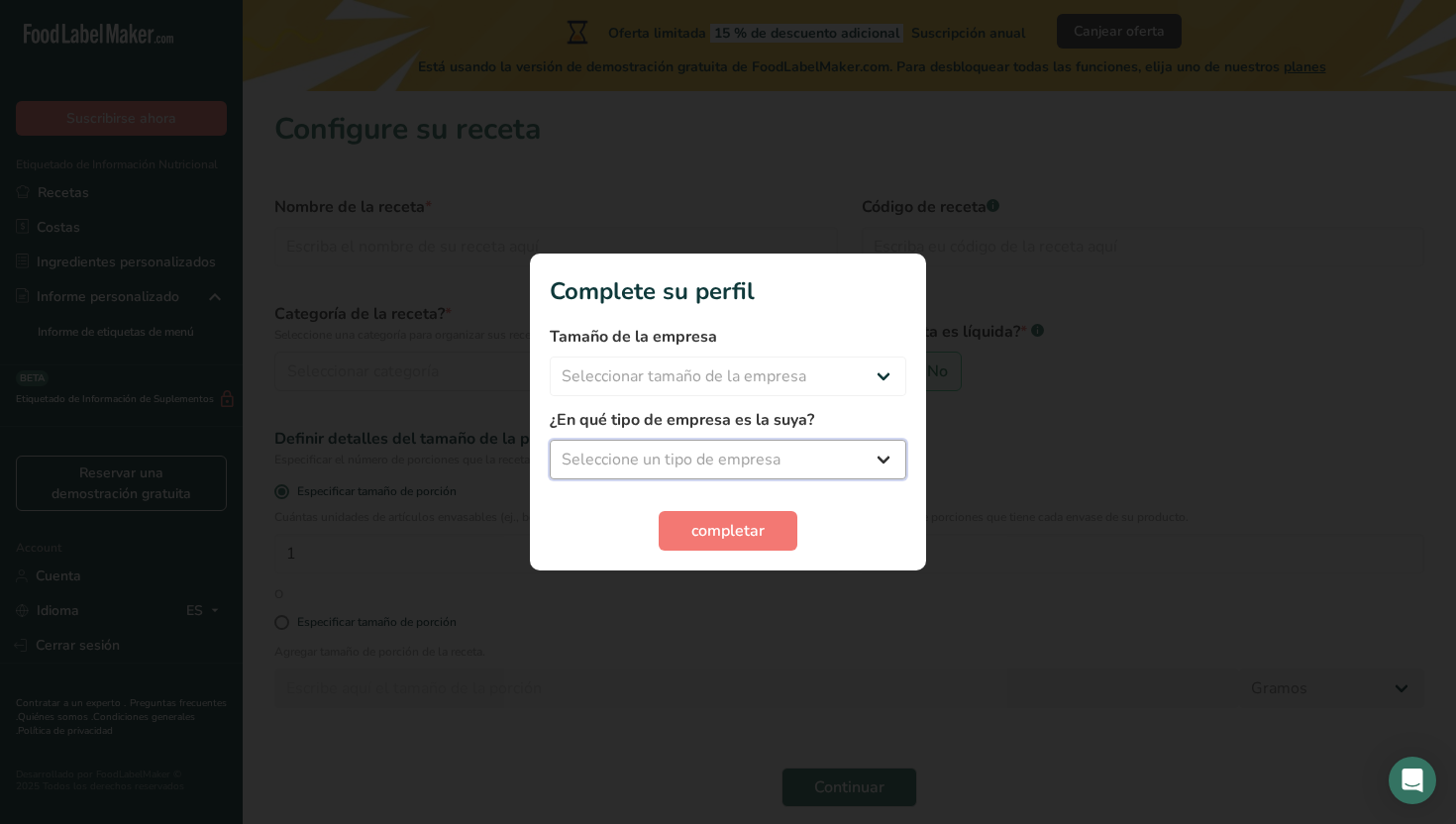 click on "Seleccione un tipo de empresa
Fabricante de alimentos envasados
Restaurante y cafetería
Panadería
Empresa de comidas preparadas y cáterin
Nutricionista
Bloguero gastronómico
Entrenador personal
Otro" at bounding box center (728, 460) 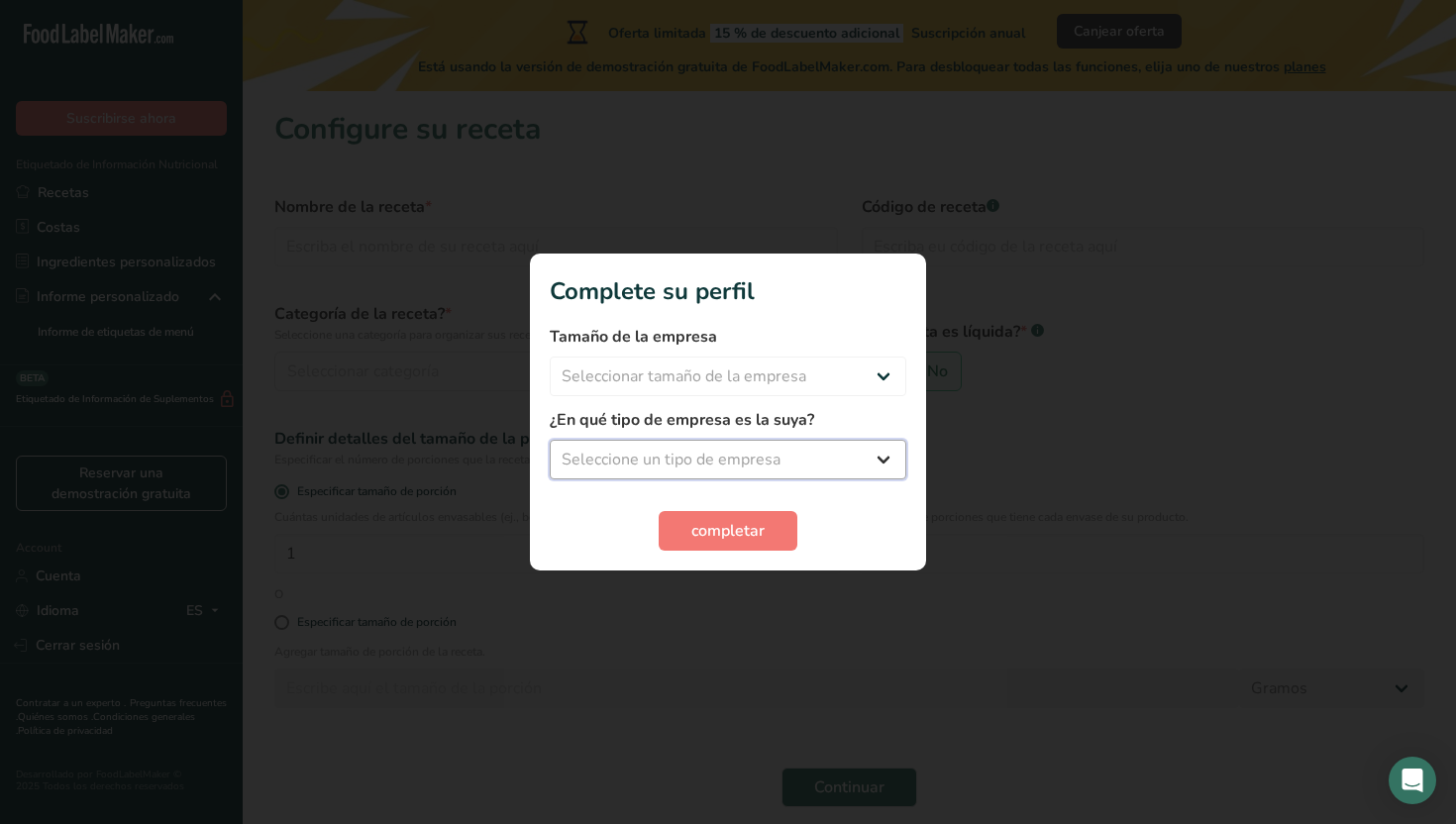 select on "8" 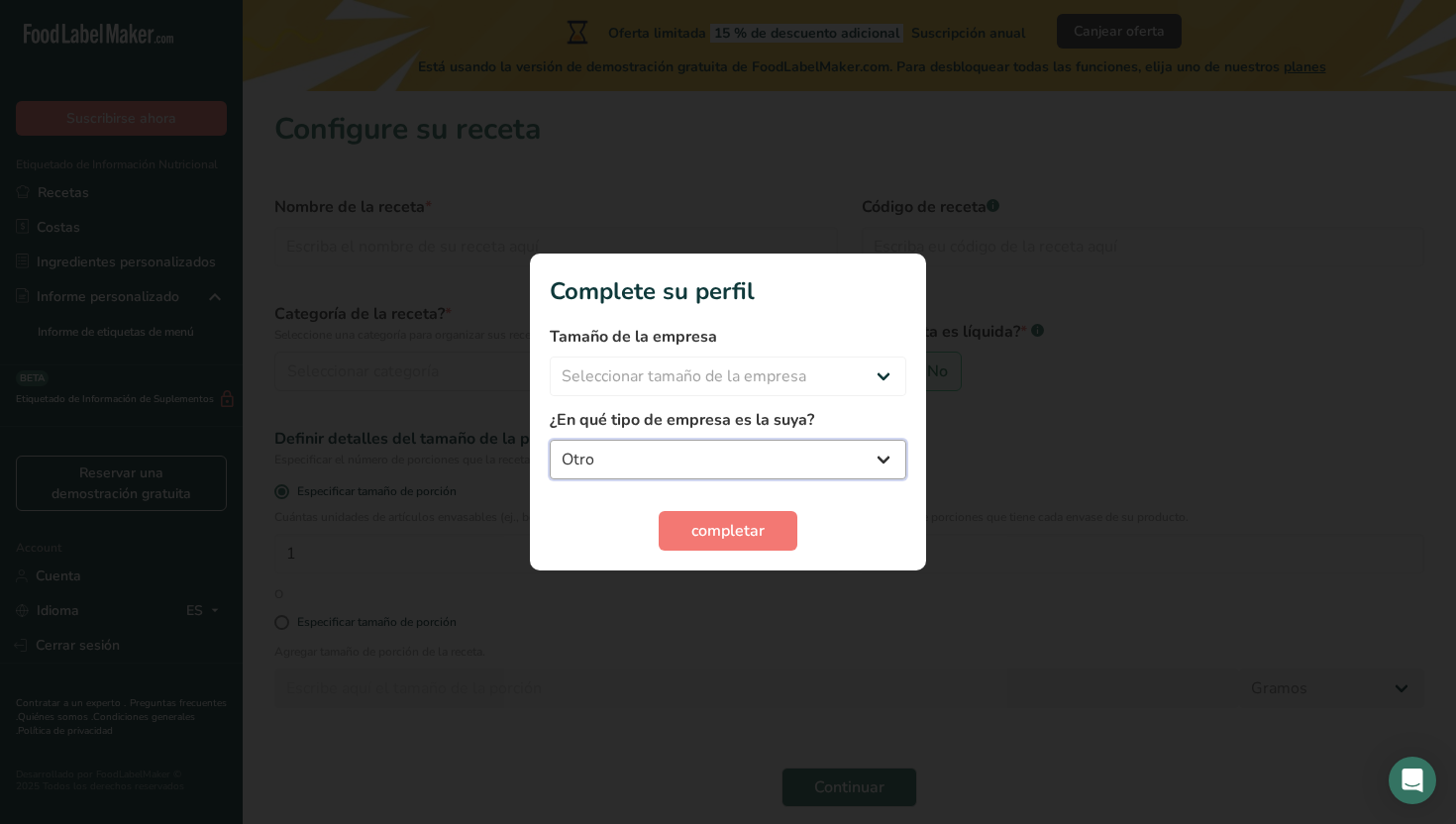 click on "Fabricante de alimentos envasados
Restaurante y cafetería
Panadería
Empresa de comidas preparadas y cáterin
Nutricionista
Bloguero gastronómico
Entrenador personal
Otro" at bounding box center [728, 460] 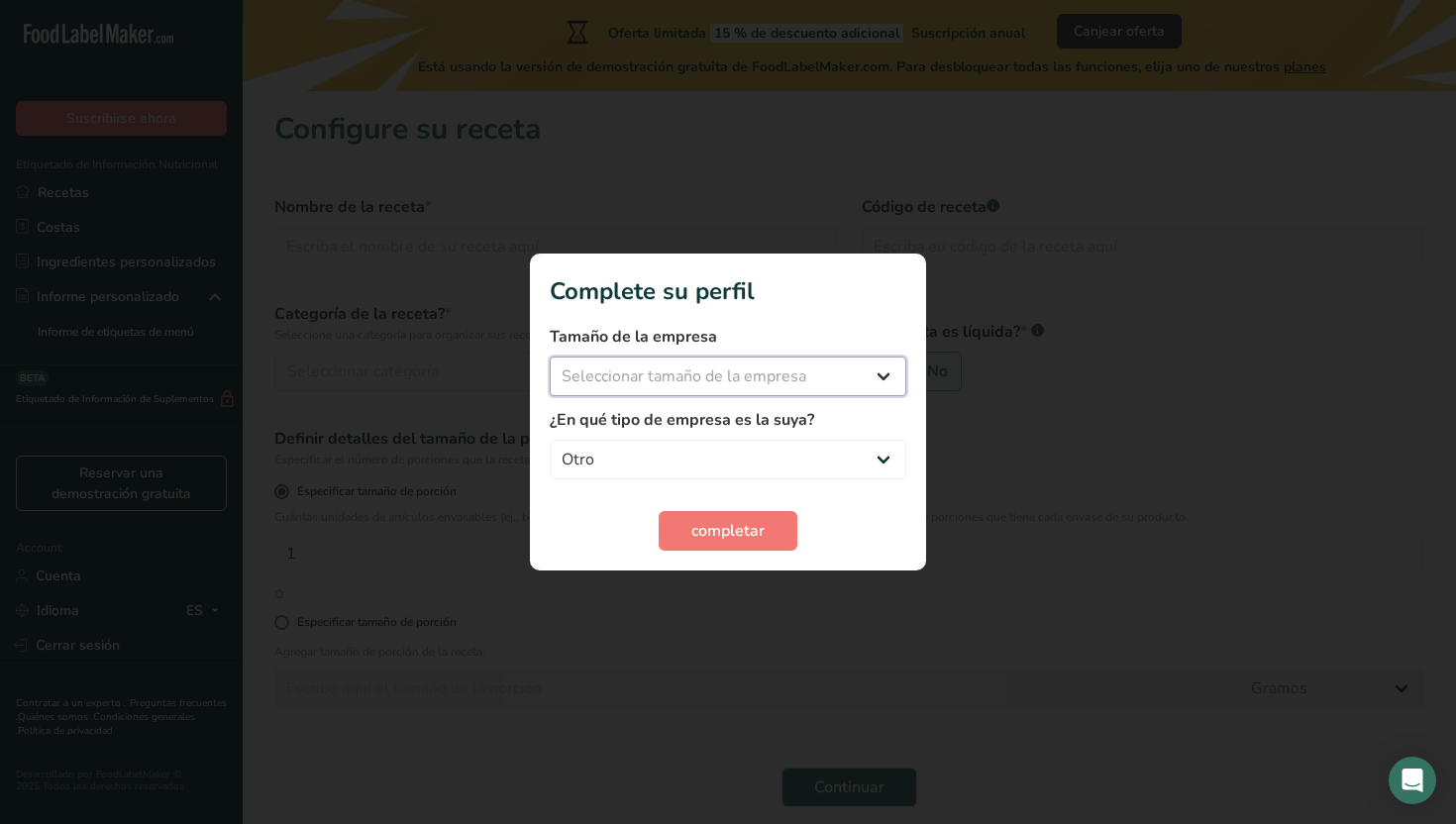 click on "Seleccionar tamaño de la empresa
Menos de 10 empleados
De 10 a 50 empleados
De 51 a 500 empleados
Más de 500 empleados" at bounding box center (728, 376) 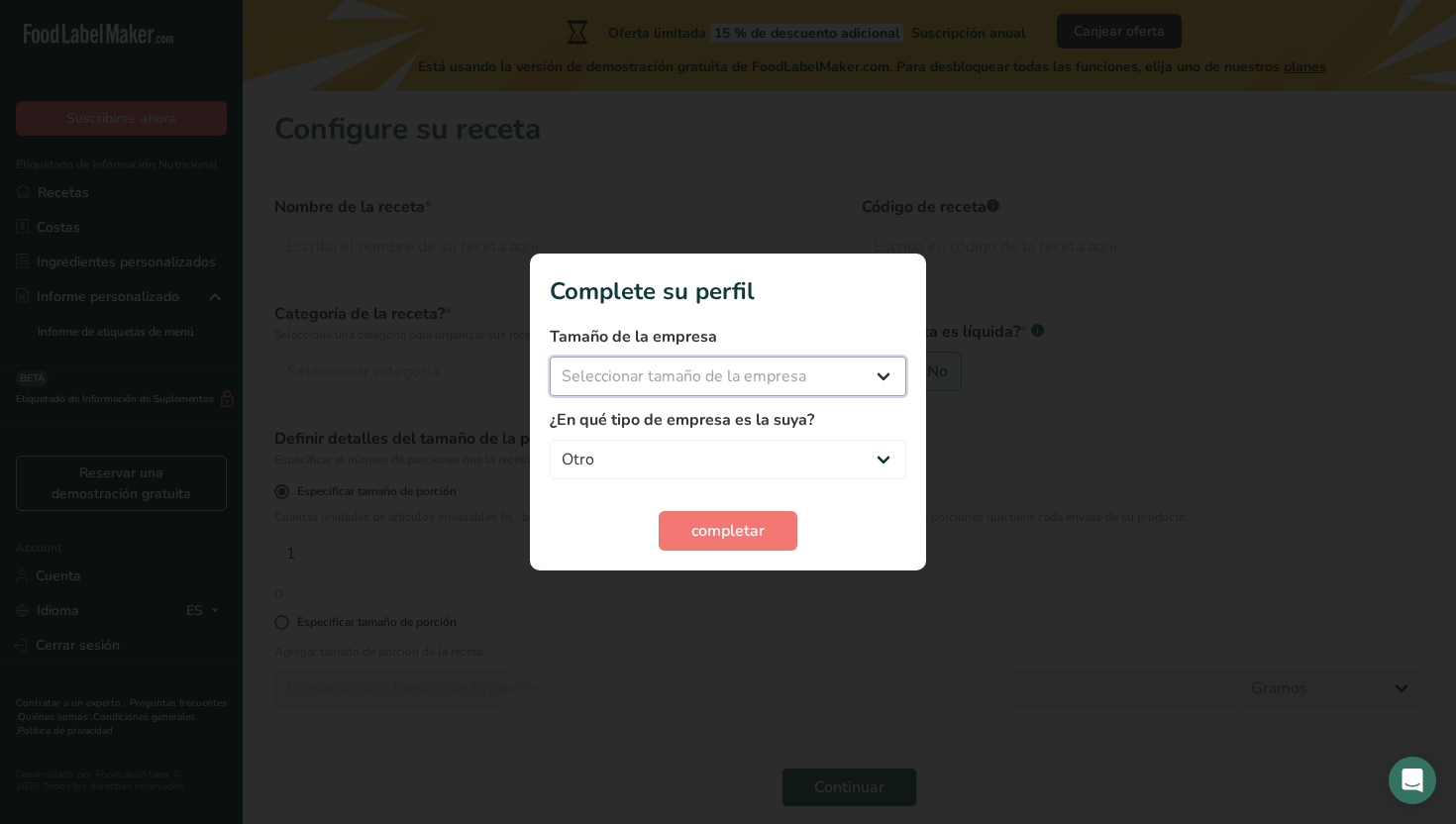 select on "1" 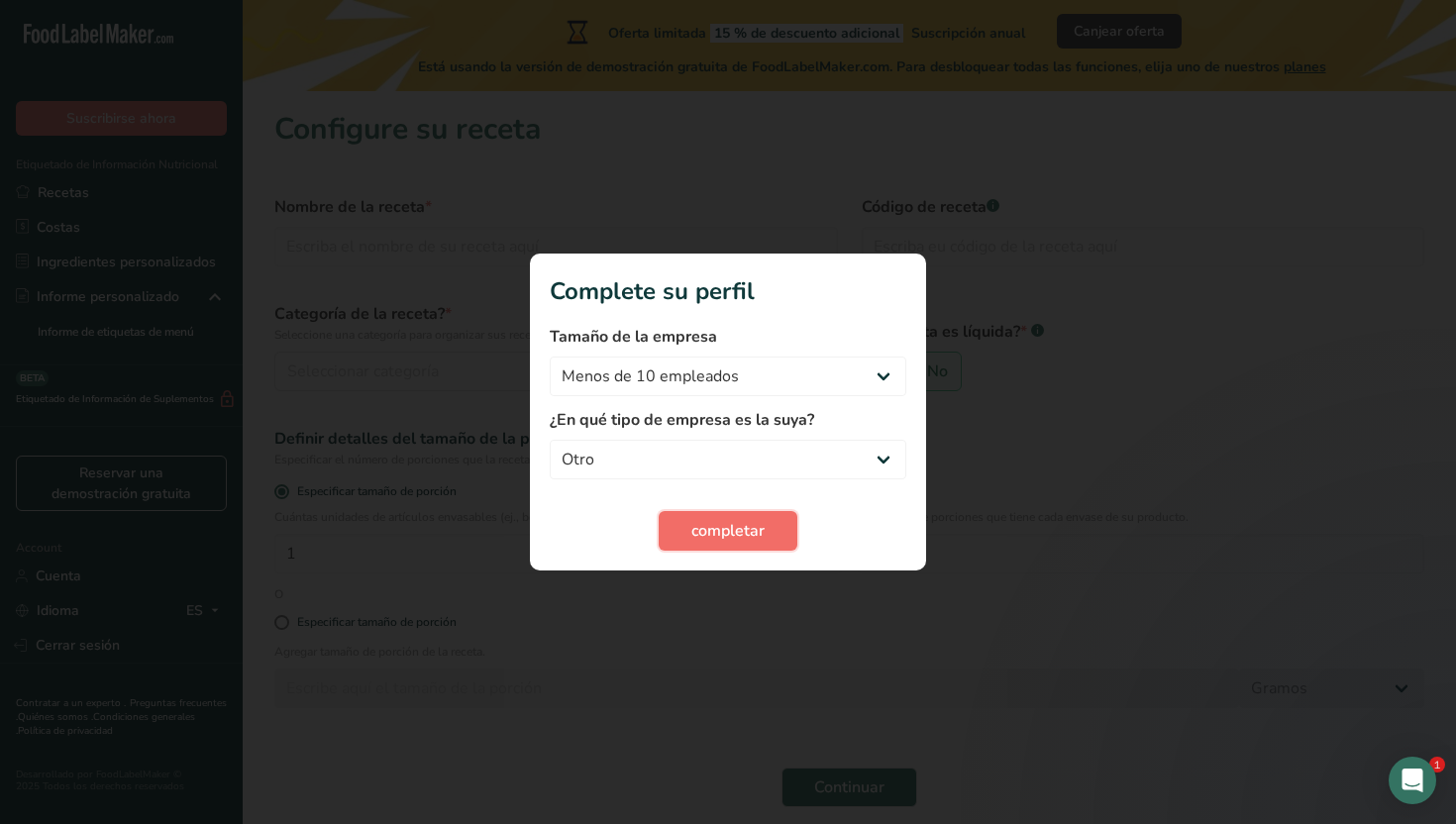 click on "completar" at bounding box center [728, 531] 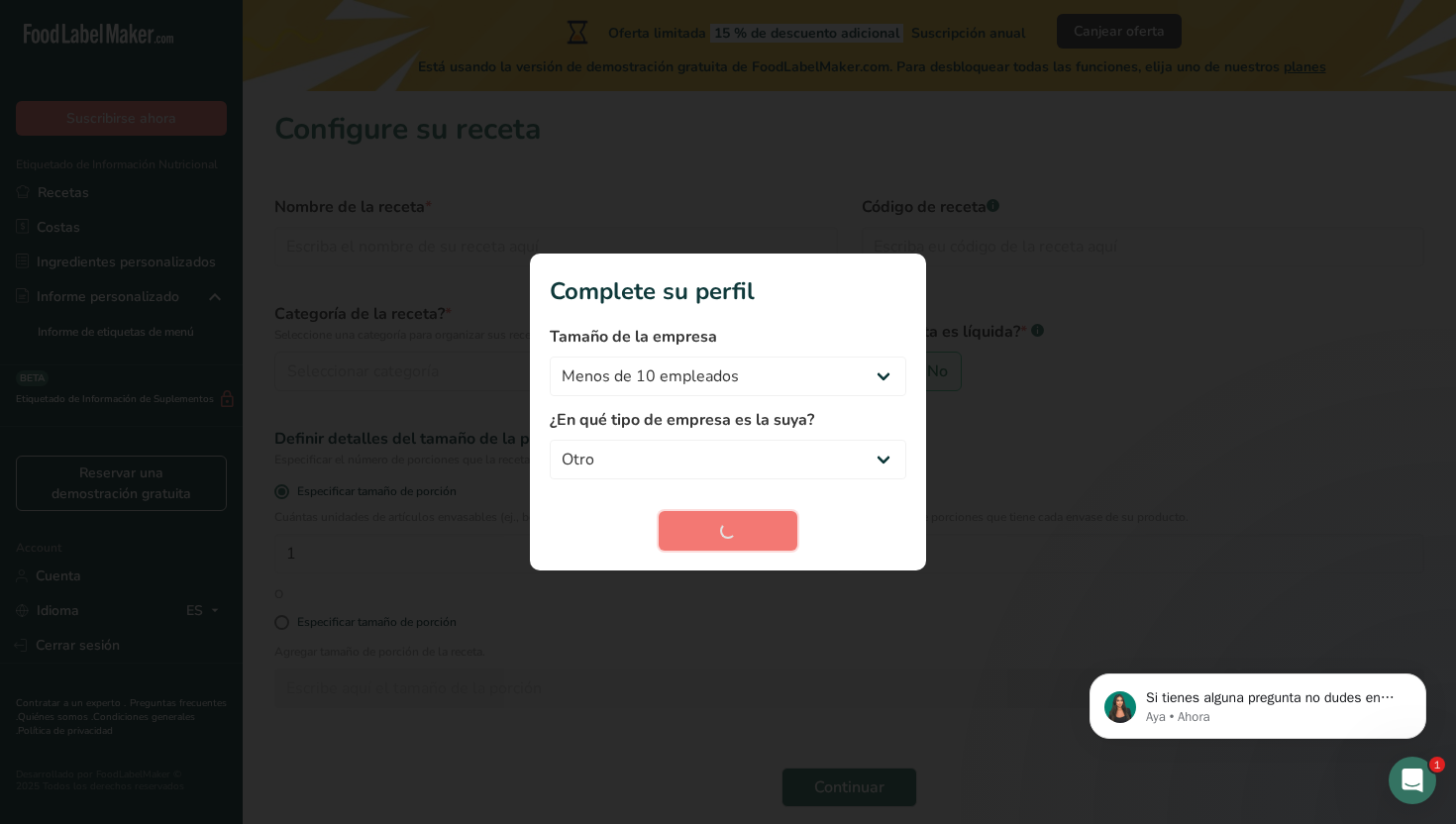 scroll, scrollTop: 0, scrollLeft: 0, axis: both 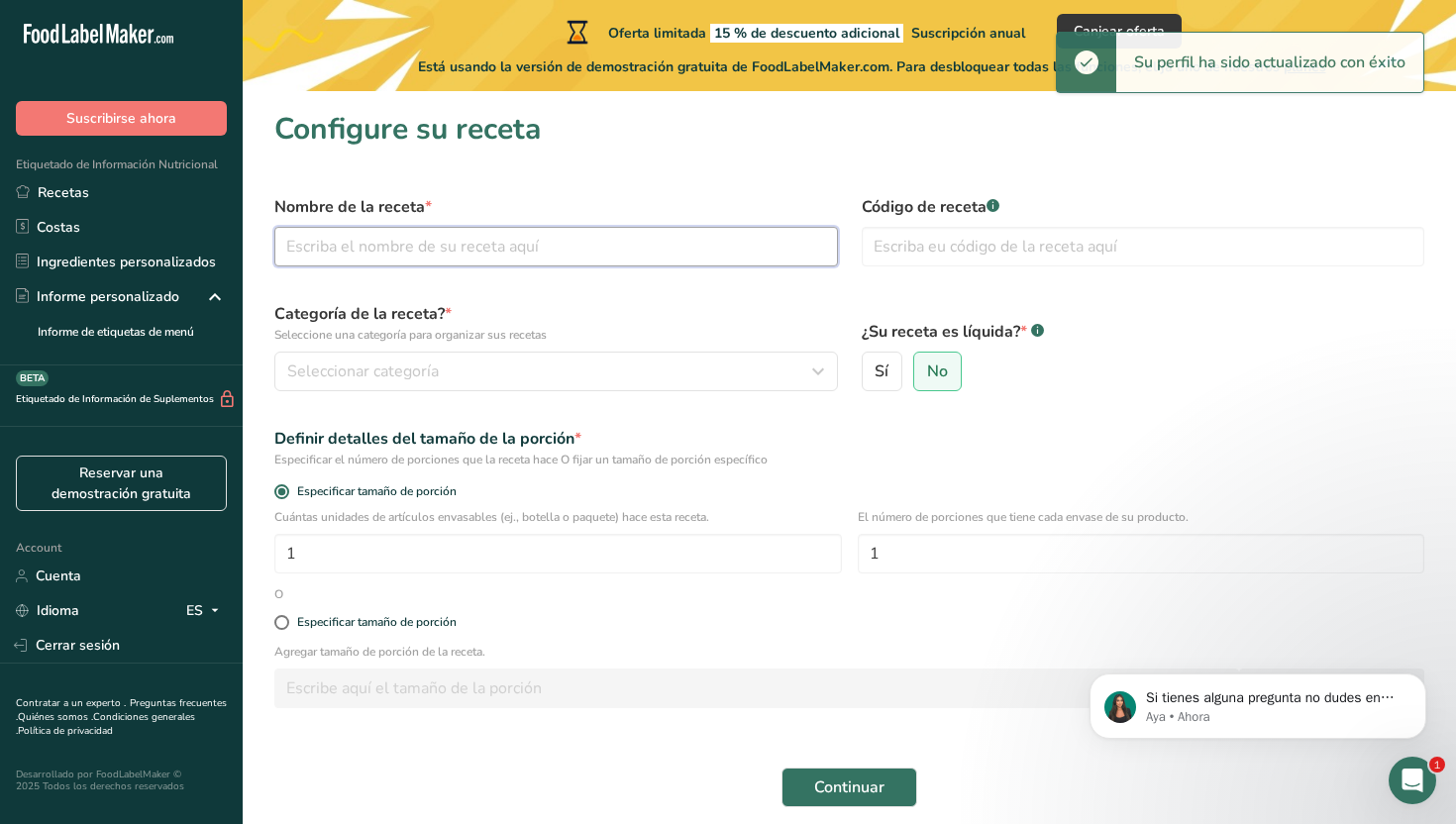 click at bounding box center [556, 247] 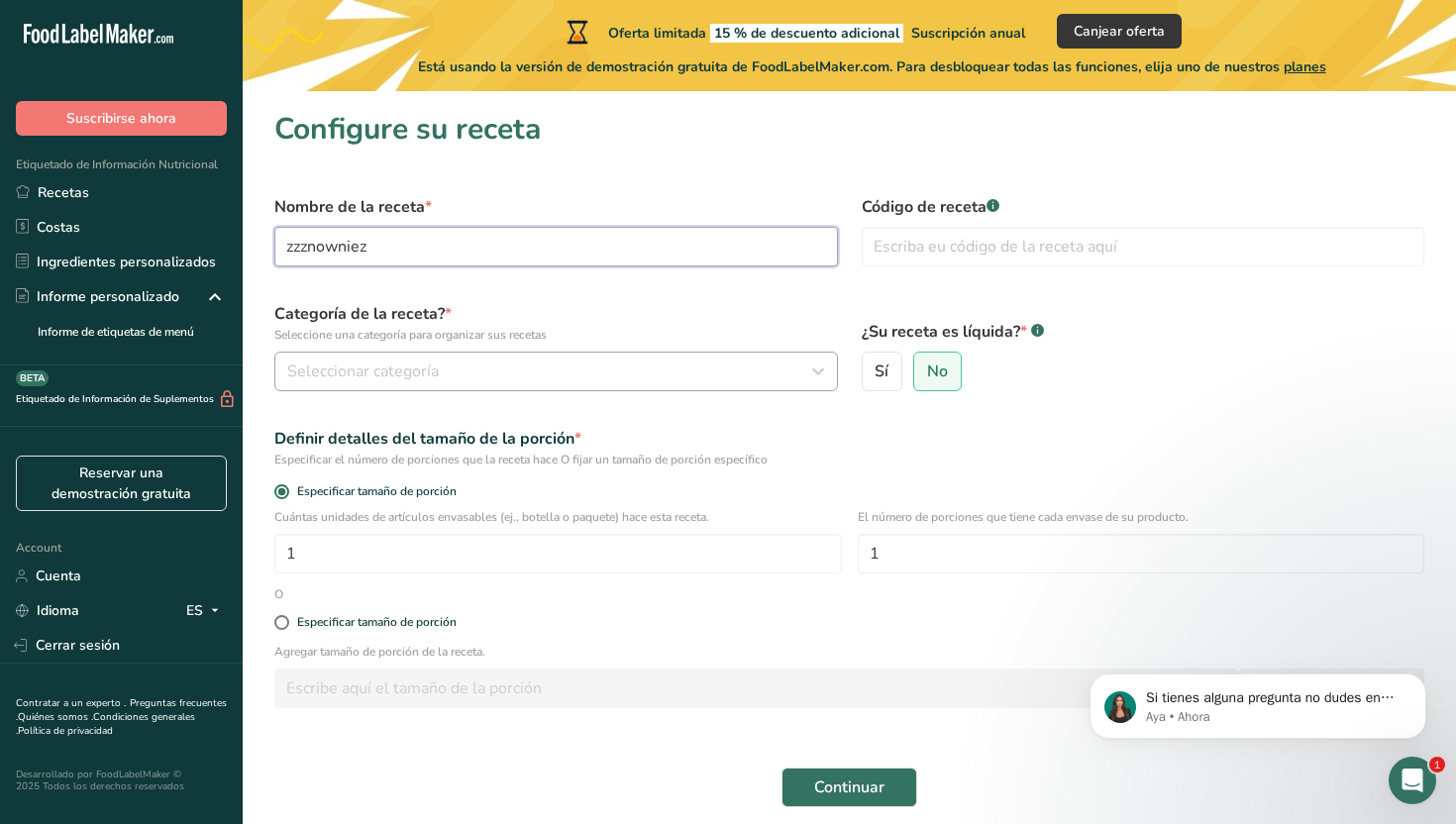 type on "zzznowniez" 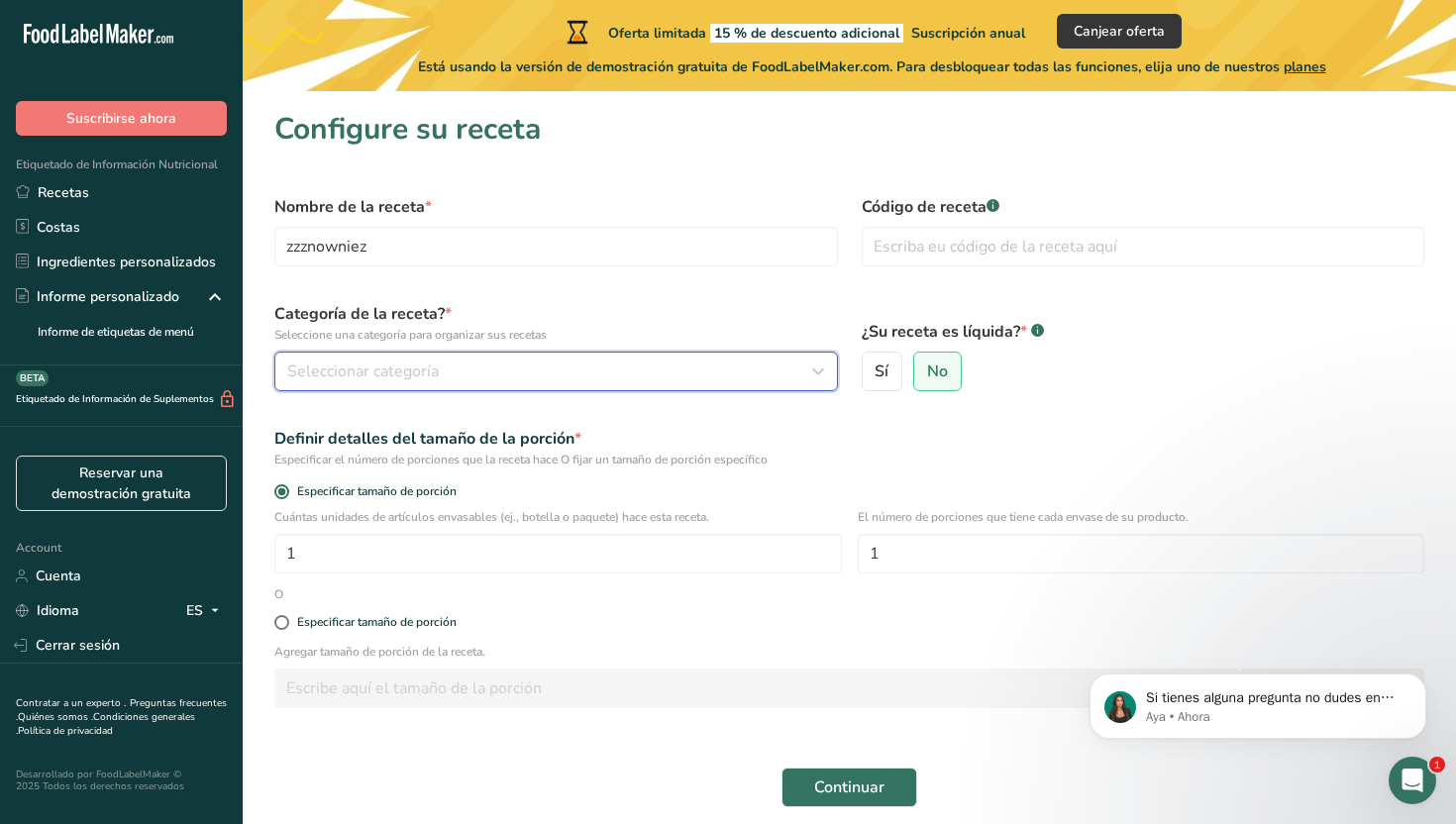 click on "Seleccionar categoría" at bounding box center (363, 371) 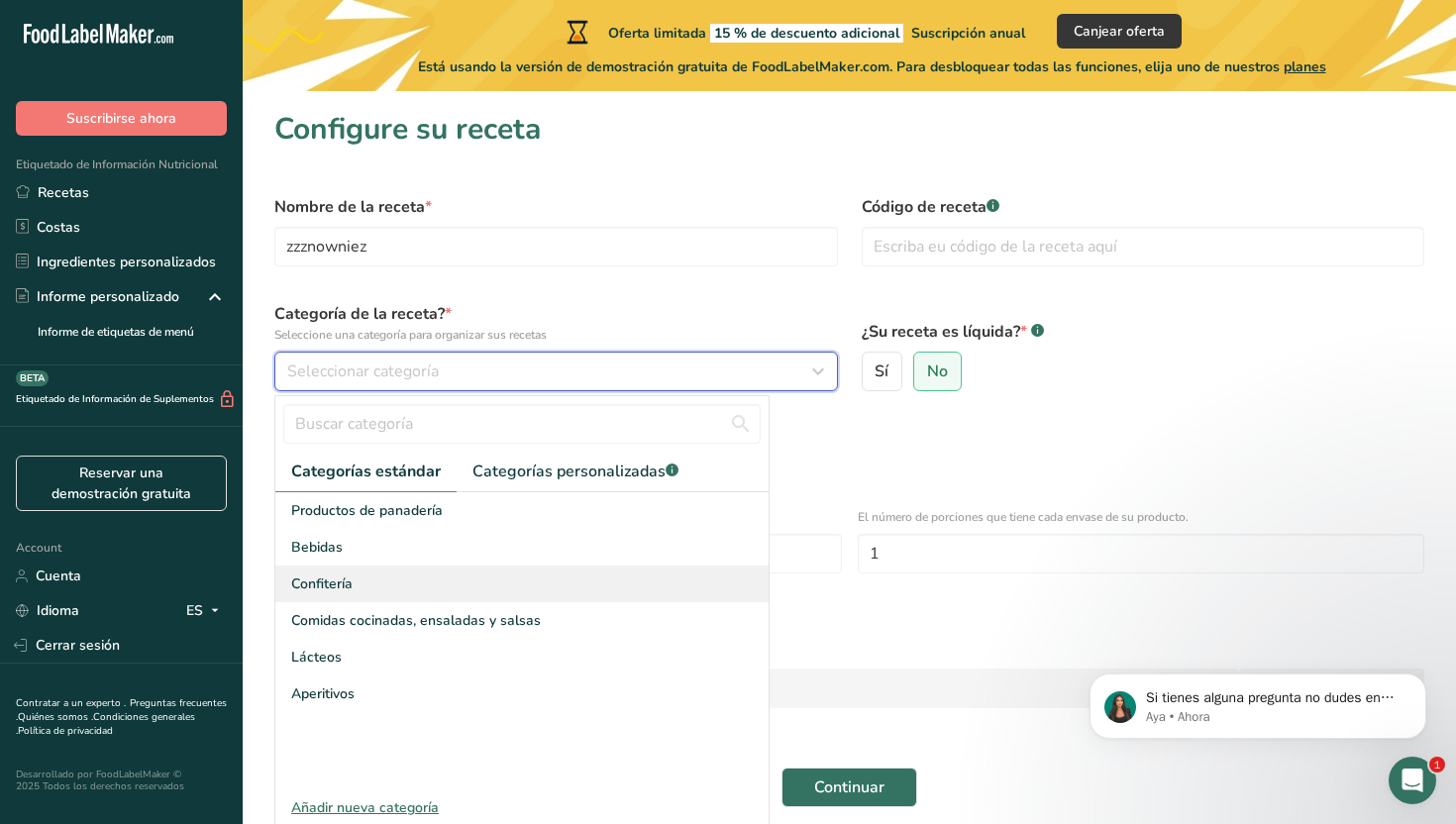 scroll, scrollTop: 78, scrollLeft: 0, axis: vertical 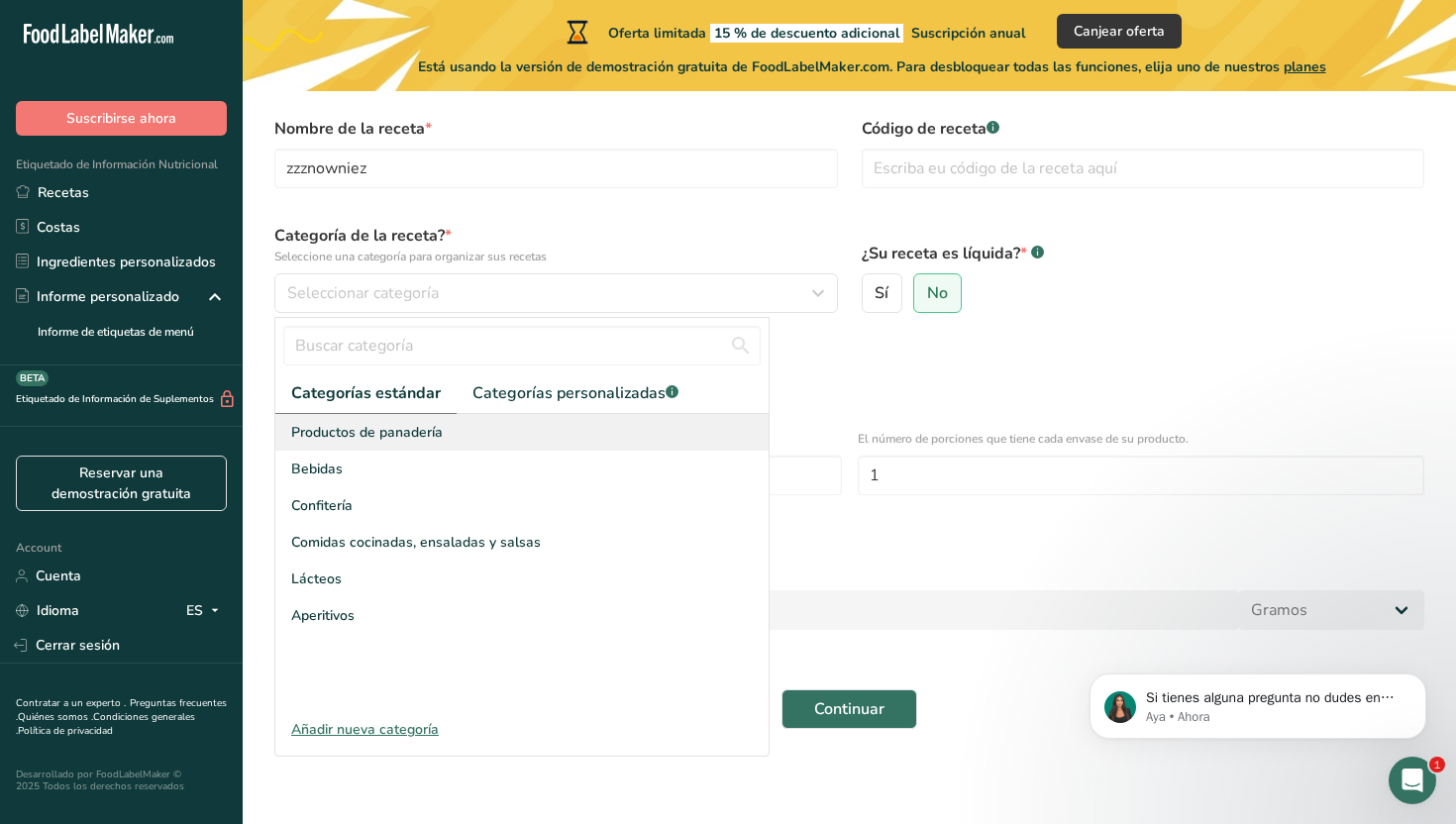 click on "Productos de panadería" at bounding box center (366, 432) 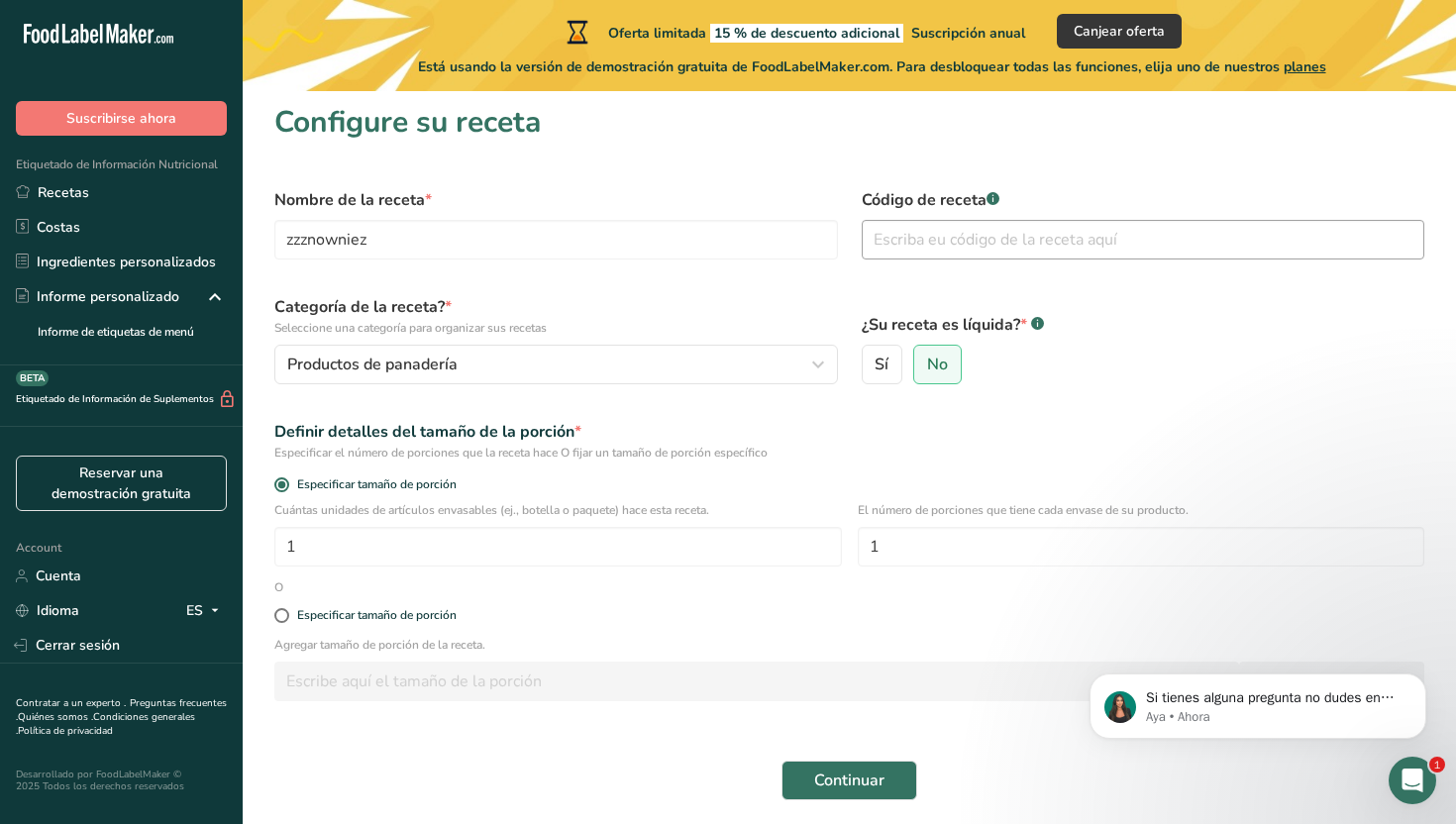 scroll, scrollTop: 0, scrollLeft: 0, axis: both 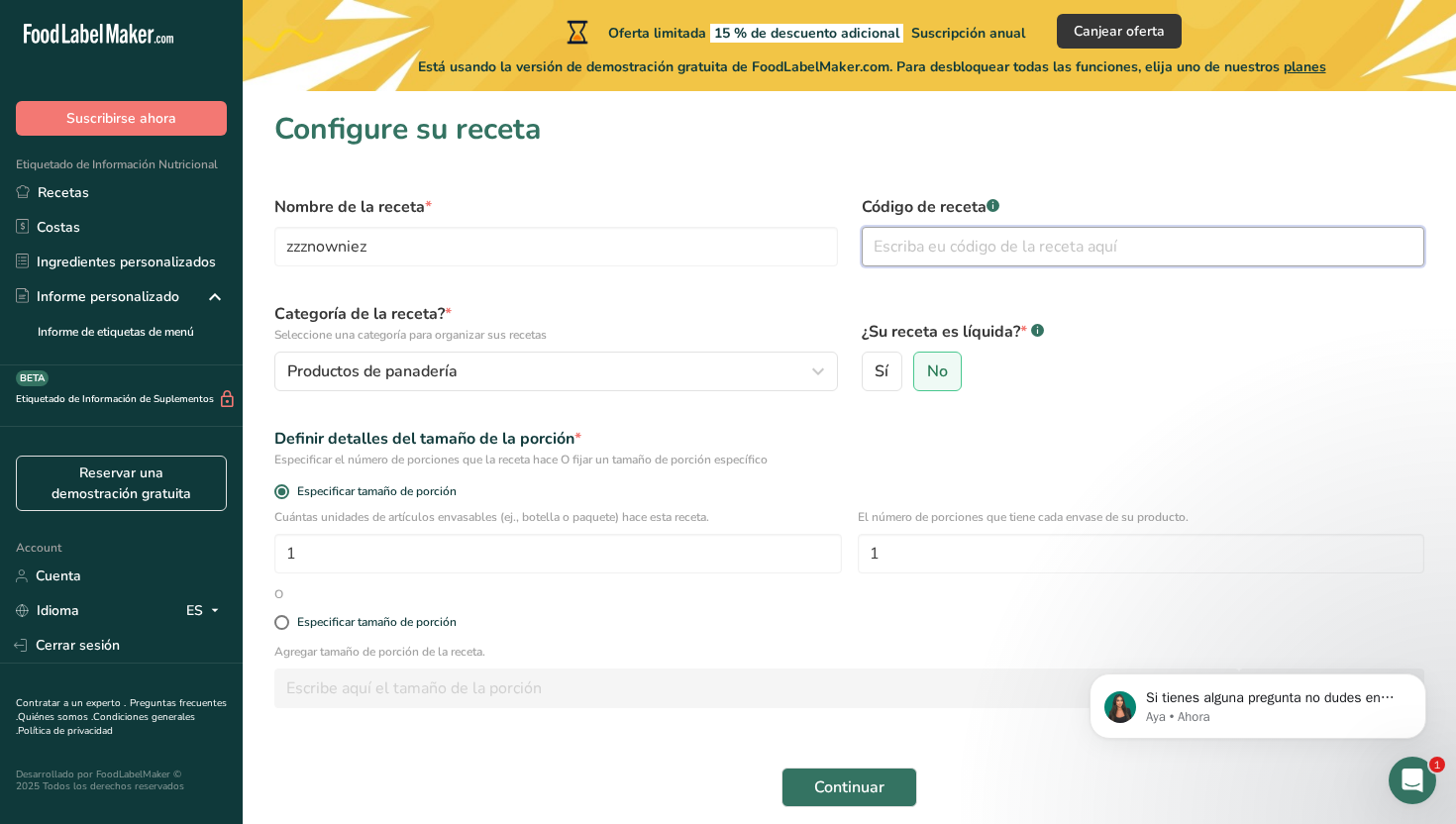 click at bounding box center (1143, 247) 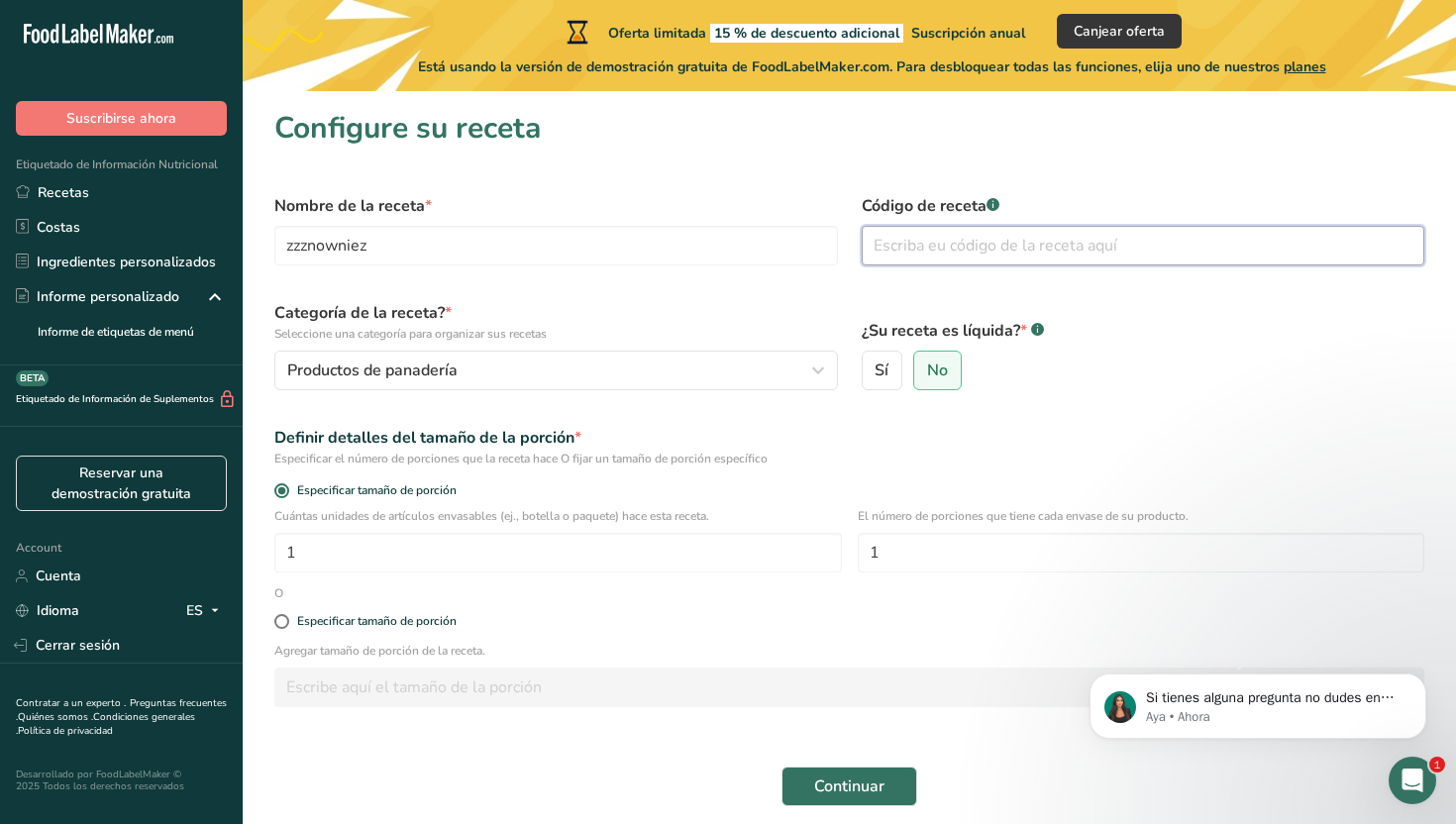 scroll, scrollTop: 78, scrollLeft: 0, axis: vertical 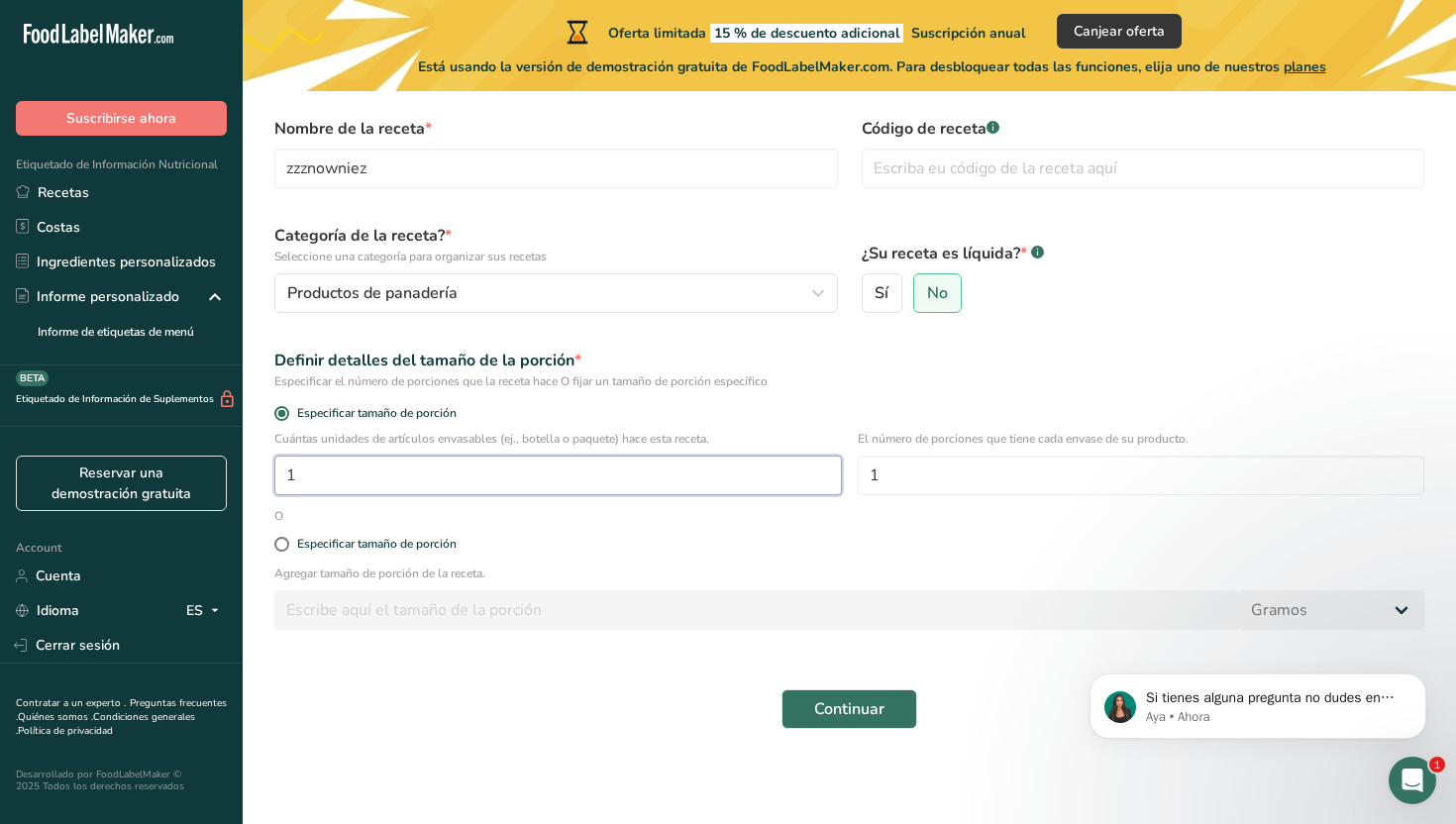 click on "1" at bounding box center (558, 475) 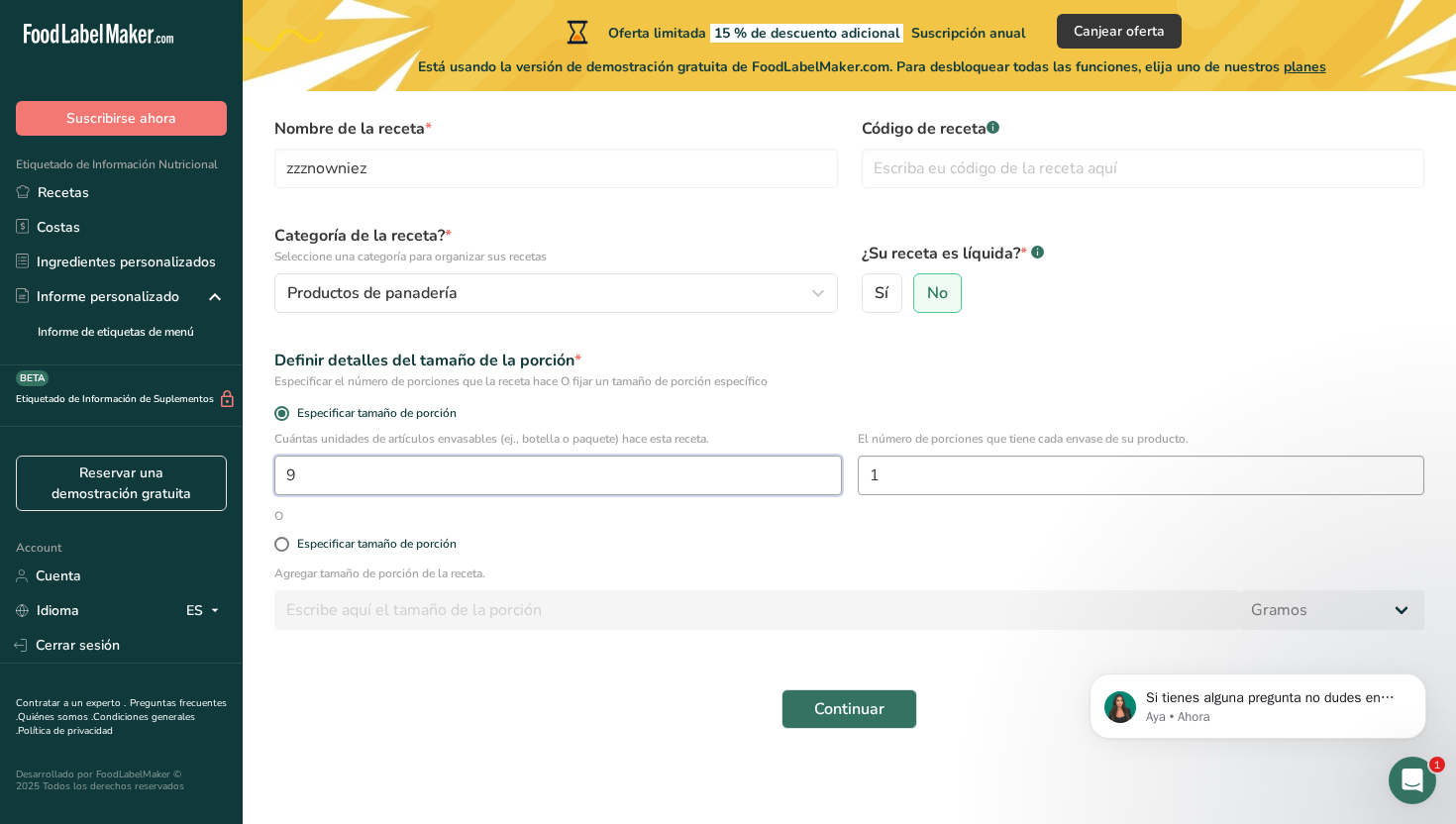 type on "9" 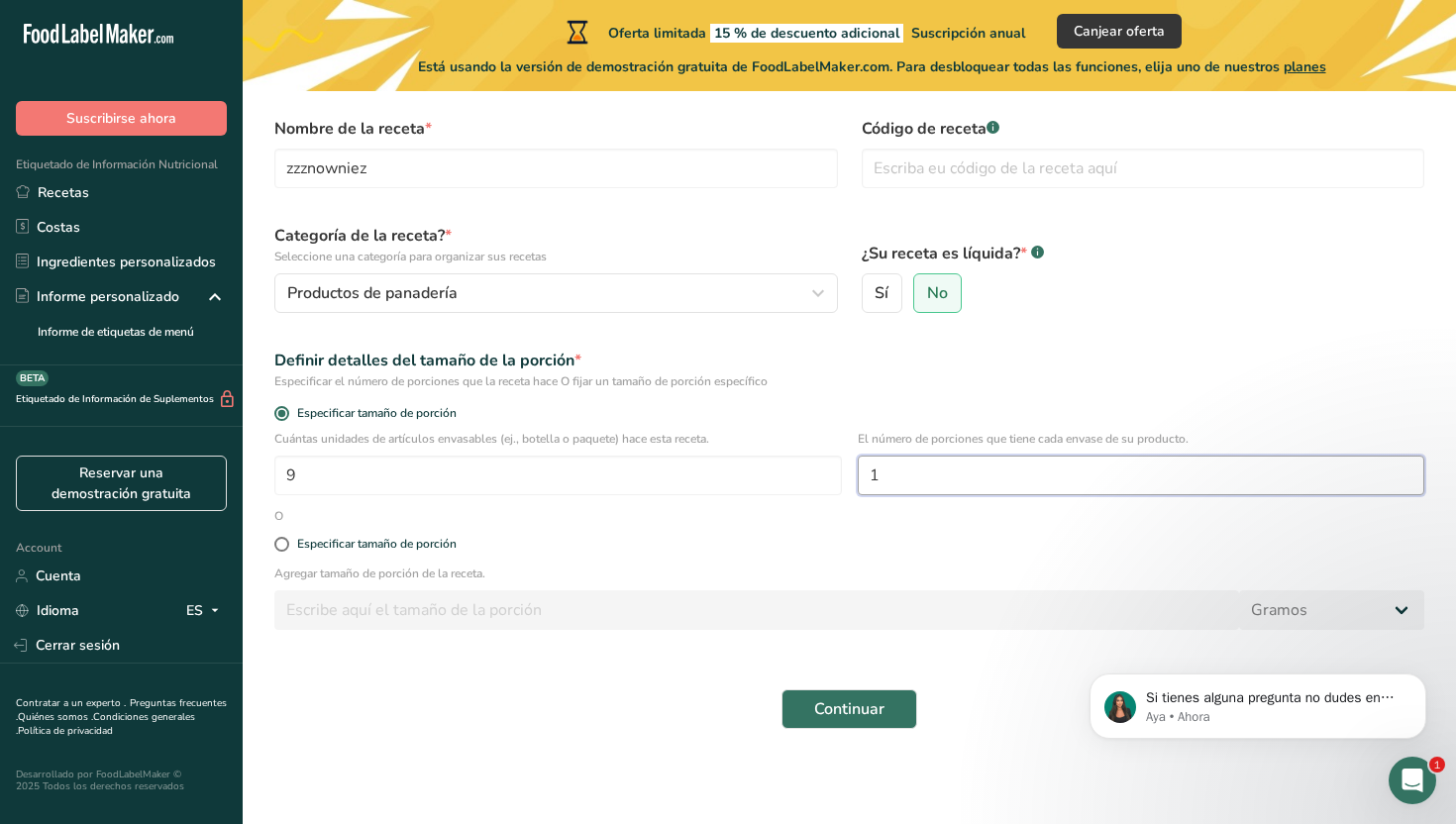 click on "1" at bounding box center [1141, 475] 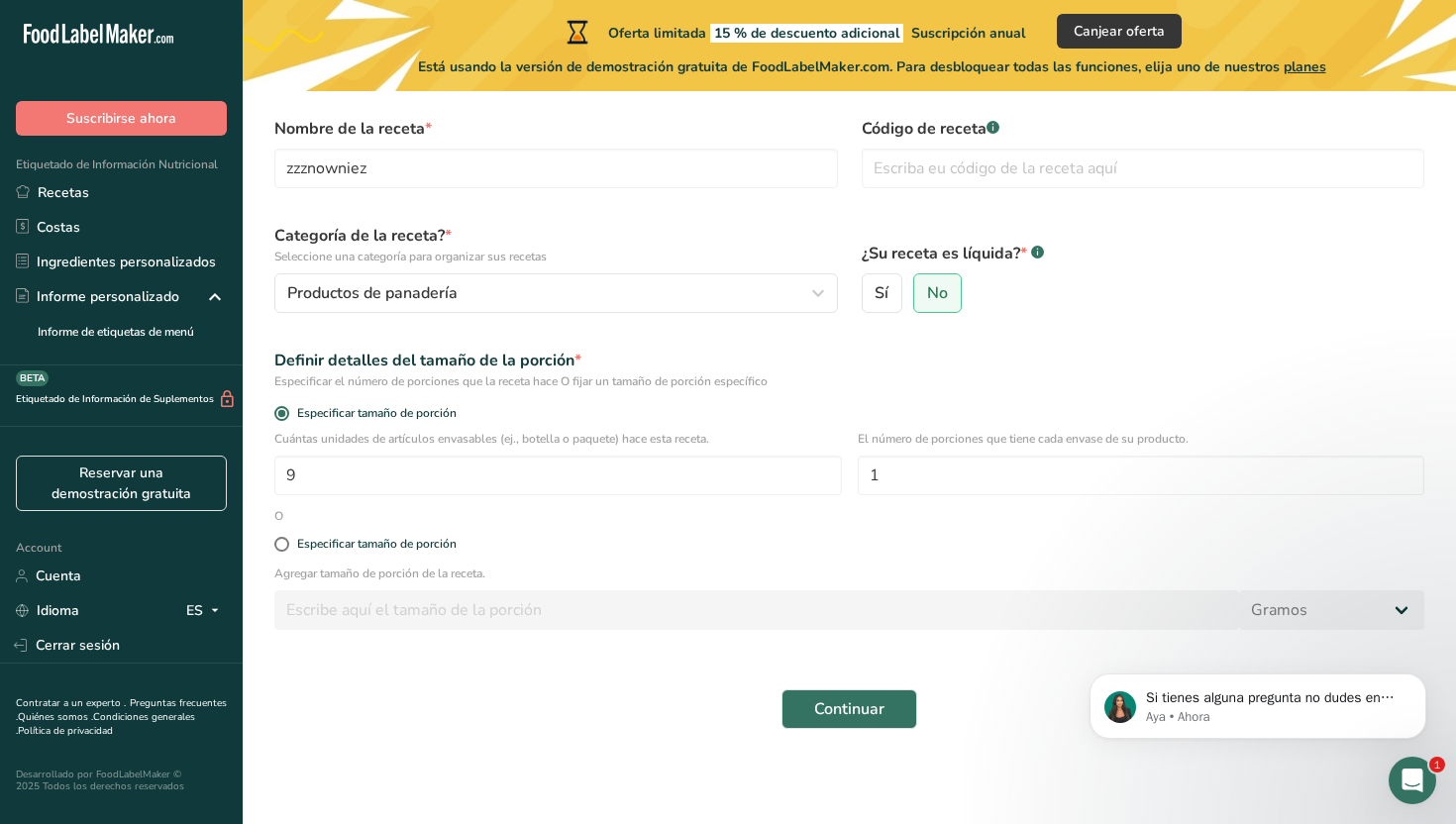 click on "Si tienes alguna pregunta no dudes en consultarnos. ¡Estamos aquí para ayudarte! 😊 Aya • Ahora" at bounding box center [1258, 615] 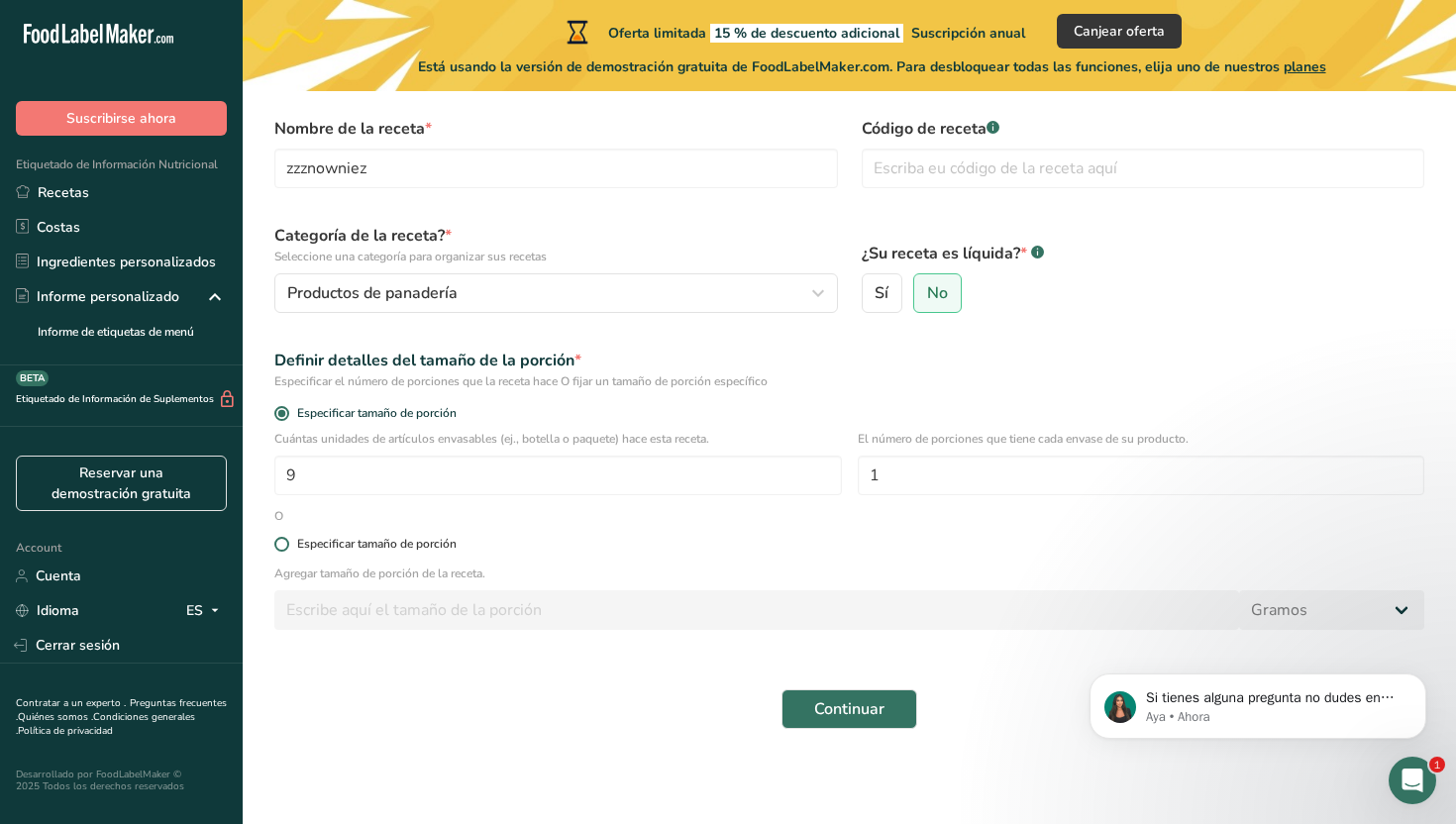 click at bounding box center (281, 544) 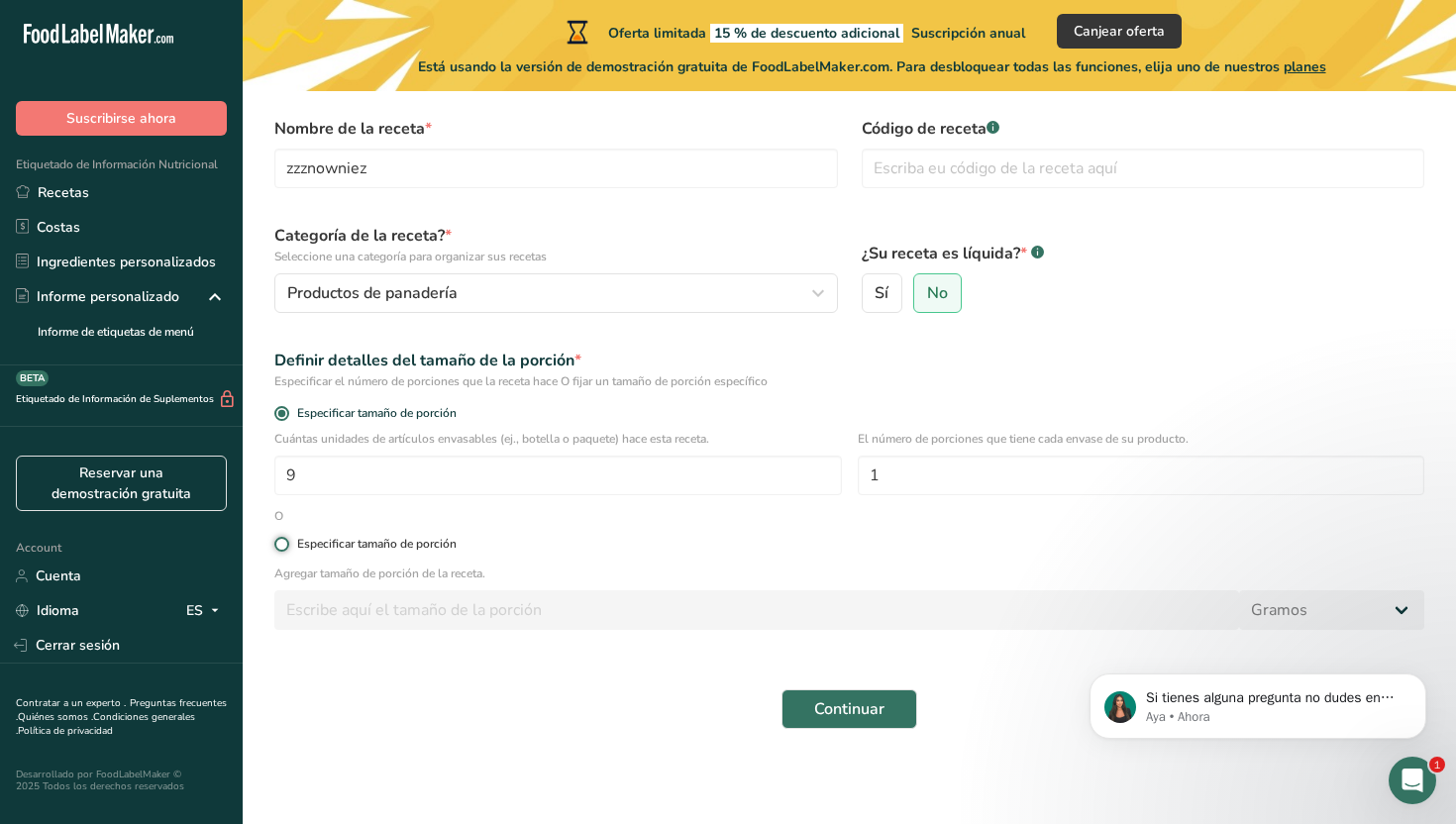 click on "Especificar tamaño de porción" at bounding box center [280, 544] 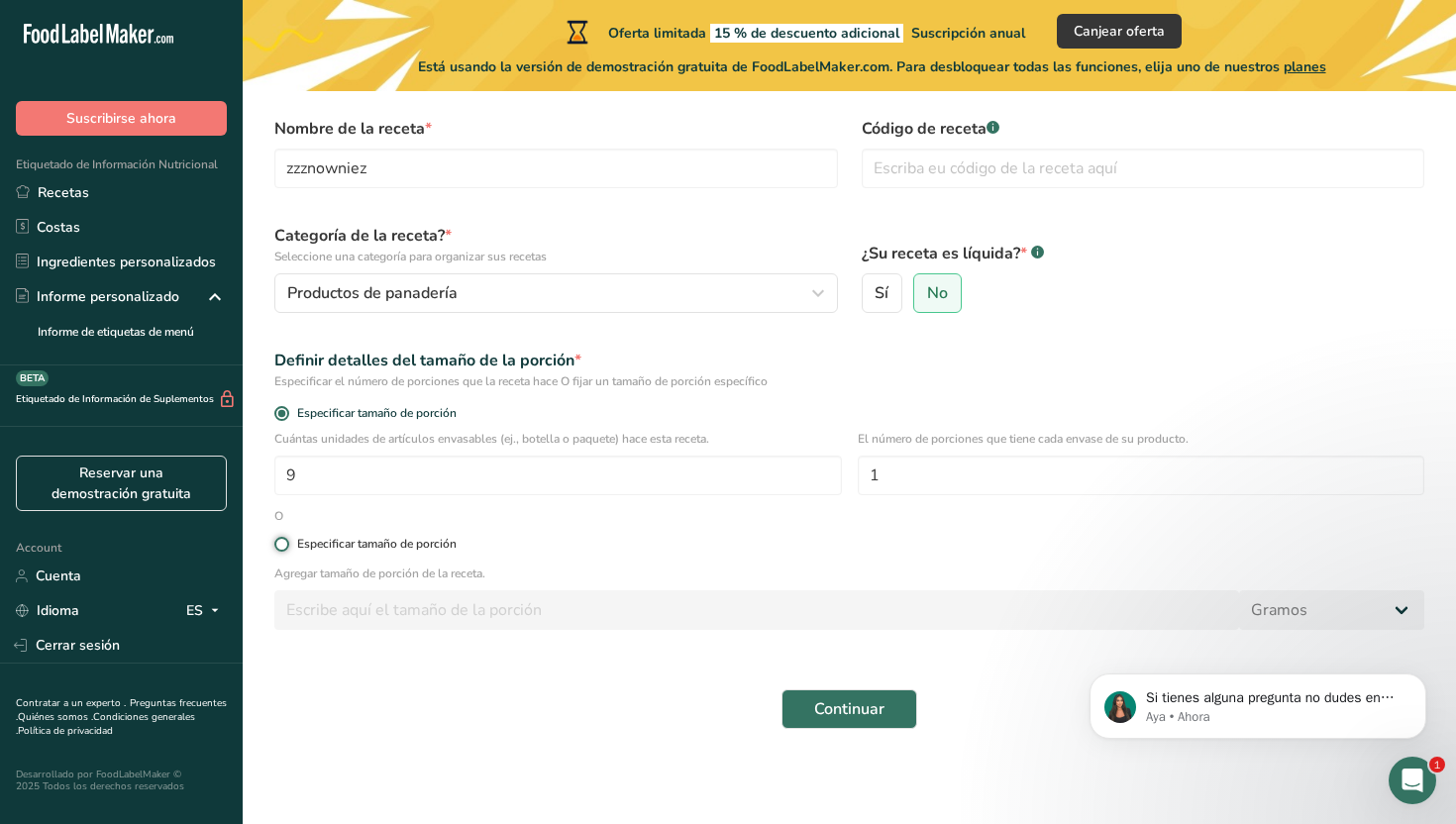 radio on "true" 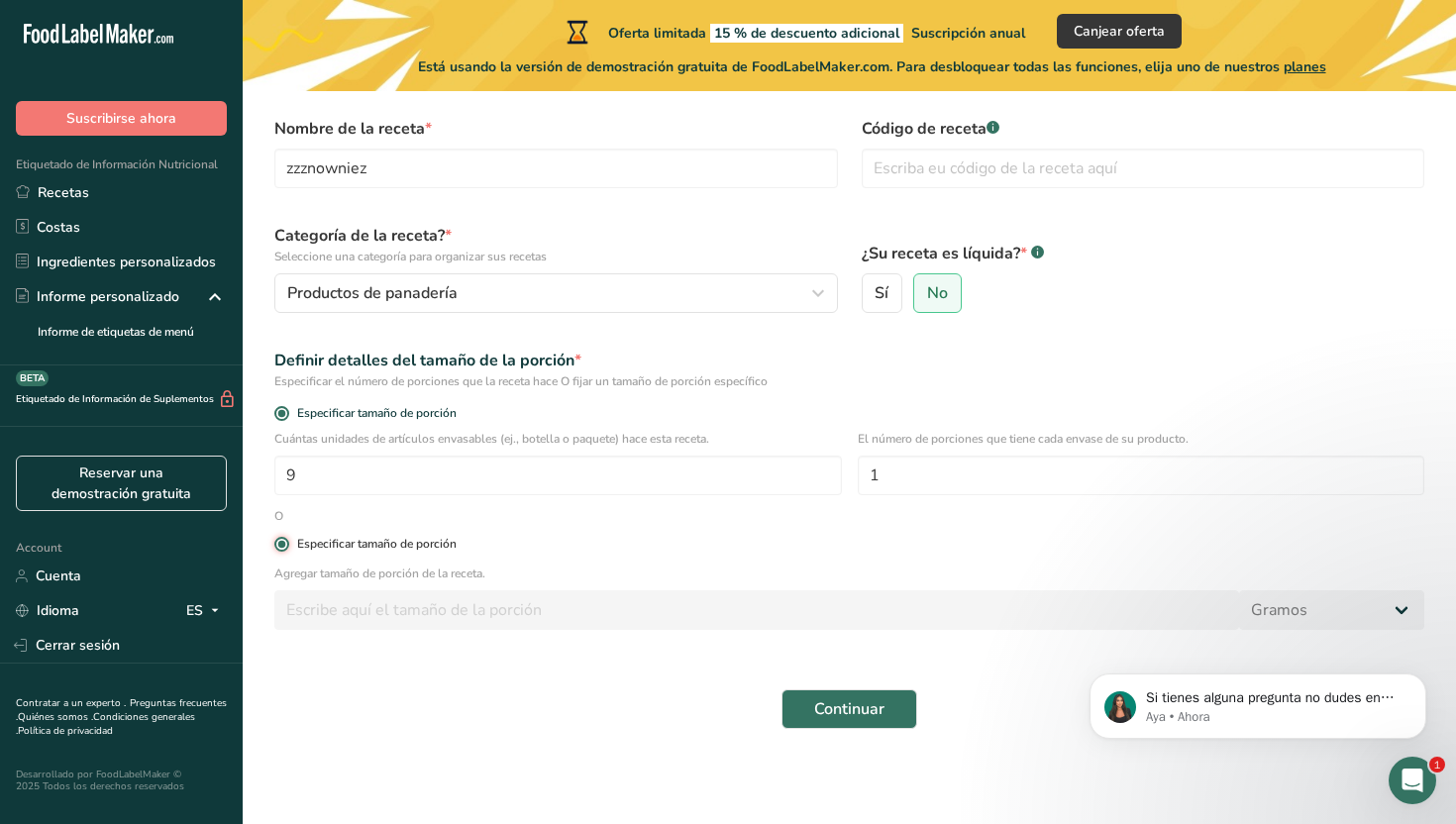 radio on "false" 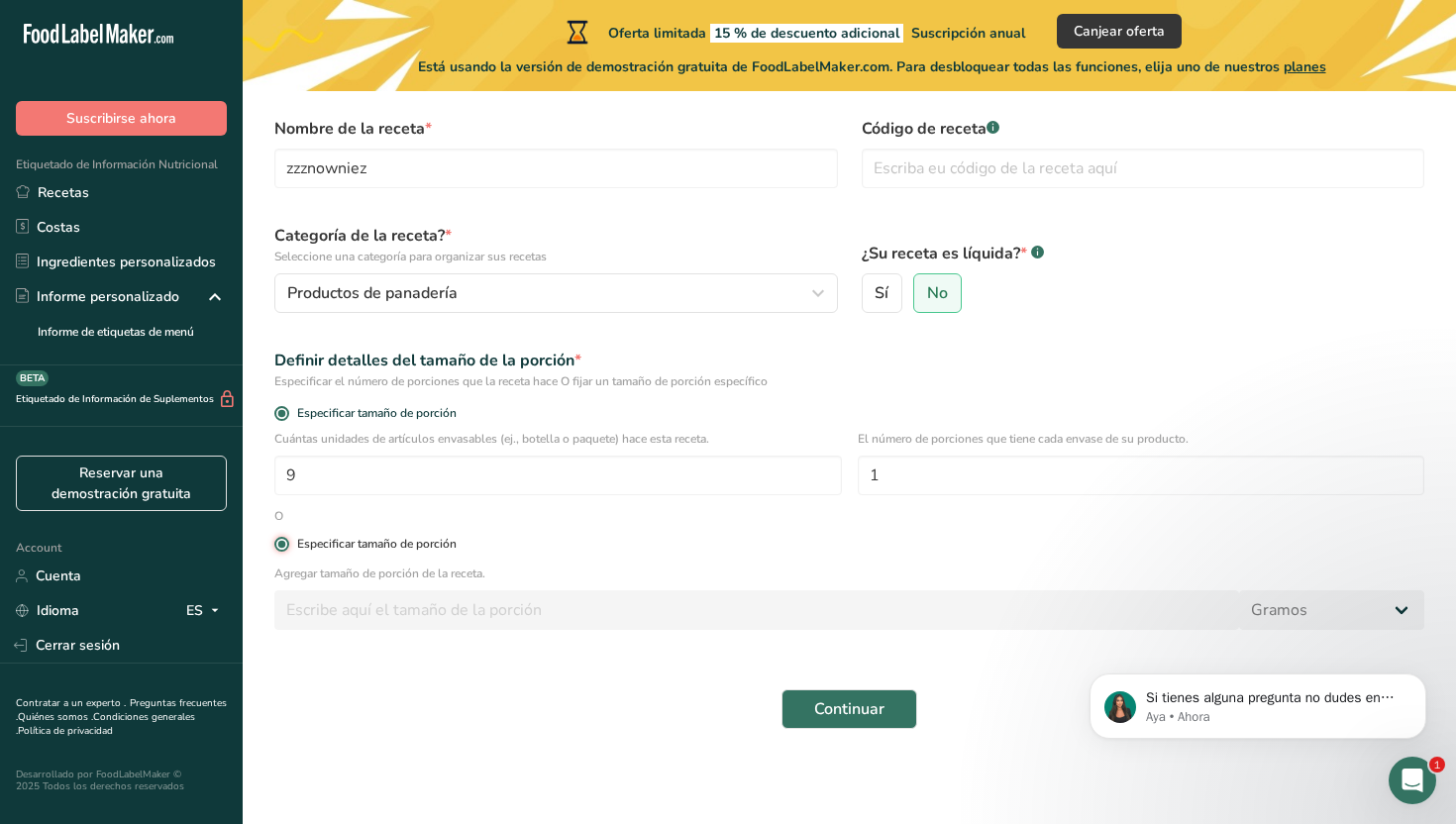 type 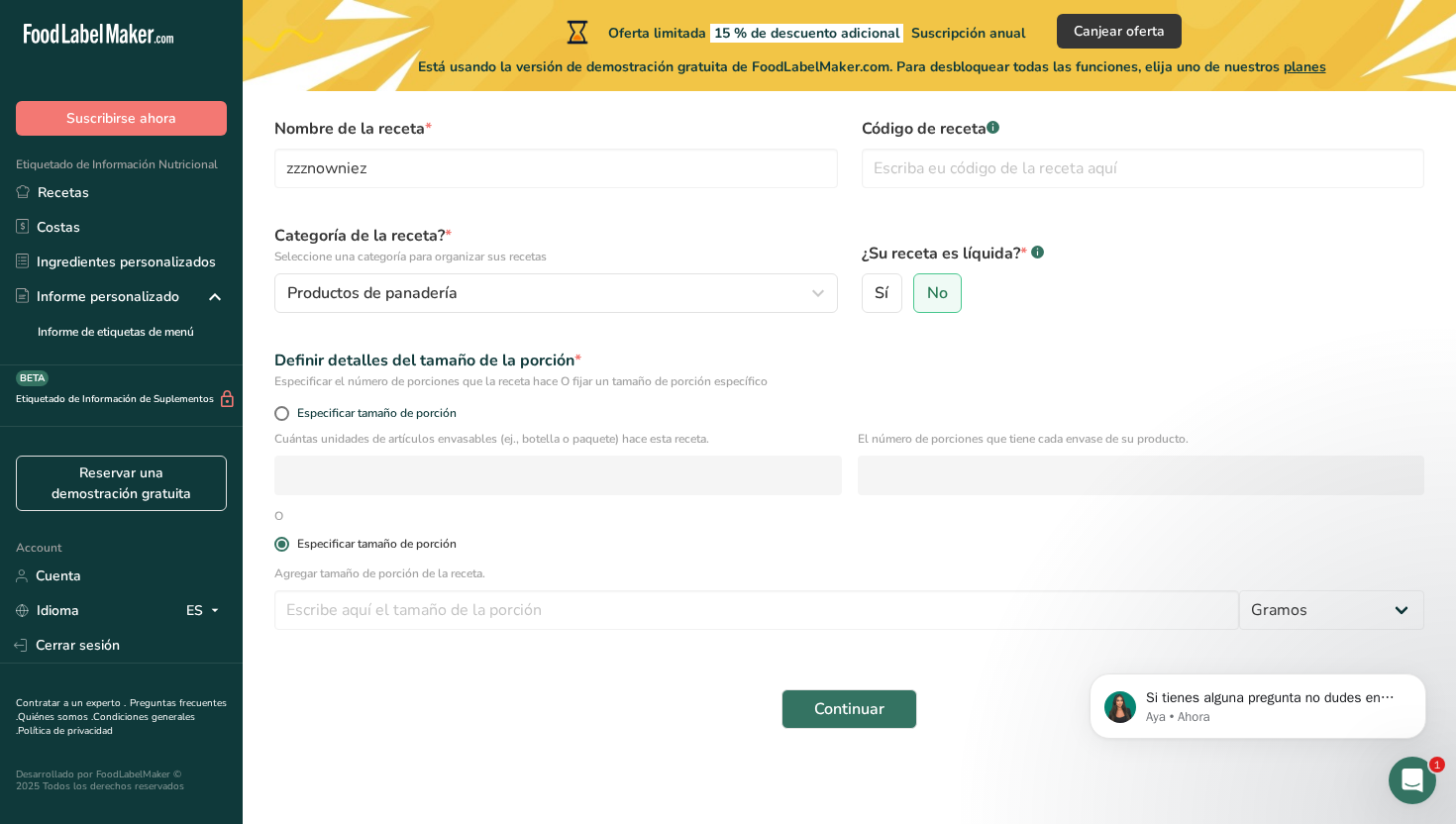 click at bounding box center (281, 544) 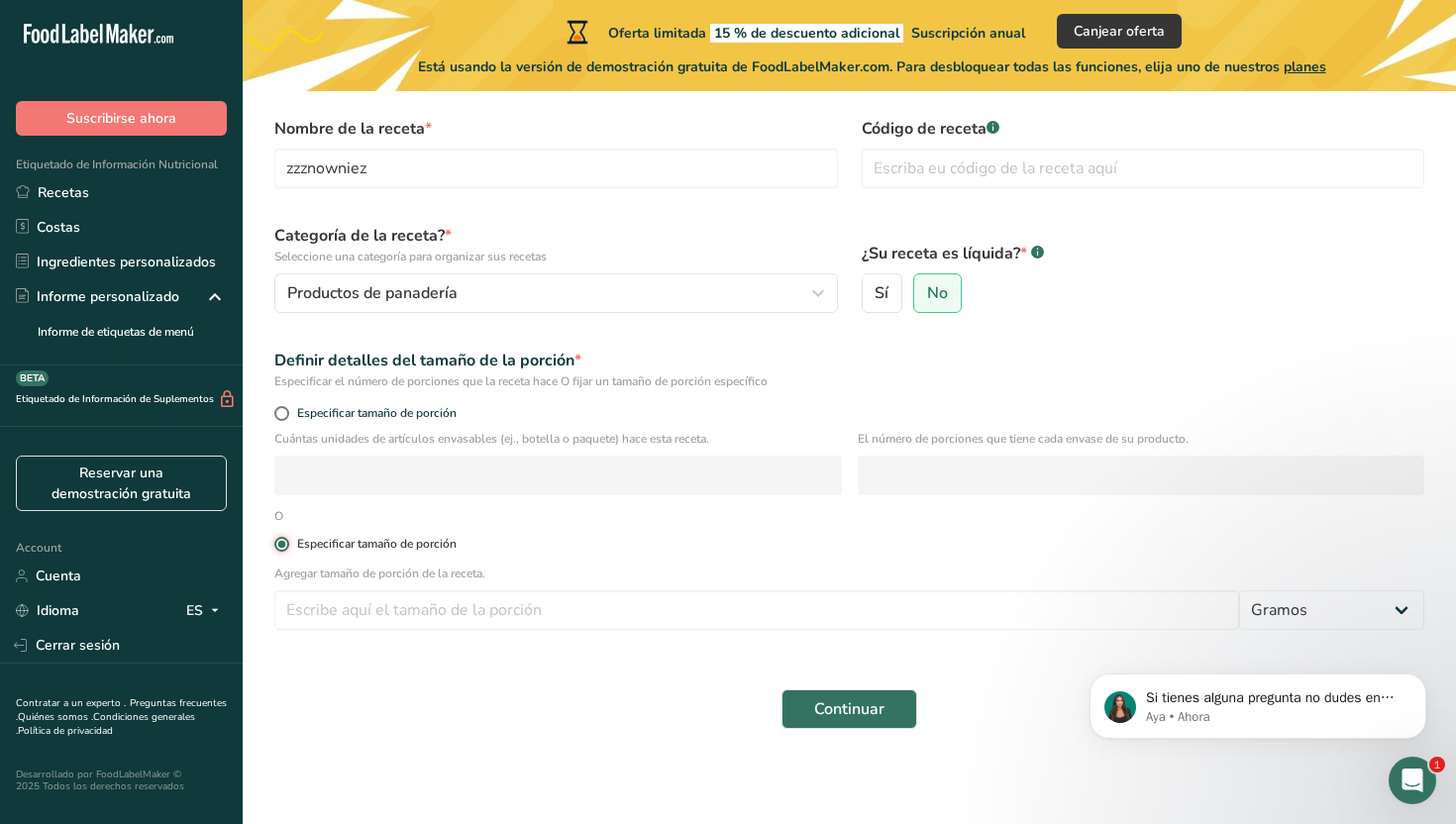 click on "Especificar tamaño de porción" at bounding box center [280, 544] 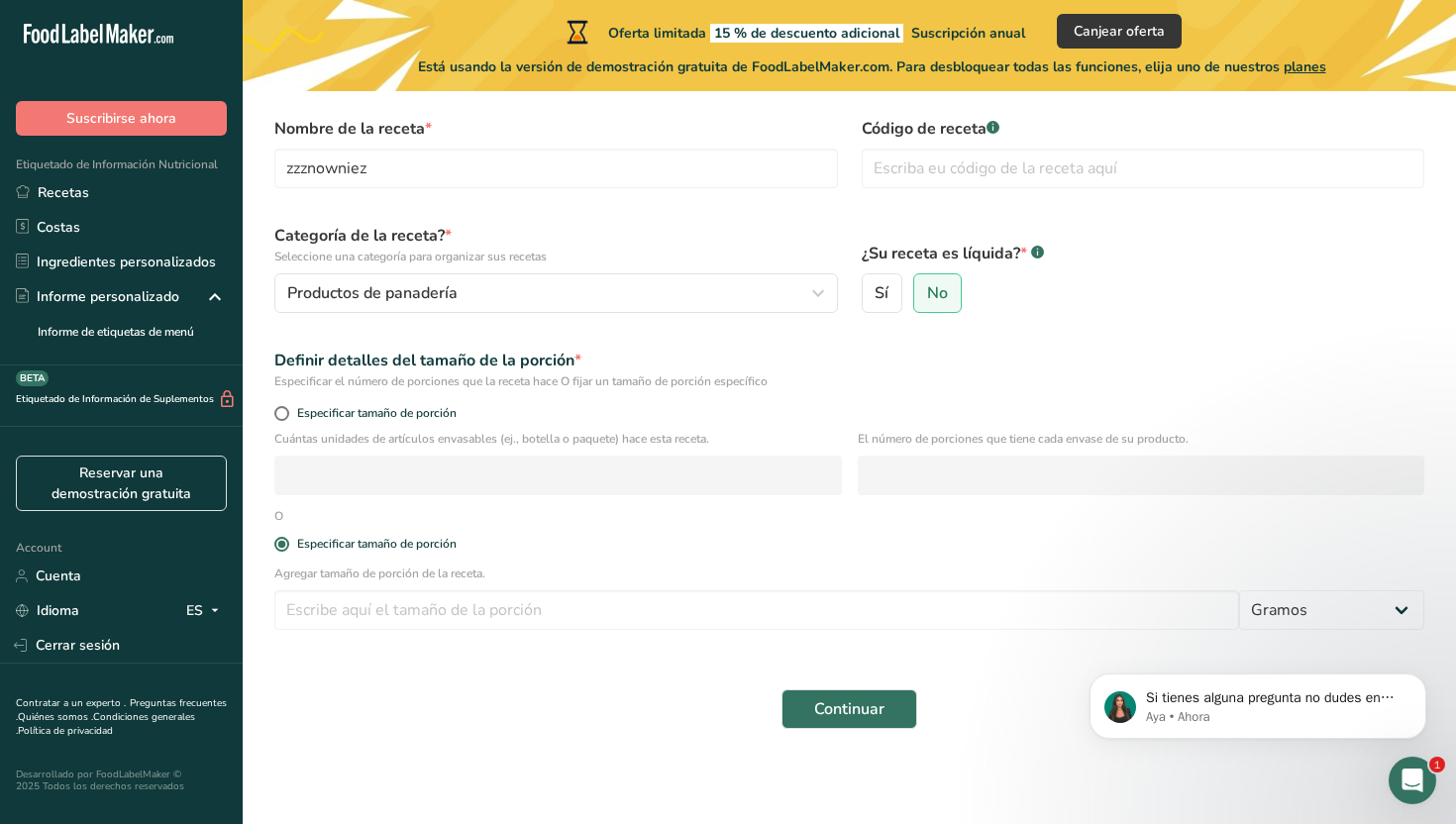 click on "O" at bounding box center [278, 516] 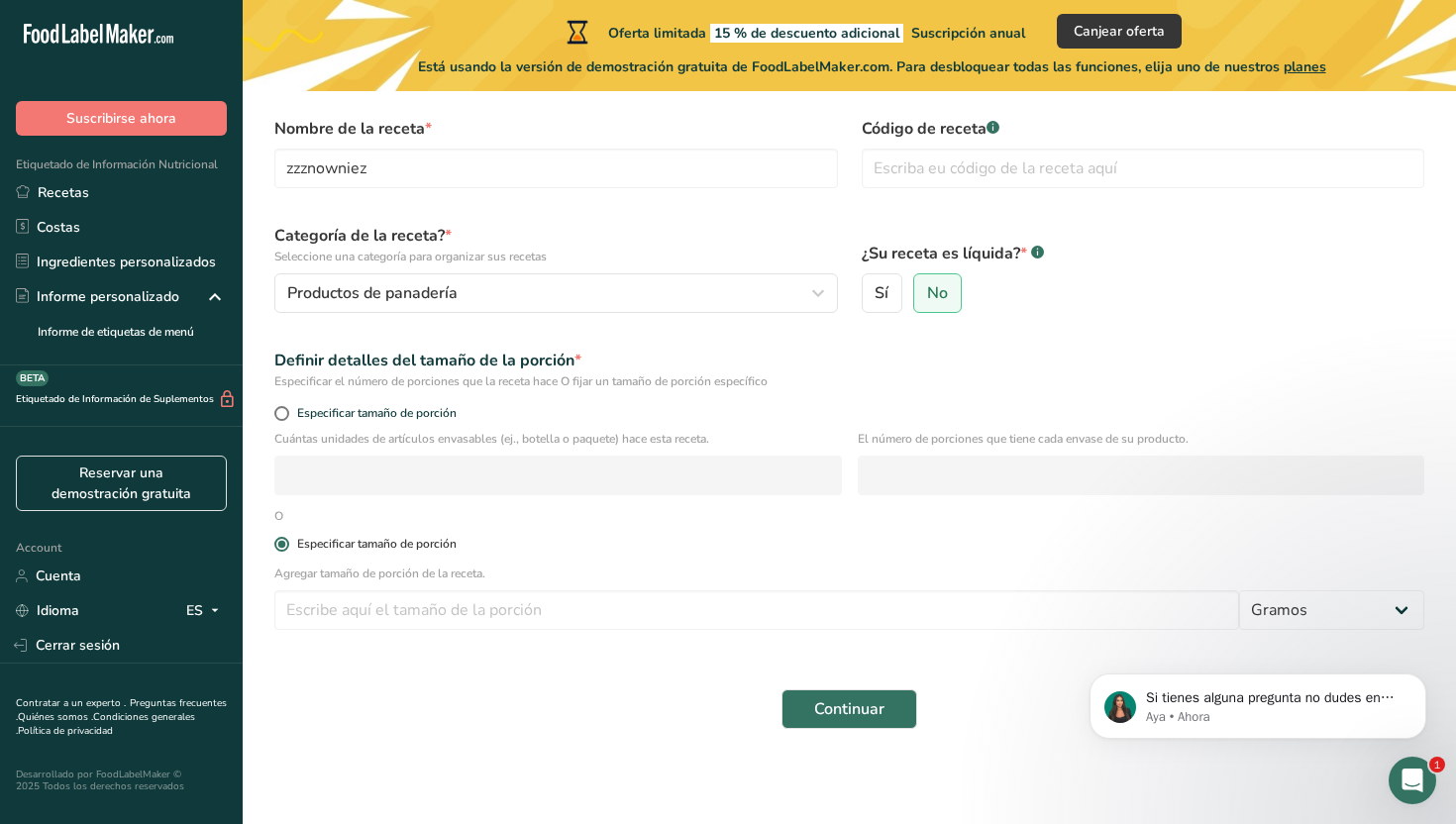 click at bounding box center (281, 544) 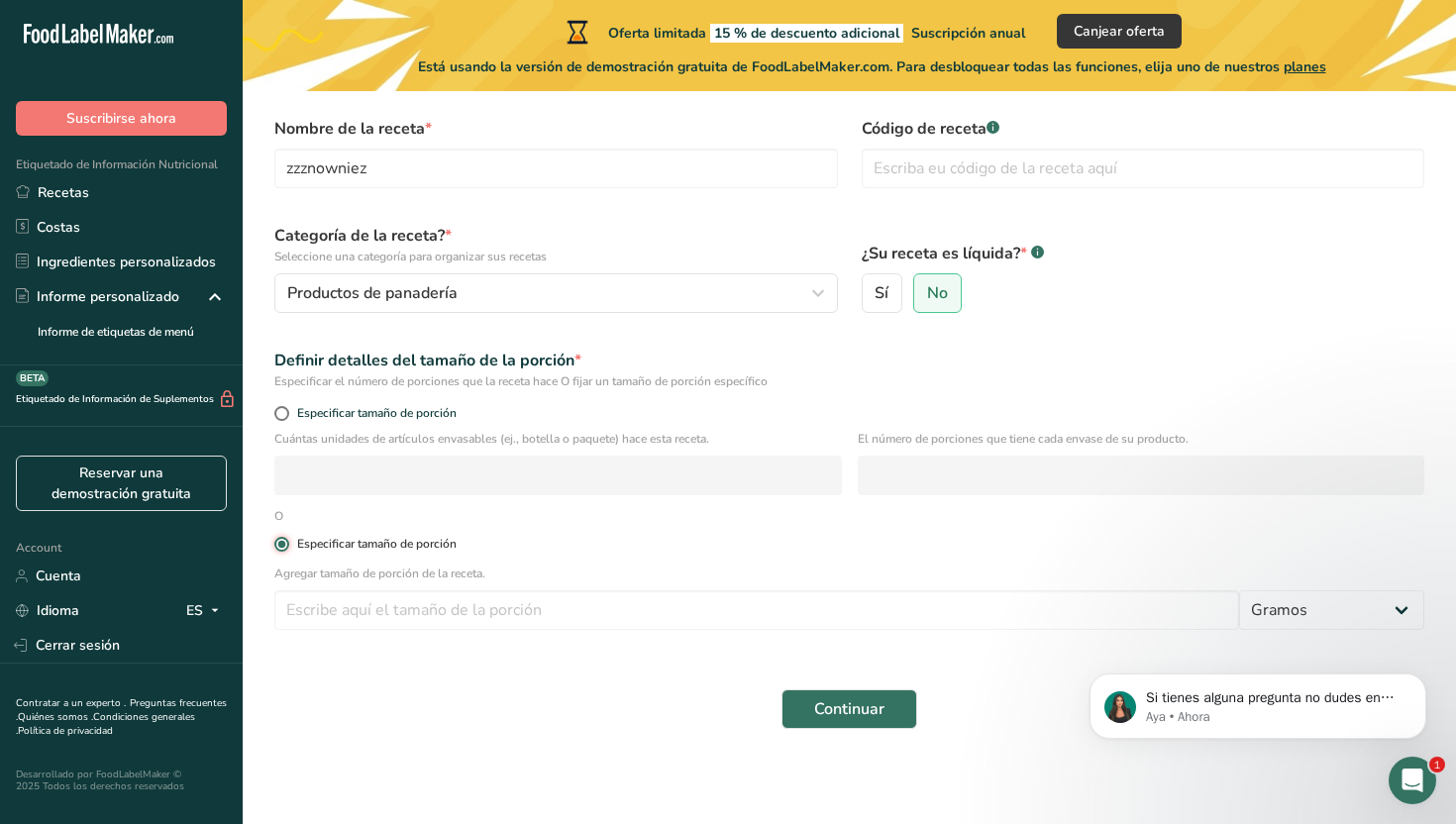 click on "Especificar tamaño de porción" at bounding box center (280, 544) 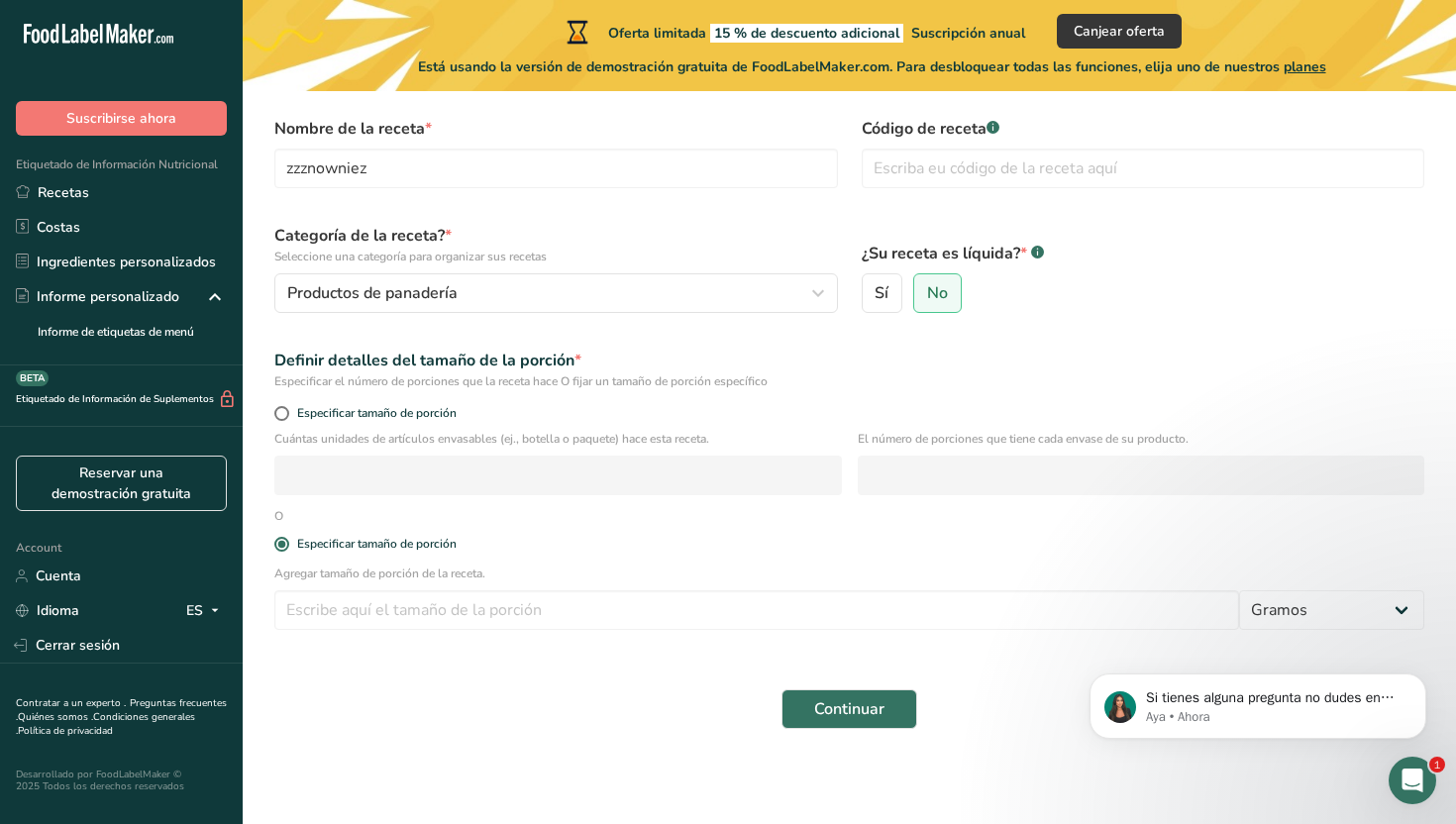 click on "Definir detalles del tamaño de la porción *
Especificar el número de porciones que la receta hace O fijar un tamaño de porción específico" at bounding box center (849, 369) 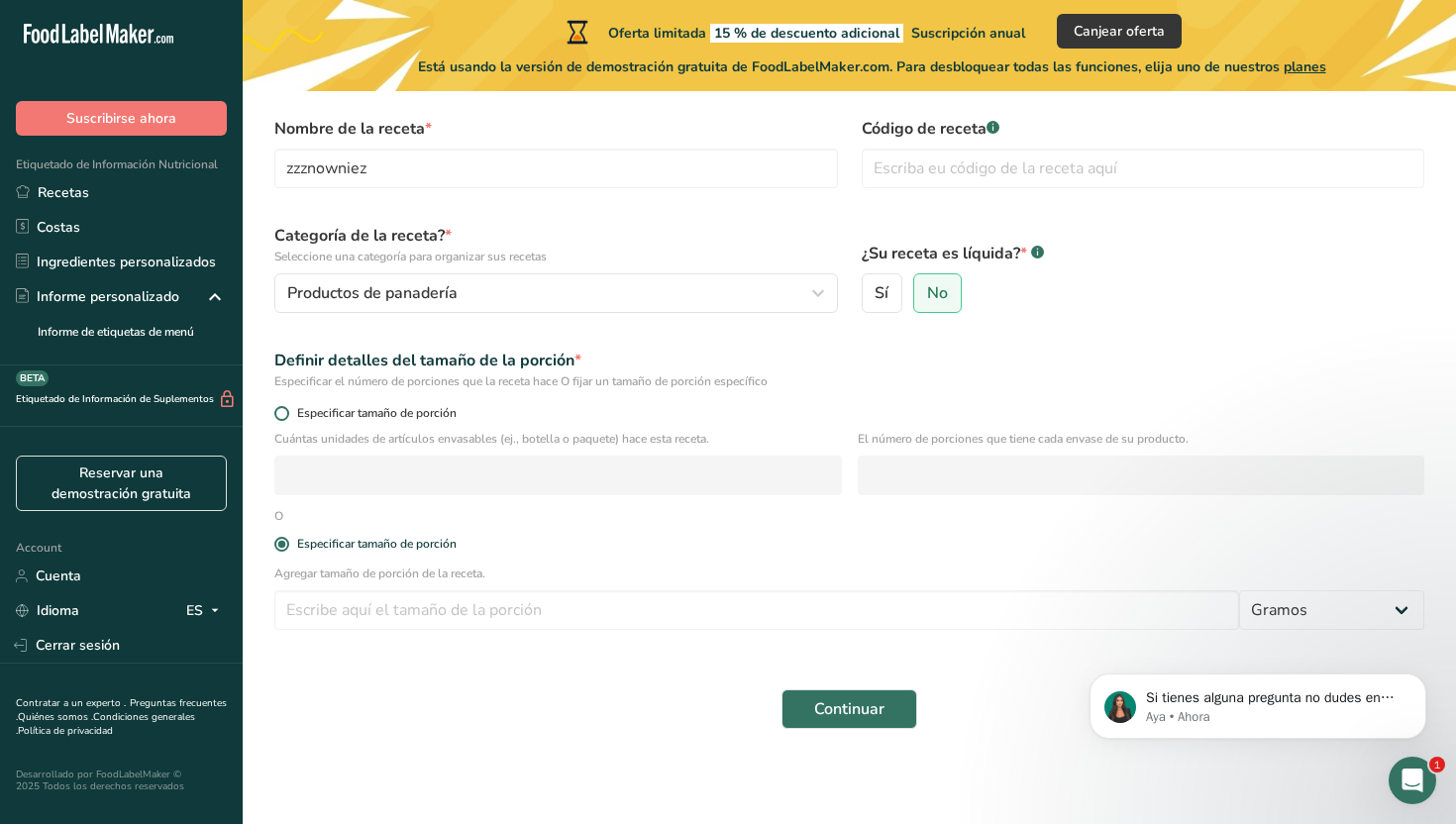 click at bounding box center (281, 413) 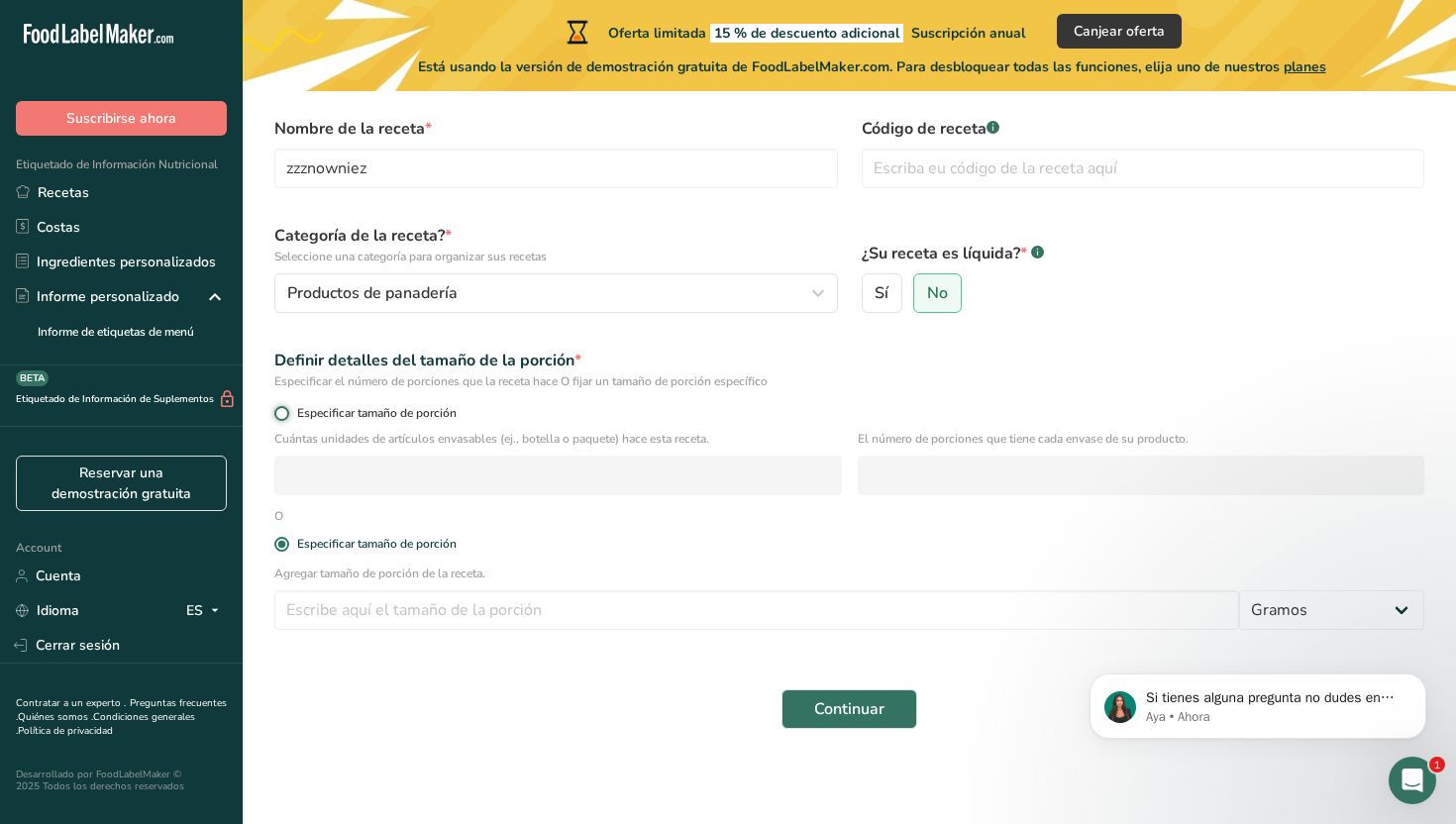 click on "Especificar tamaño de porción" at bounding box center [280, 413] 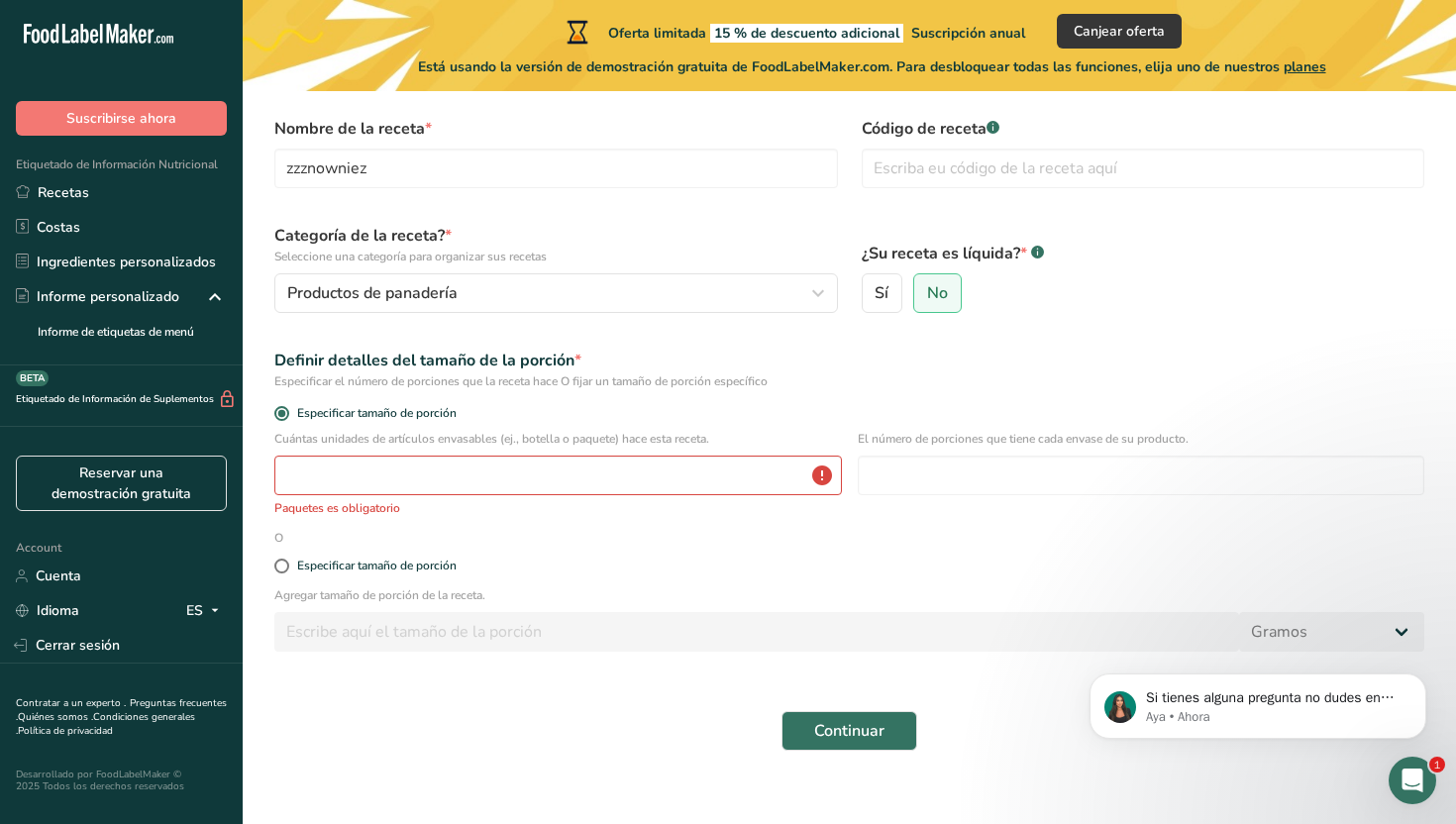 click on "Especificar tamaño de porción" at bounding box center [849, 416] 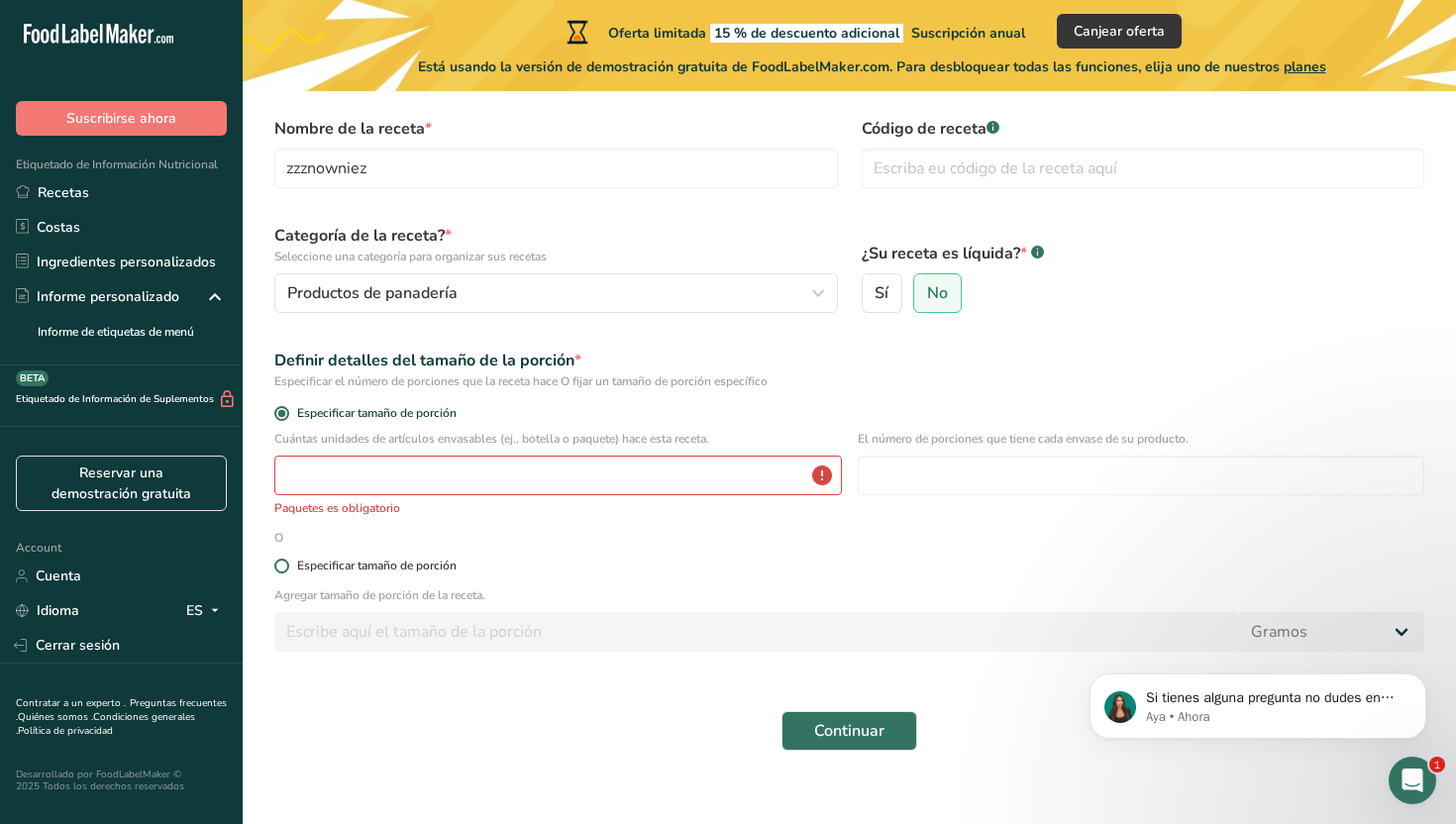 click at bounding box center (281, 566) 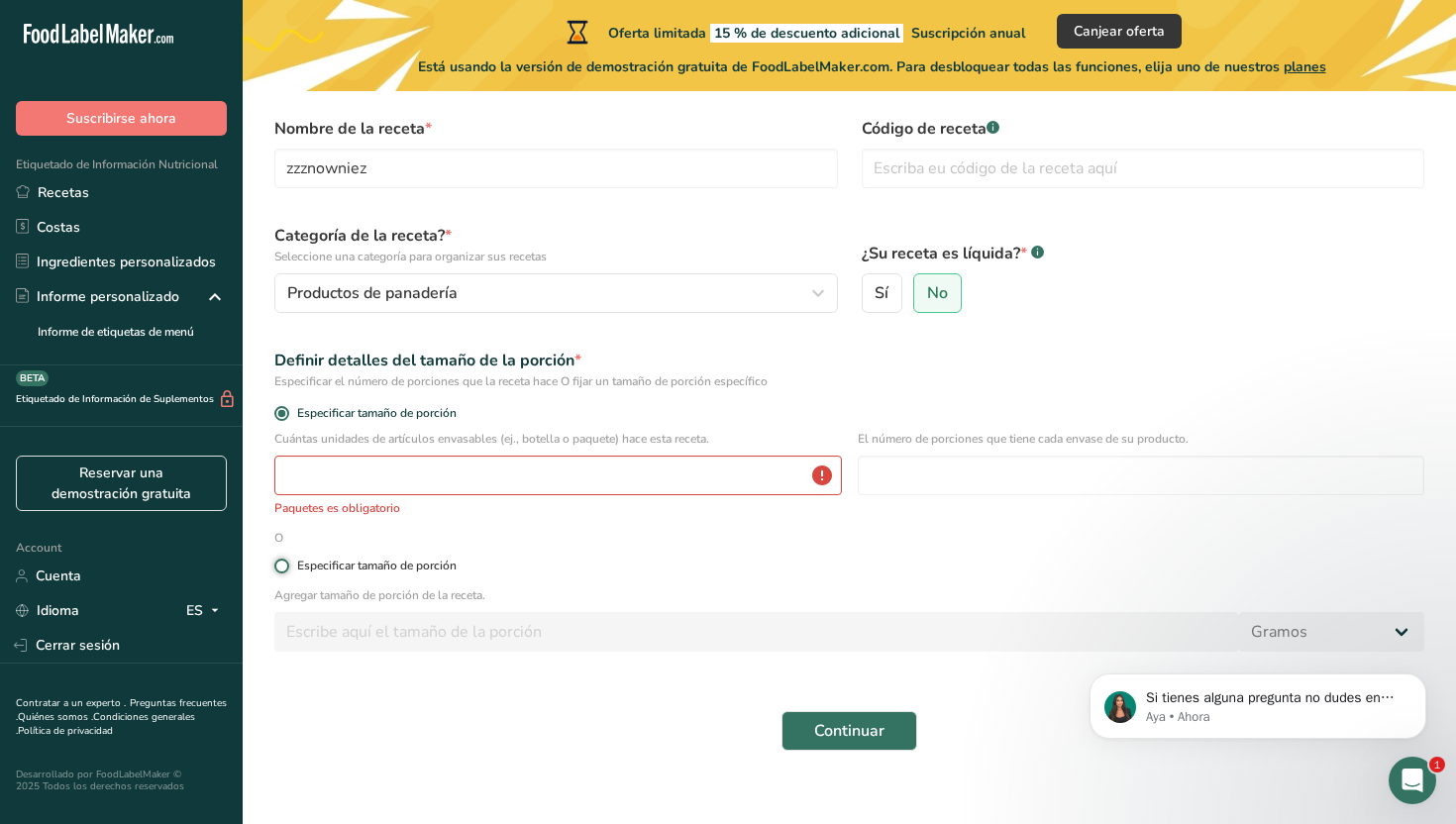 click on "Especificar tamaño de porción" at bounding box center (280, 566) 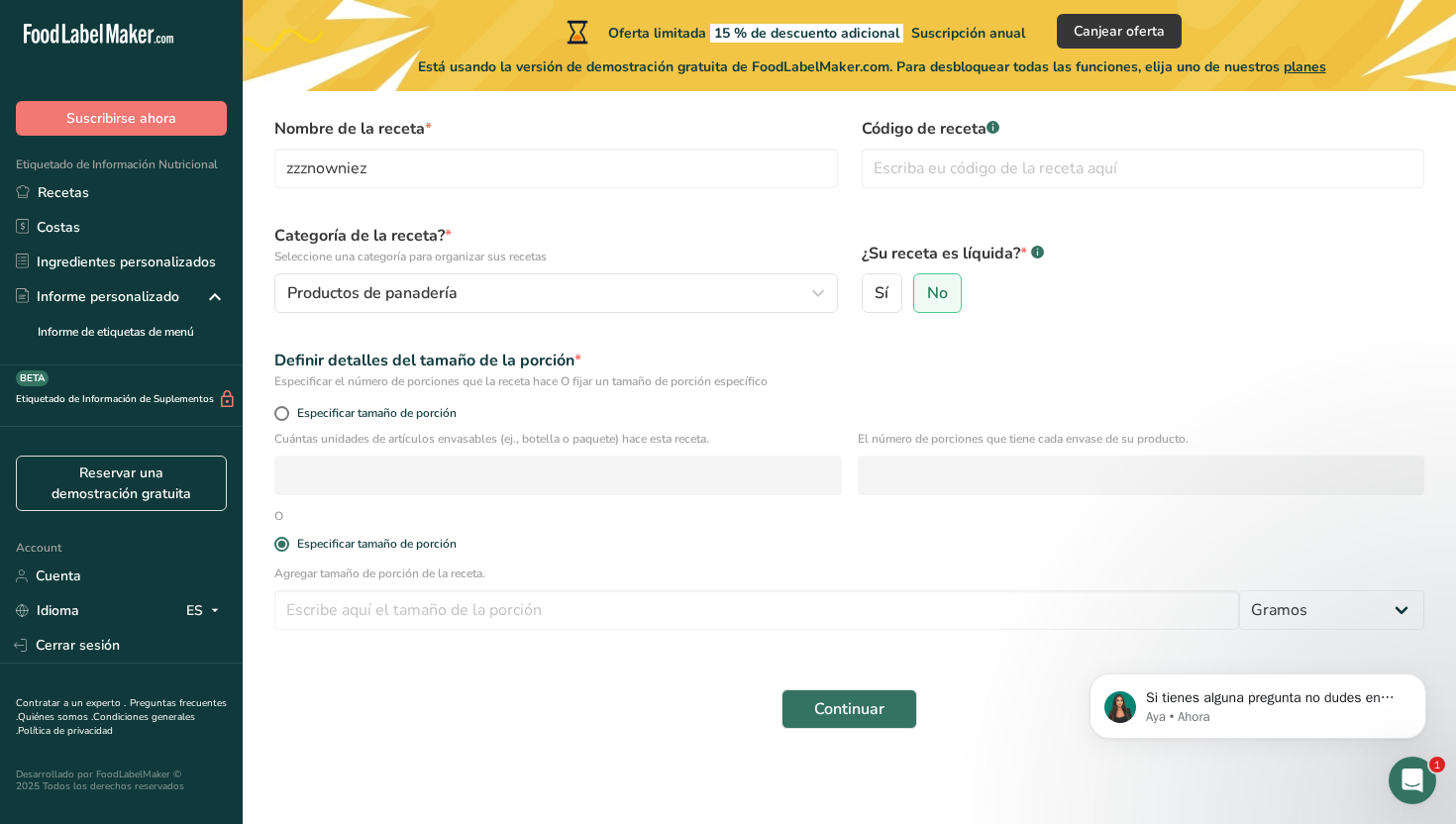click on "Cuántas unidades de artículos envasables (ej., botella o paquete) hace esta receta.
El número de porciones que tiene cada envase de su producto." at bounding box center [849, 468] 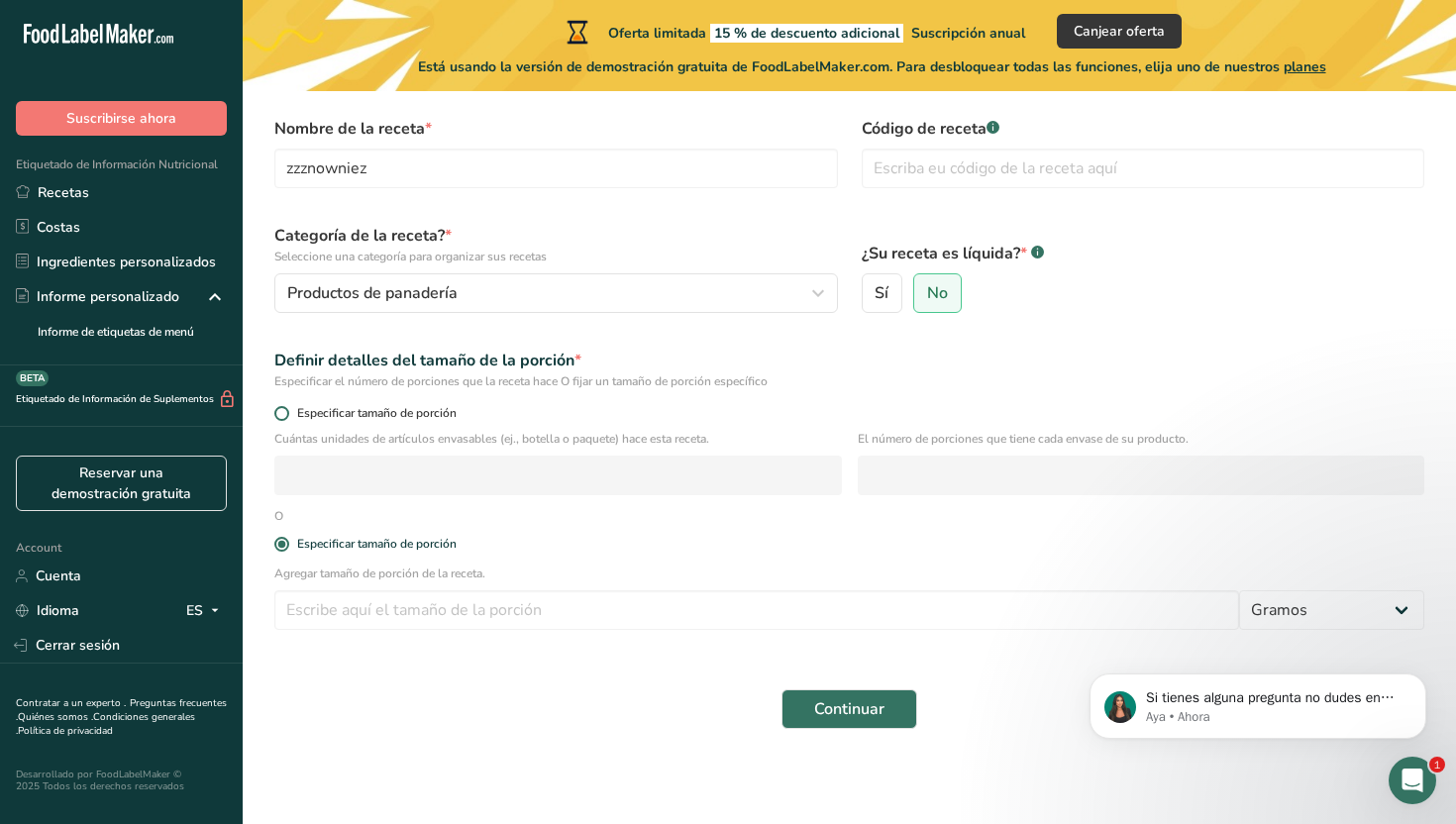 click at bounding box center [281, 413] 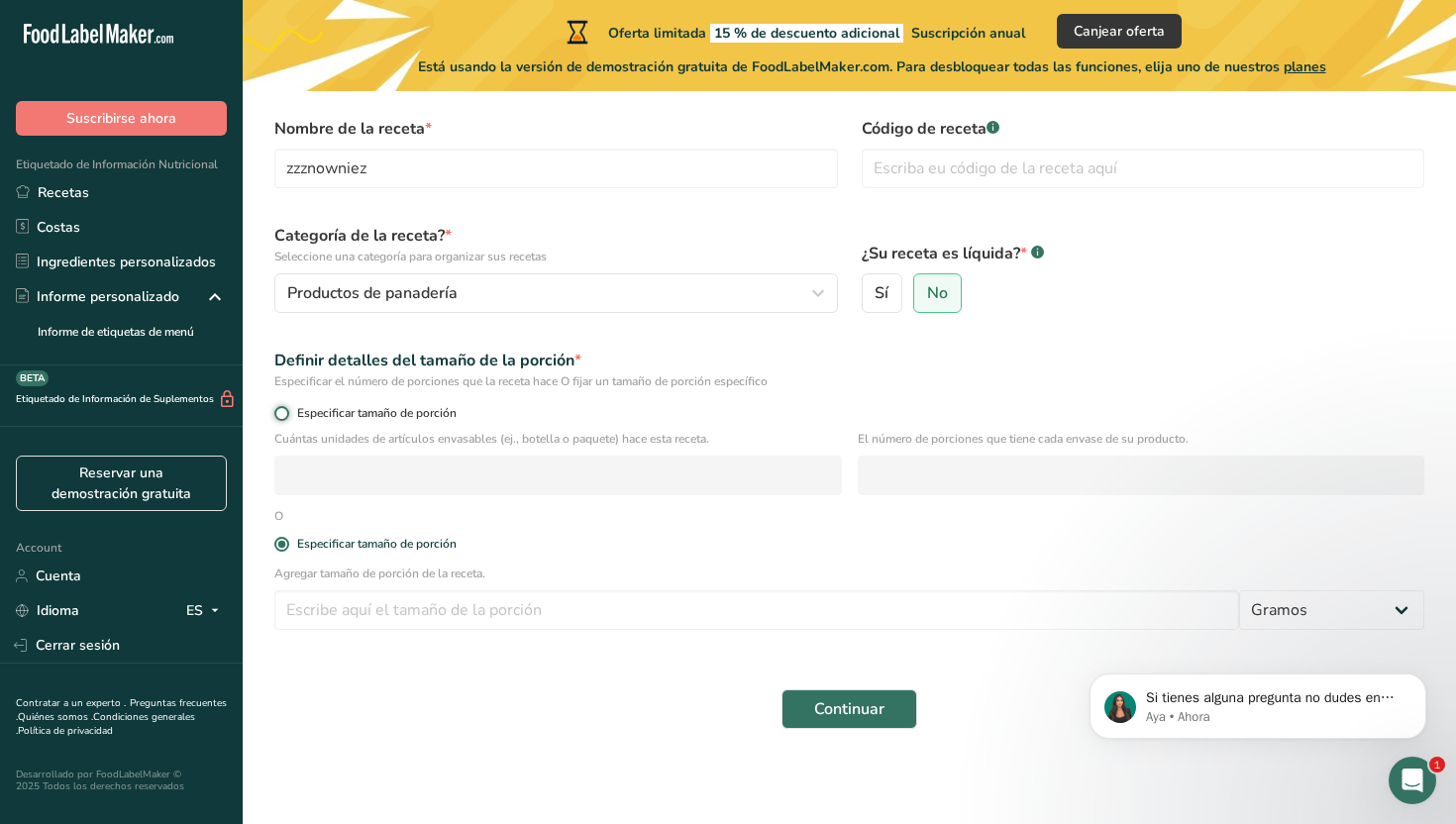 click on "Especificar tamaño de porción" at bounding box center (280, 413) 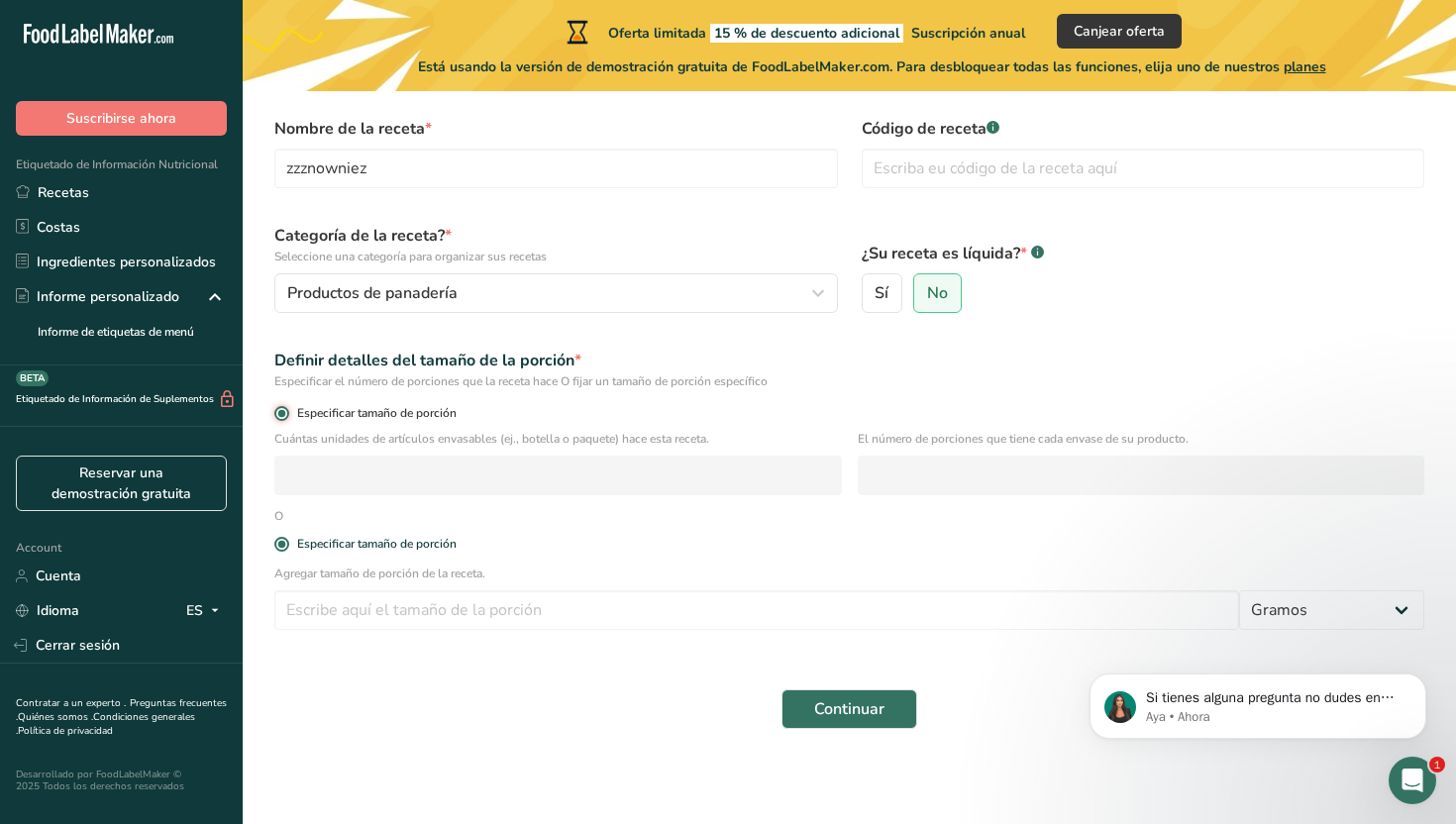 radio on "false" 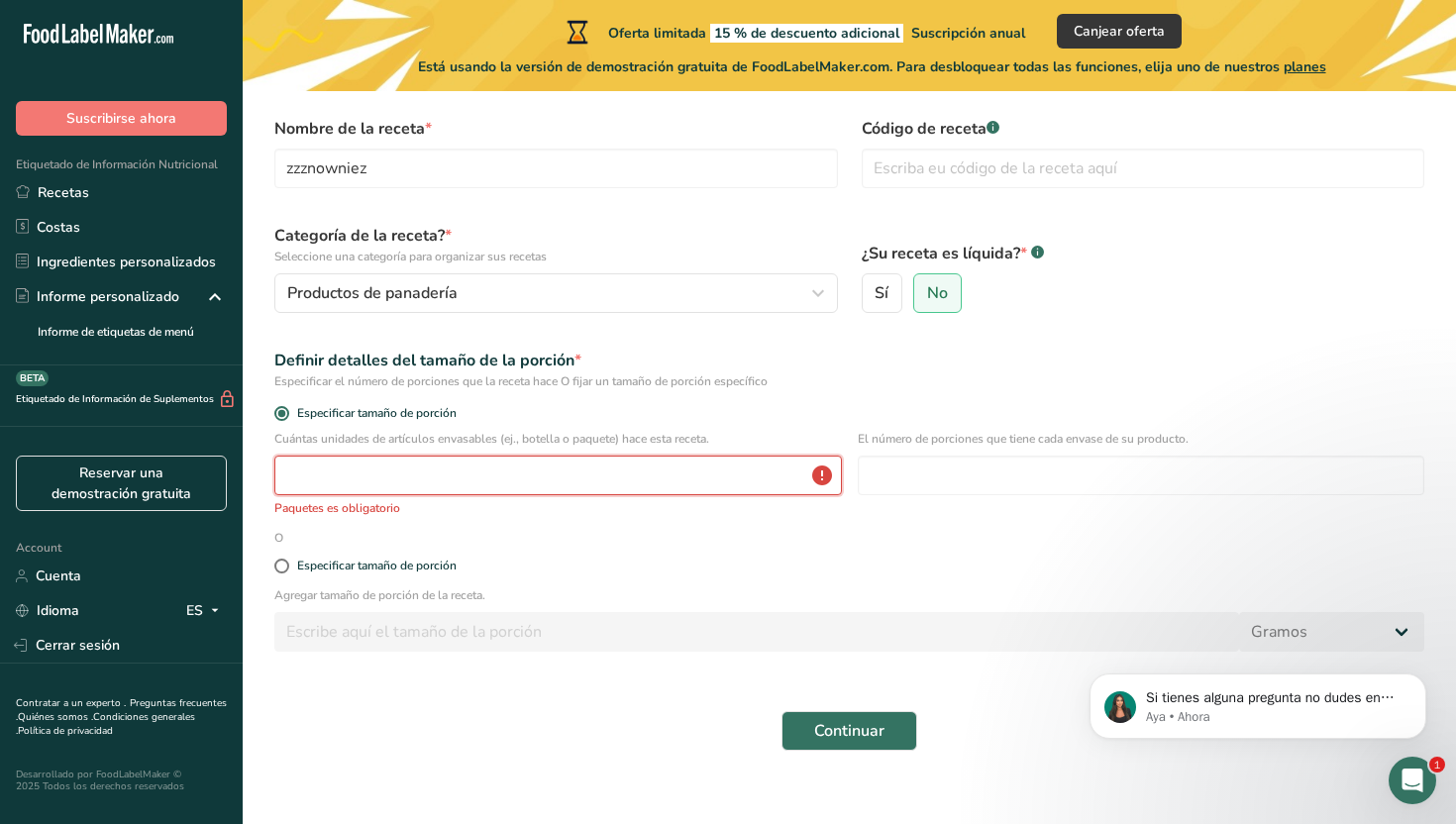 click at bounding box center (558, 475) 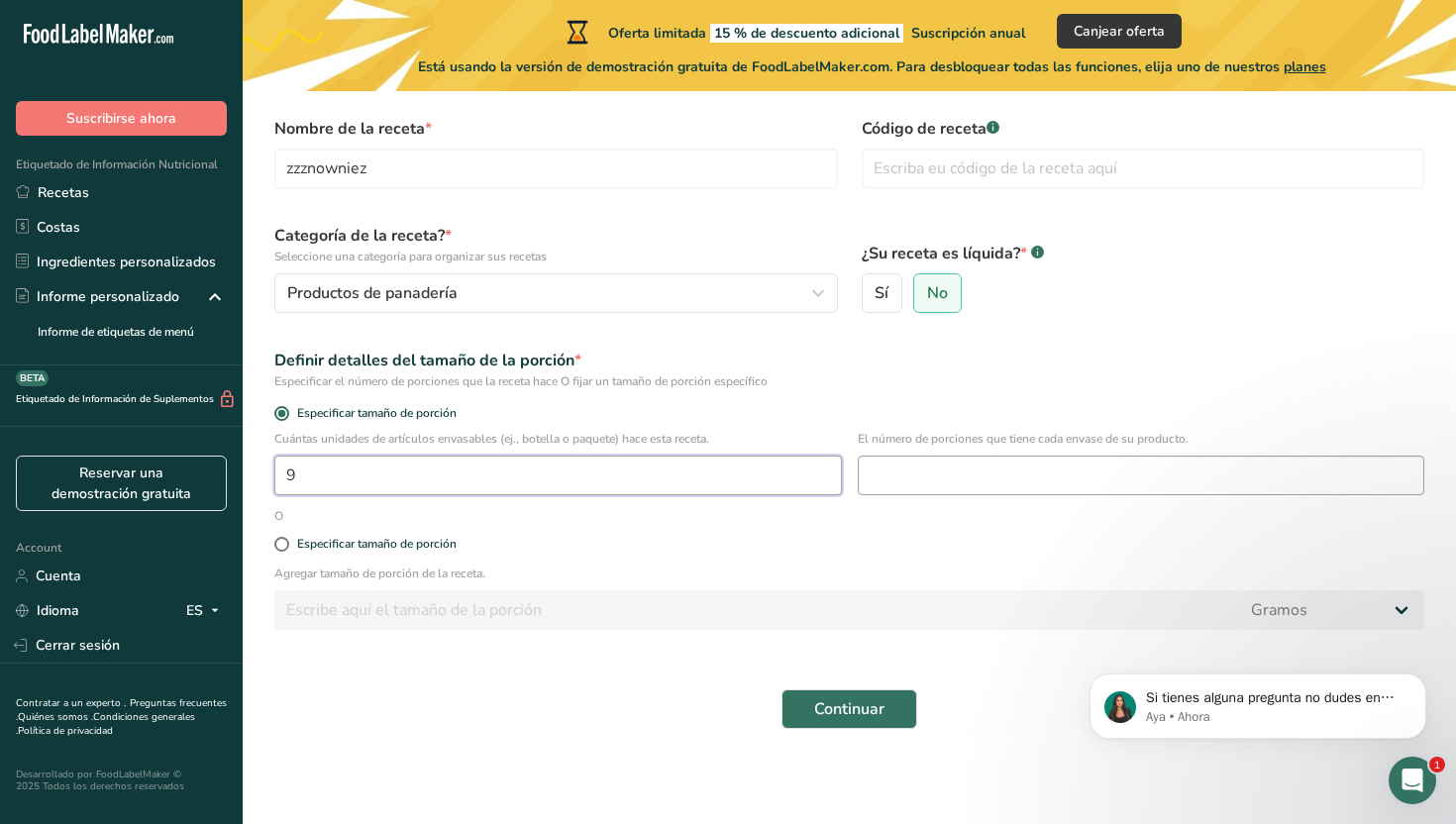 type on "9" 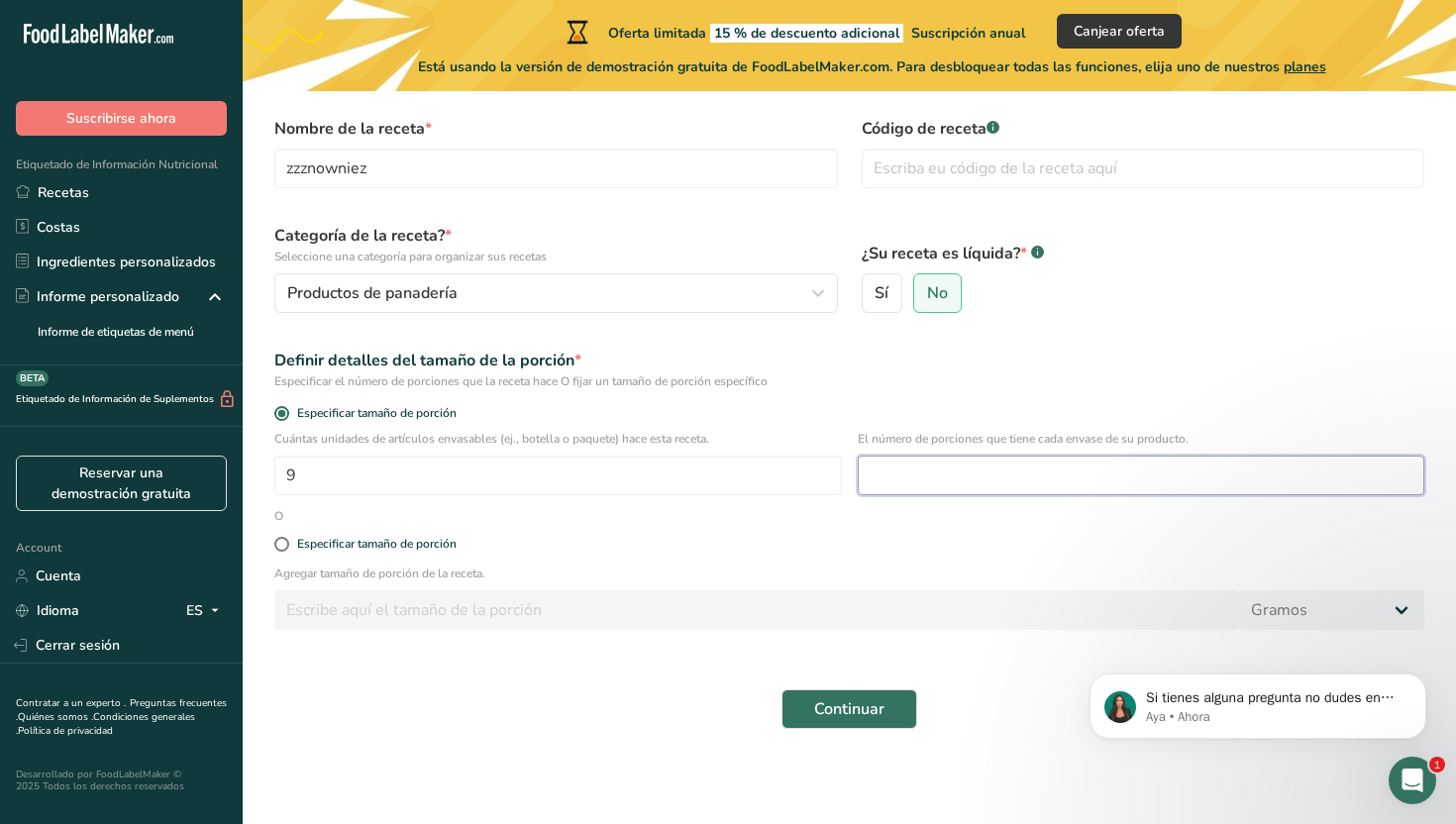 click at bounding box center [1141, 475] 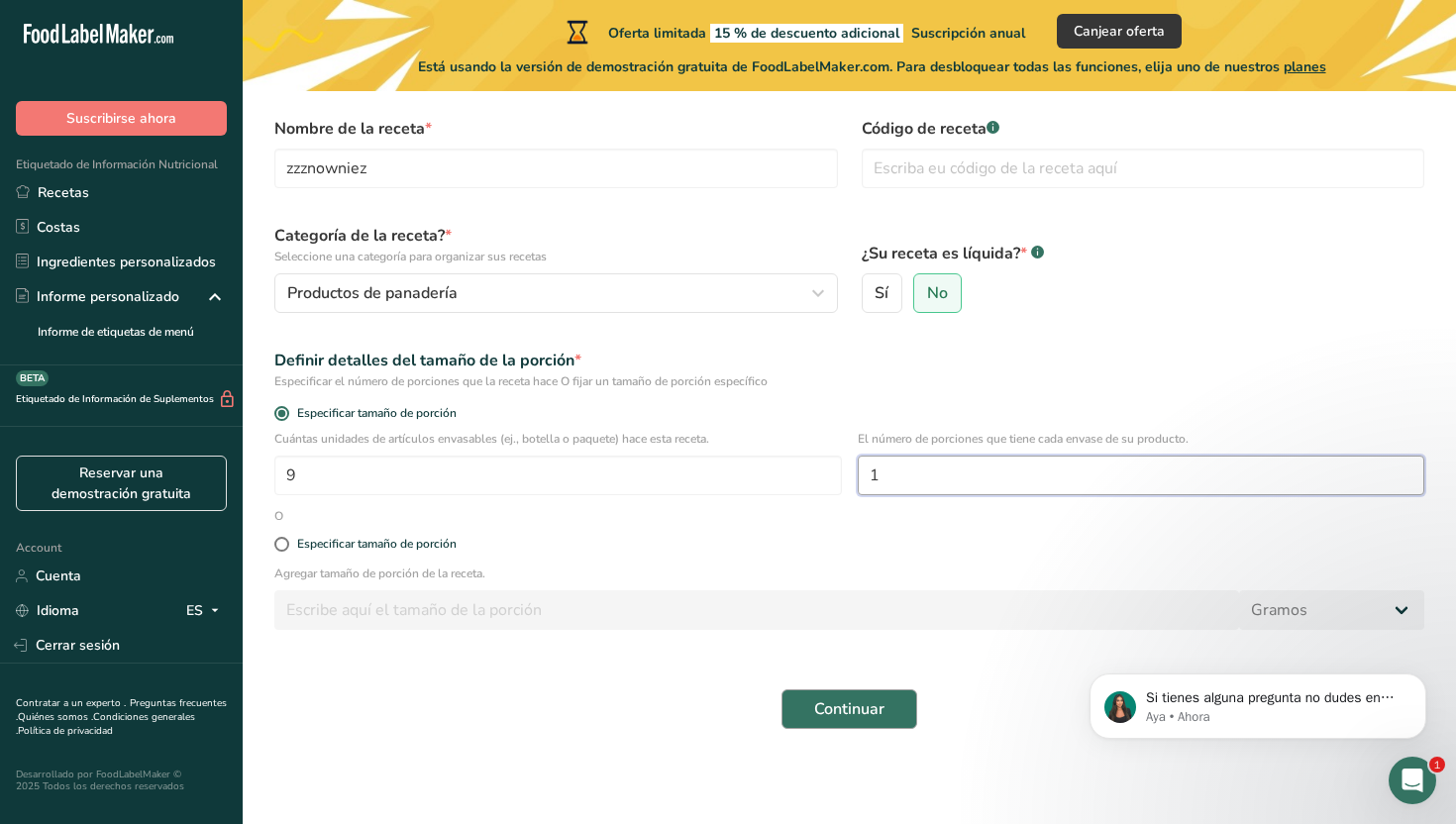 type on "1" 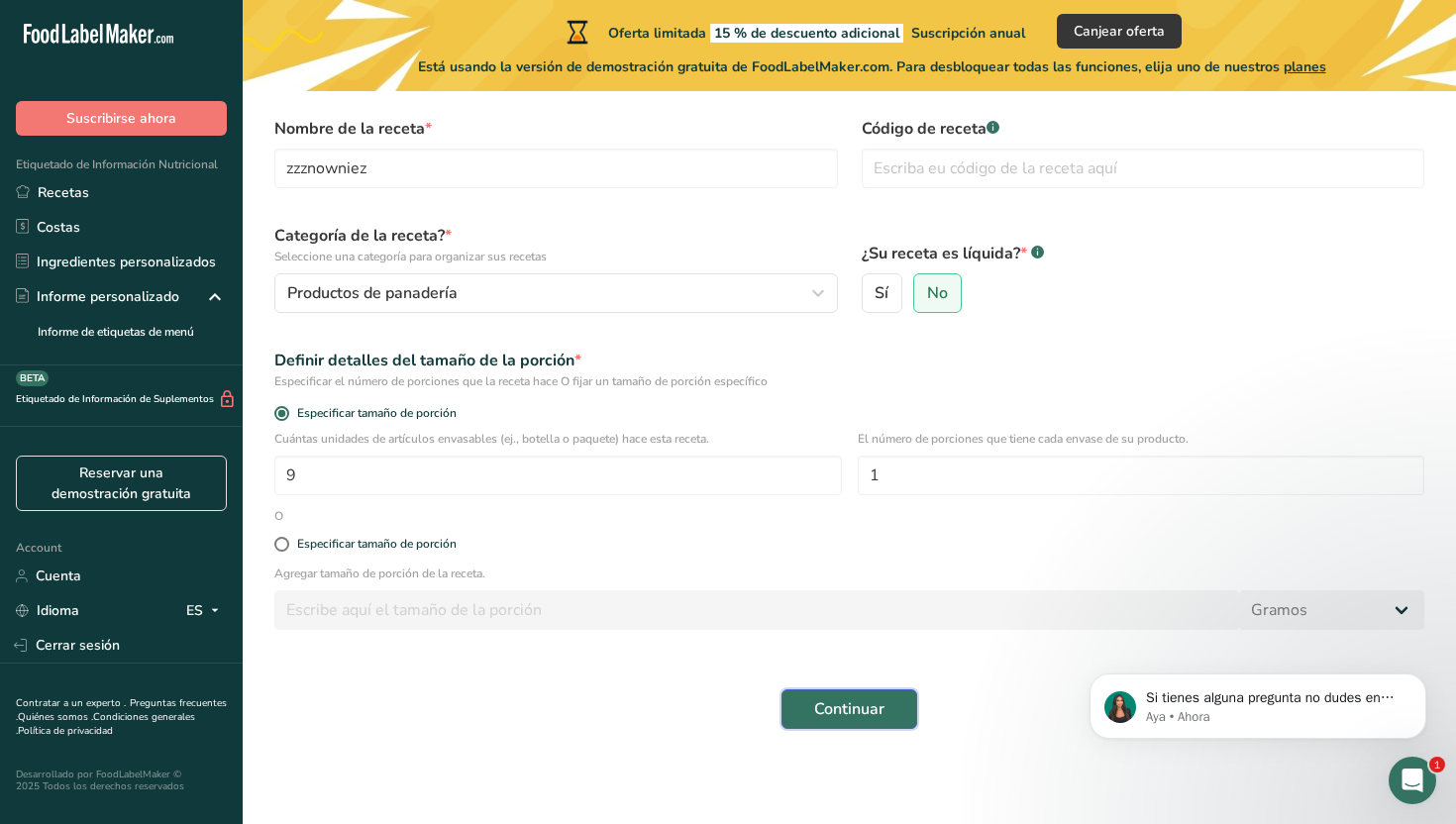 click on "Continuar" at bounding box center [849, 709] 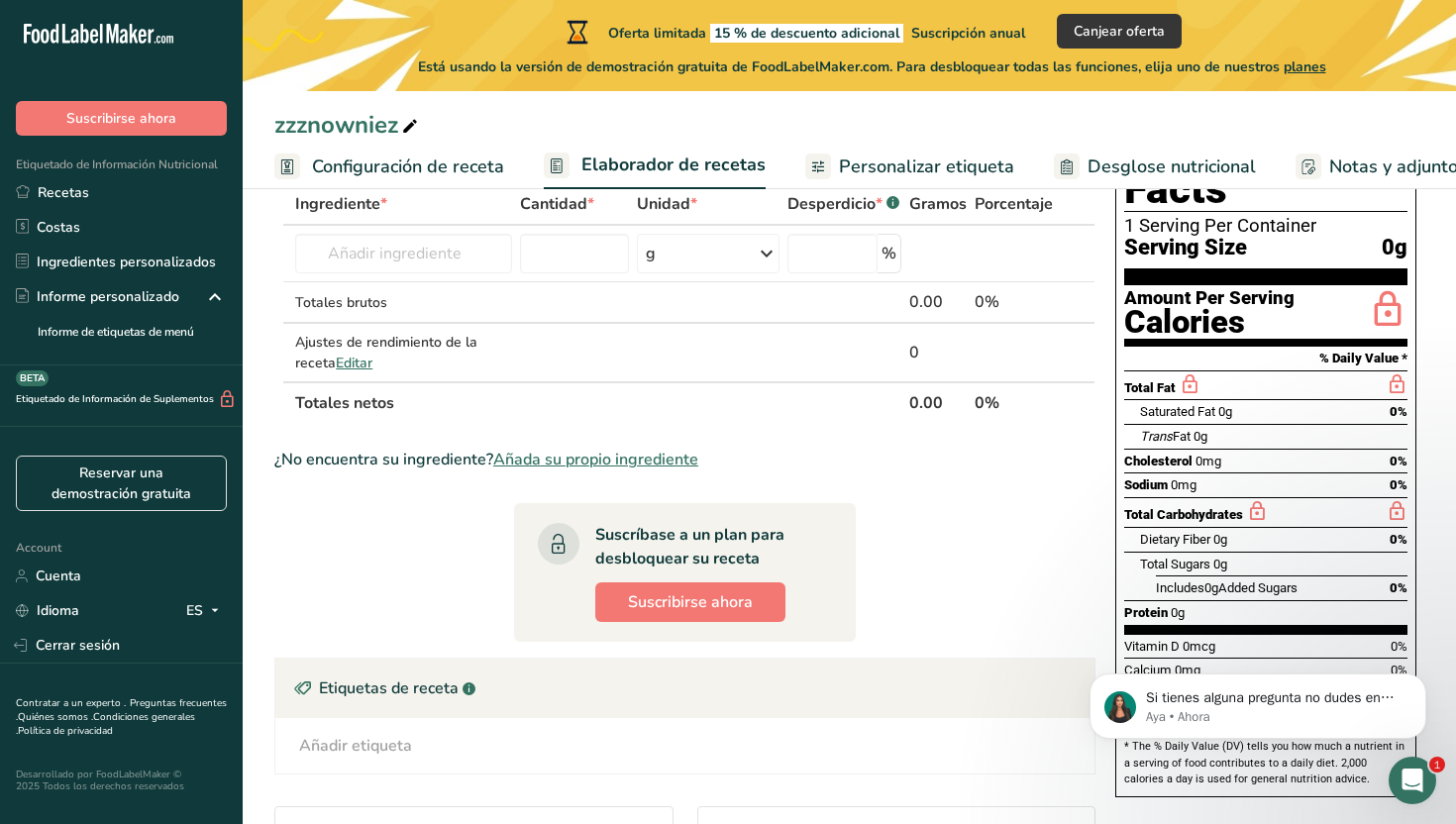 scroll, scrollTop: 0, scrollLeft: 0, axis: both 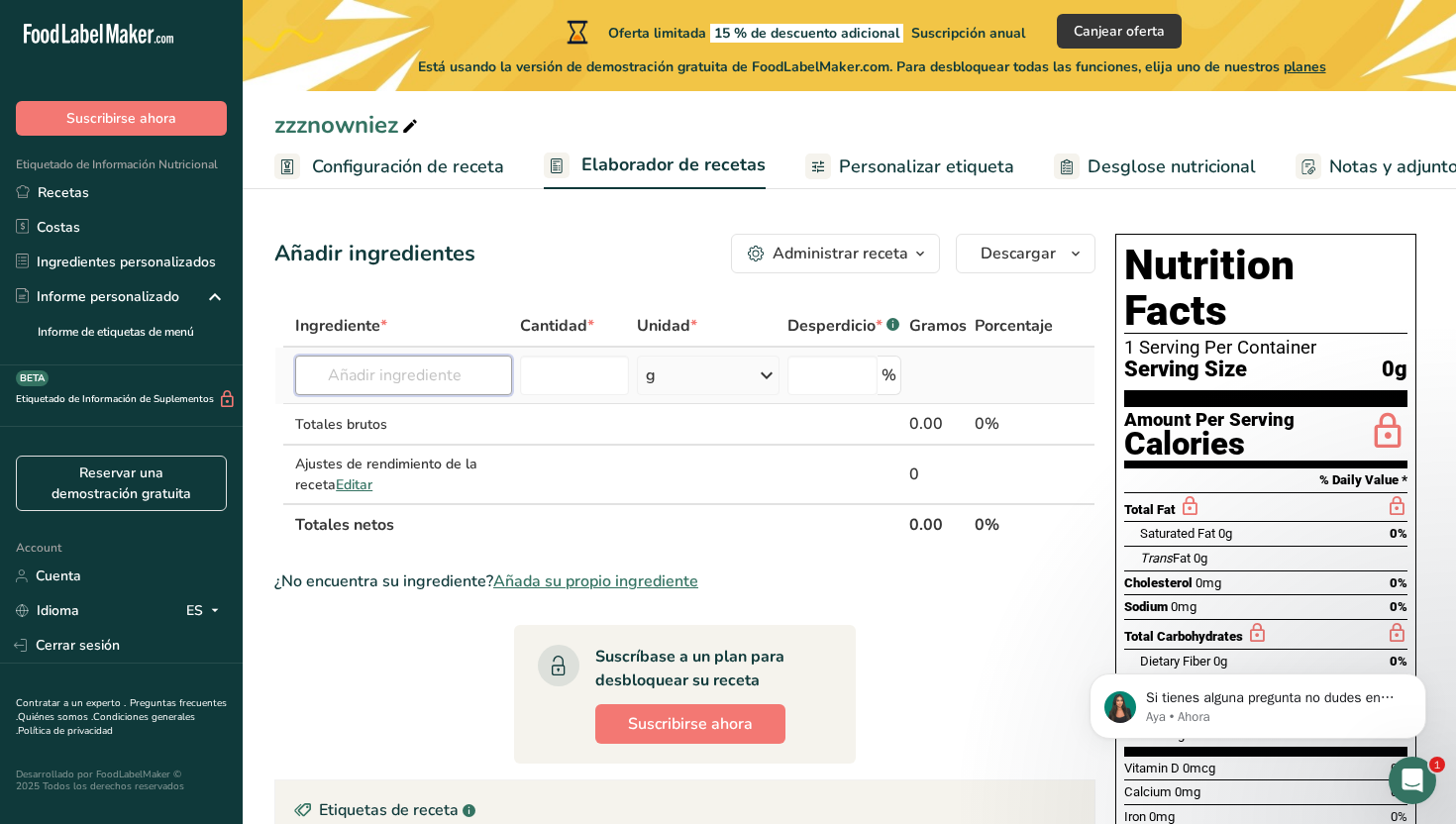 click at bounding box center [403, 375] 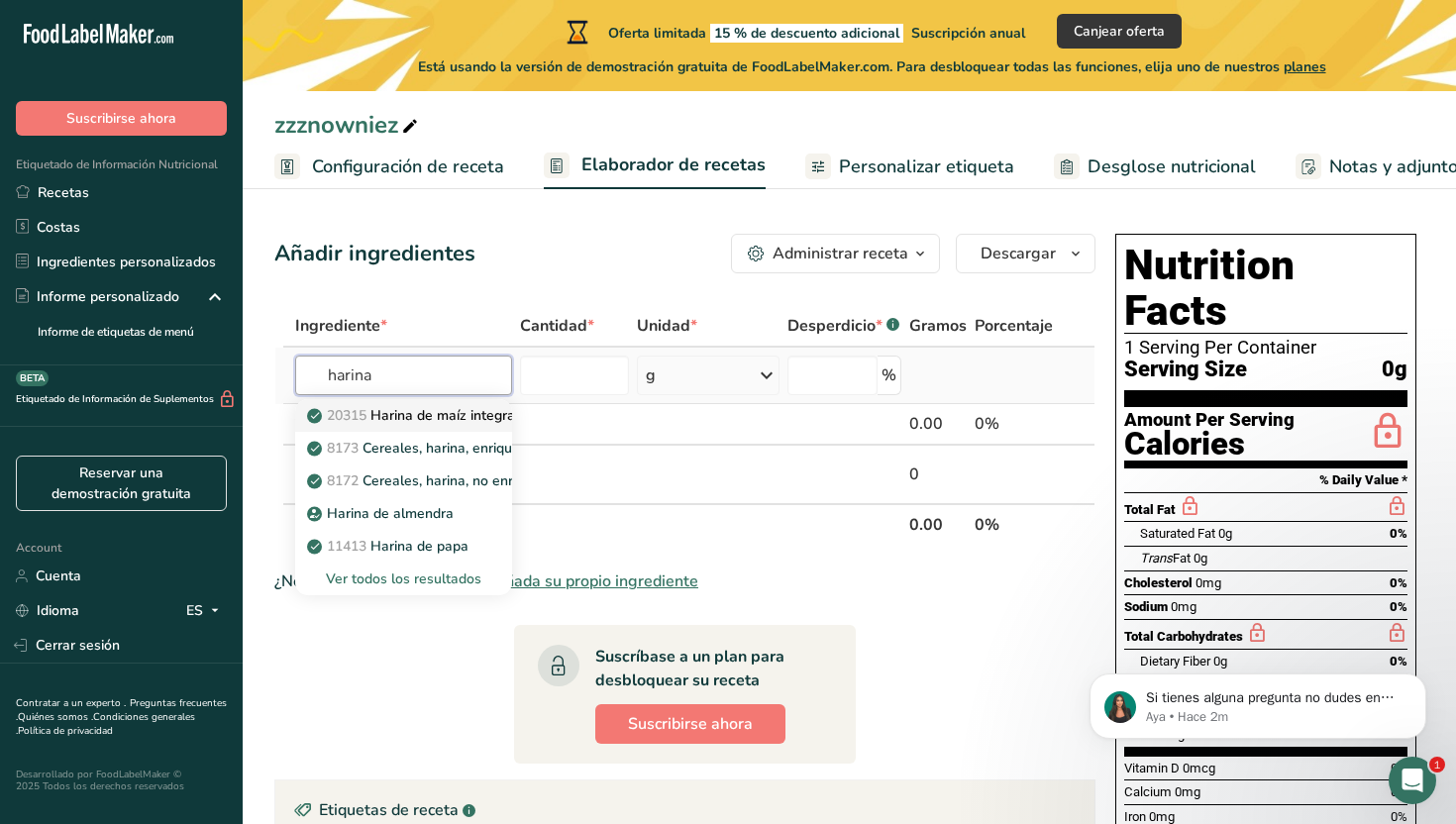 type on "harina" 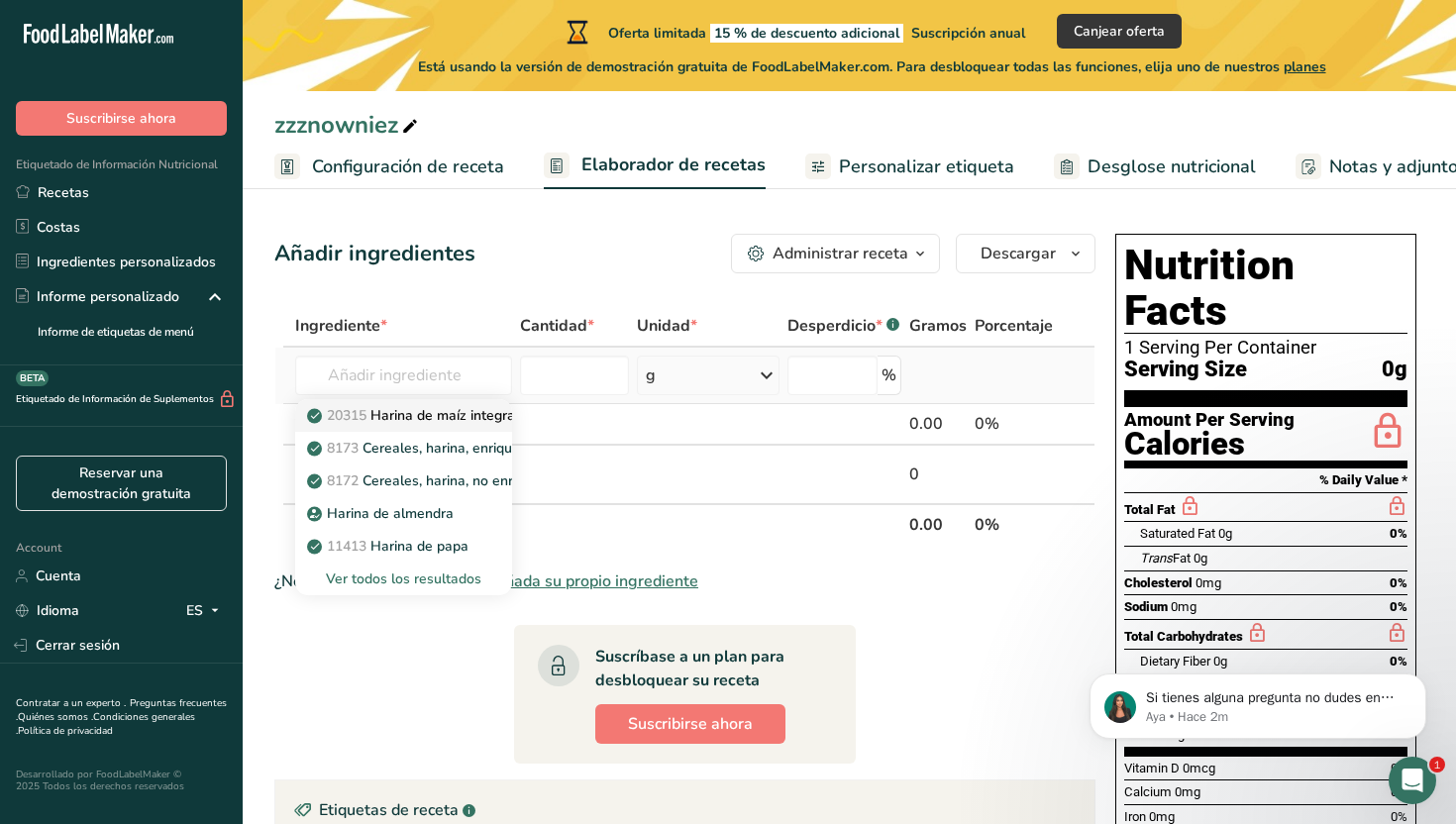 click on "20315
Harina de maíz integral, azul (harina de maíz morado)" at bounding box center (511, 415) 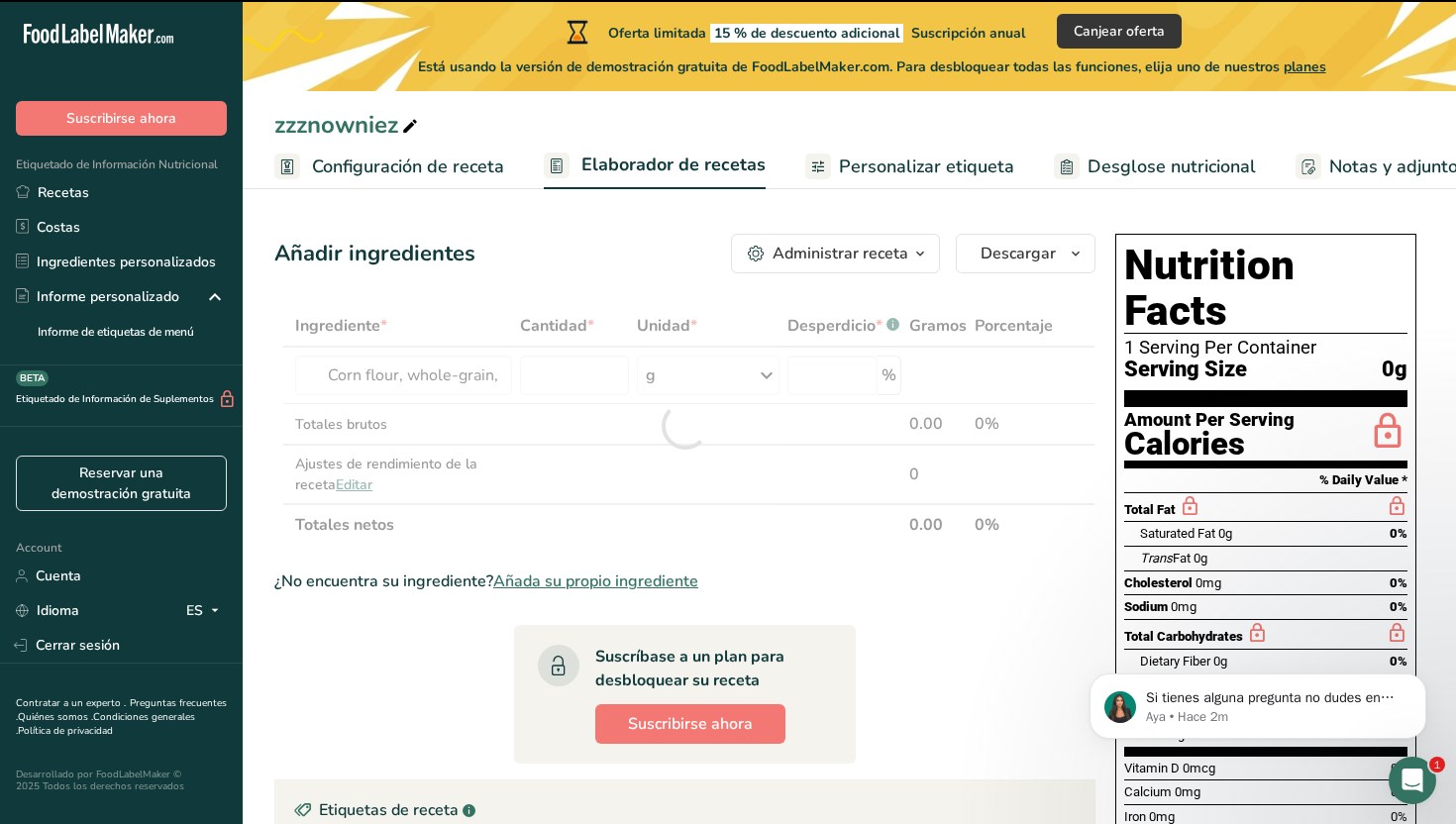type on "0" 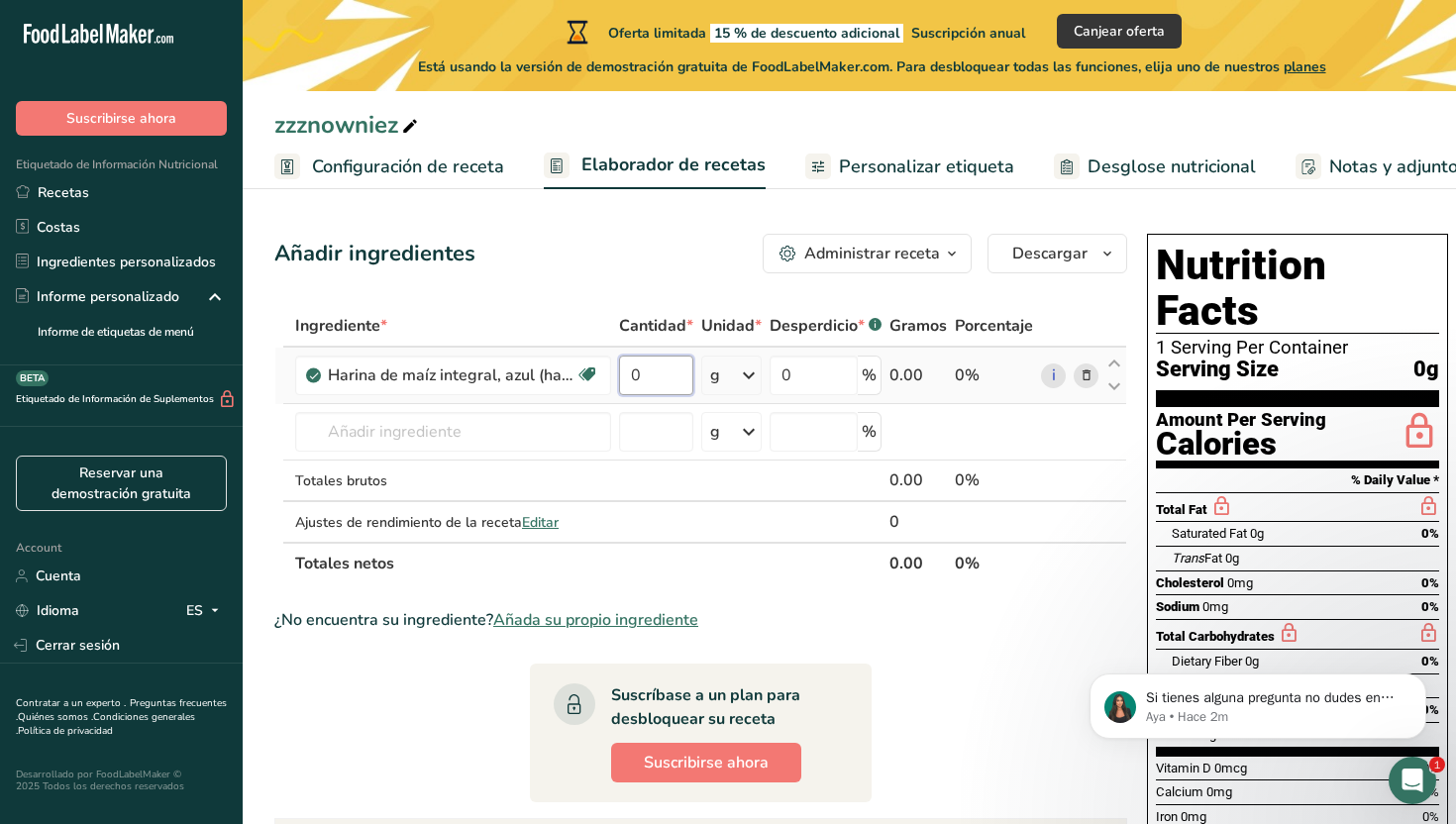 click on "0" at bounding box center (656, 375) 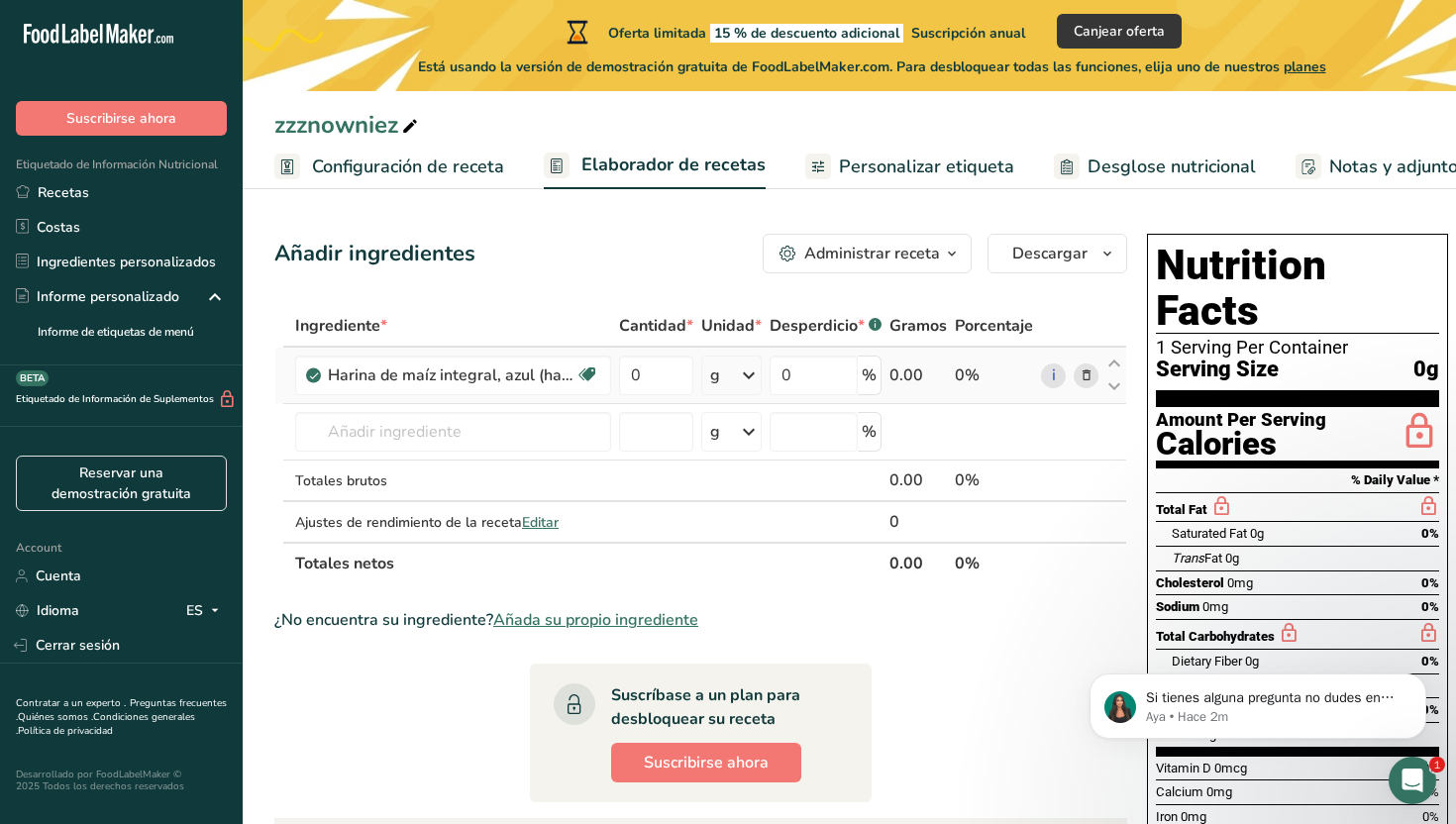 click on "Ingrediente *
Cantidad *
Unidad *
Desperdicio *   .a-a{fill:#347362;}.b-a{fill:#fff;}          Gramos
Porcentaje
Harina de maíz integral, azul (harina de maíz morado)
Libre de lácteos
Libre de gluten
Vegano
Vegetariano
Libre de soja
0
g
Porciones
1 tbsp
Unidades de peso
g
kg
mg
Ver más
Unidades de volumen
litro
Las unidades de volumen requieren una conversión de densidad. Si conoce la densidad de su ingrediente, introdúzcala a continuación. De lo contrario, haga clic en "RIA", nuestra asistente regulatoria de IA, quien podrá ayudarle.
lb/pie³
g/cm³" at bounding box center [700, 445] 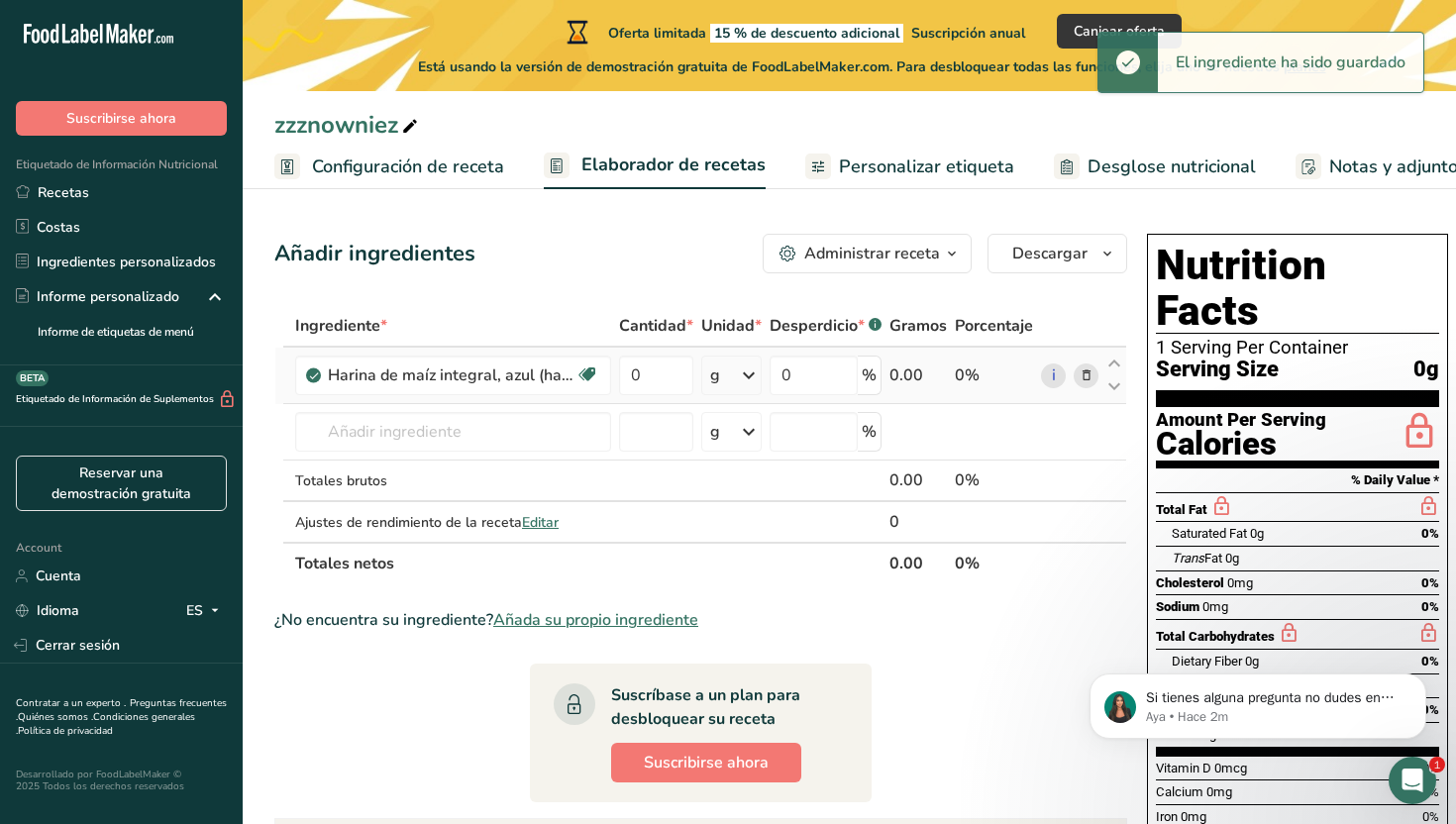click at bounding box center [749, 375] 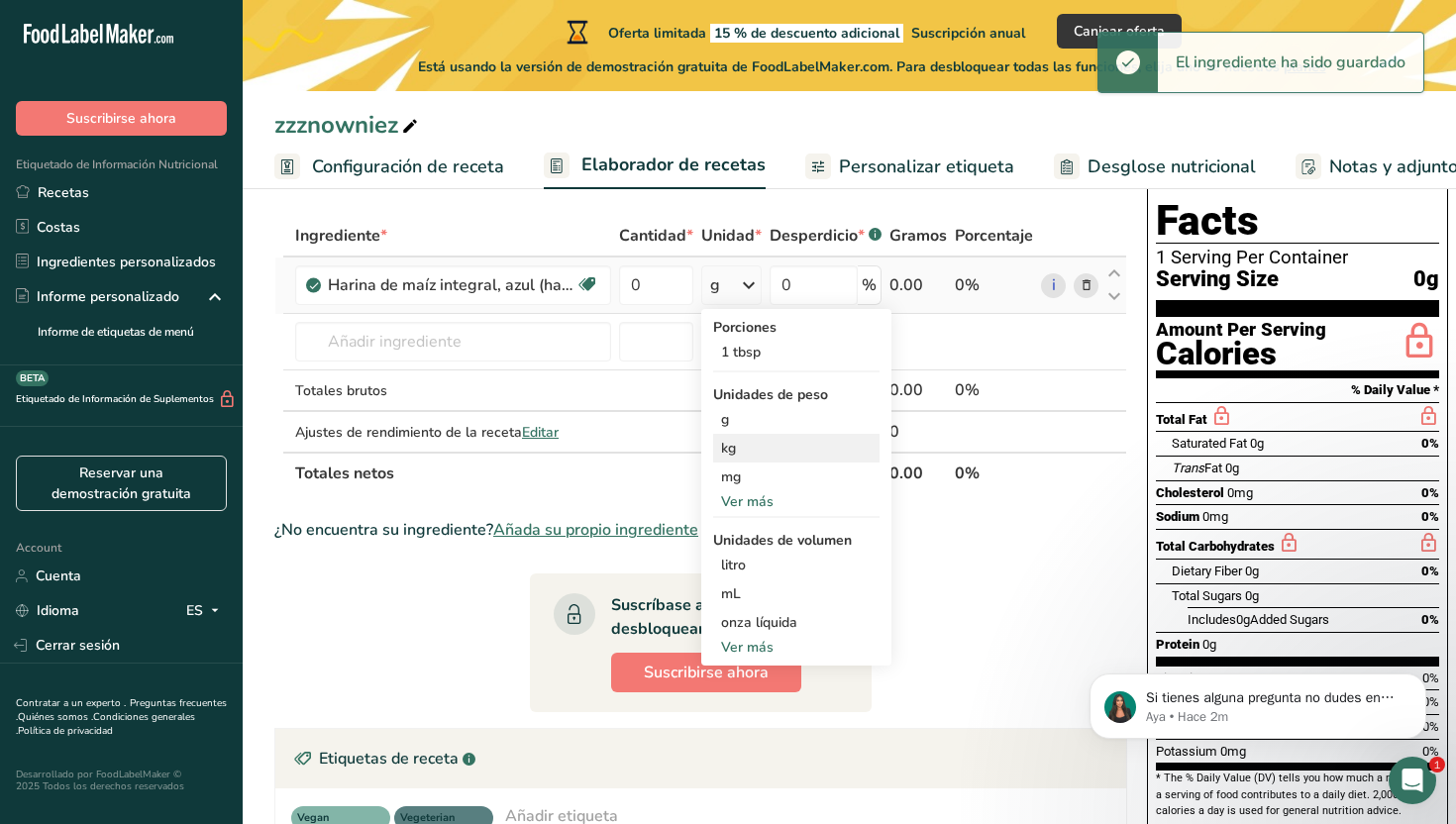 scroll, scrollTop: 108, scrollLeft: 0, axis: vertical 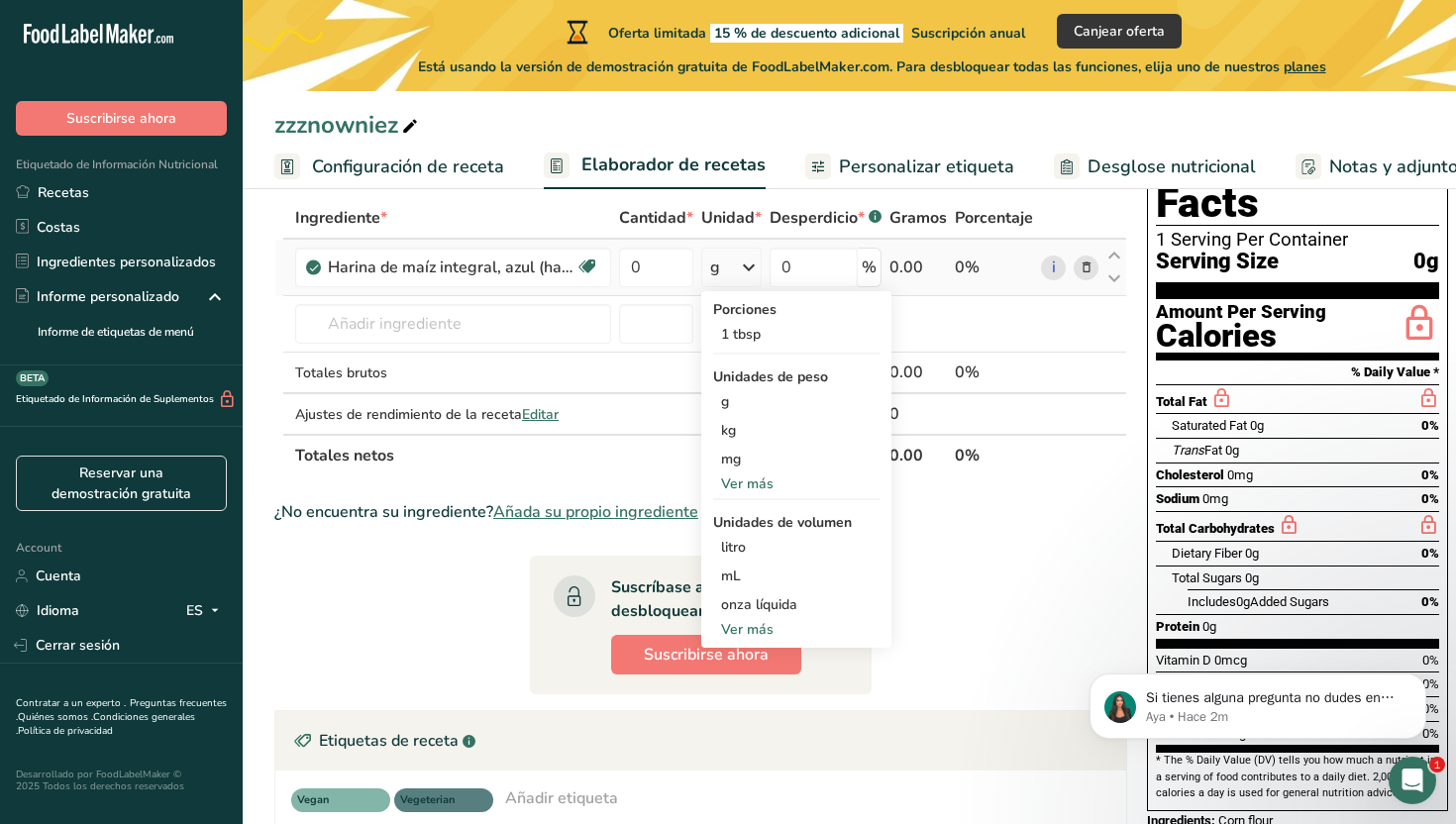 click on "Ver más" at bounding box center [796, 629] 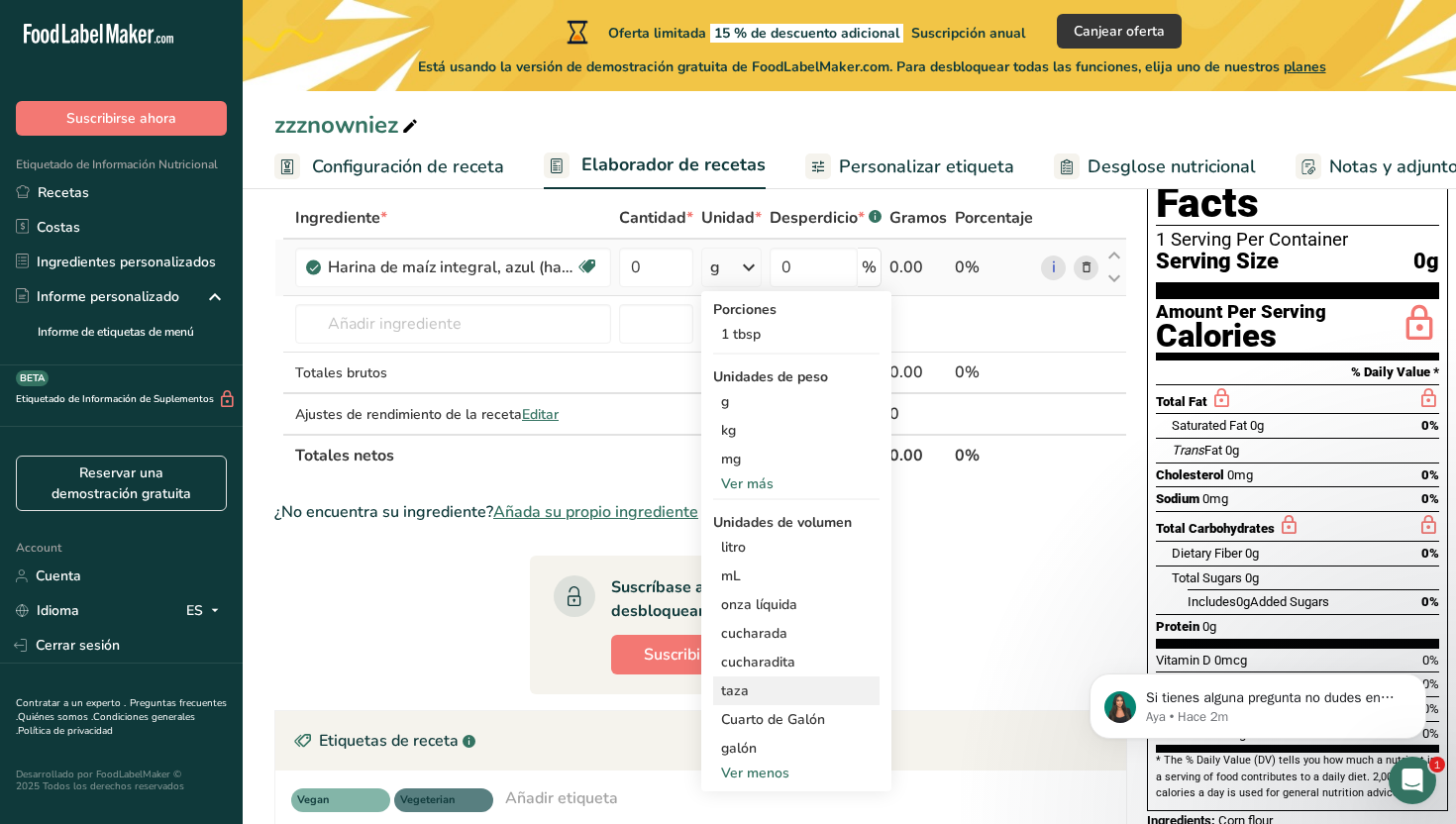 click on "taza" at bounding box center (796, 690) 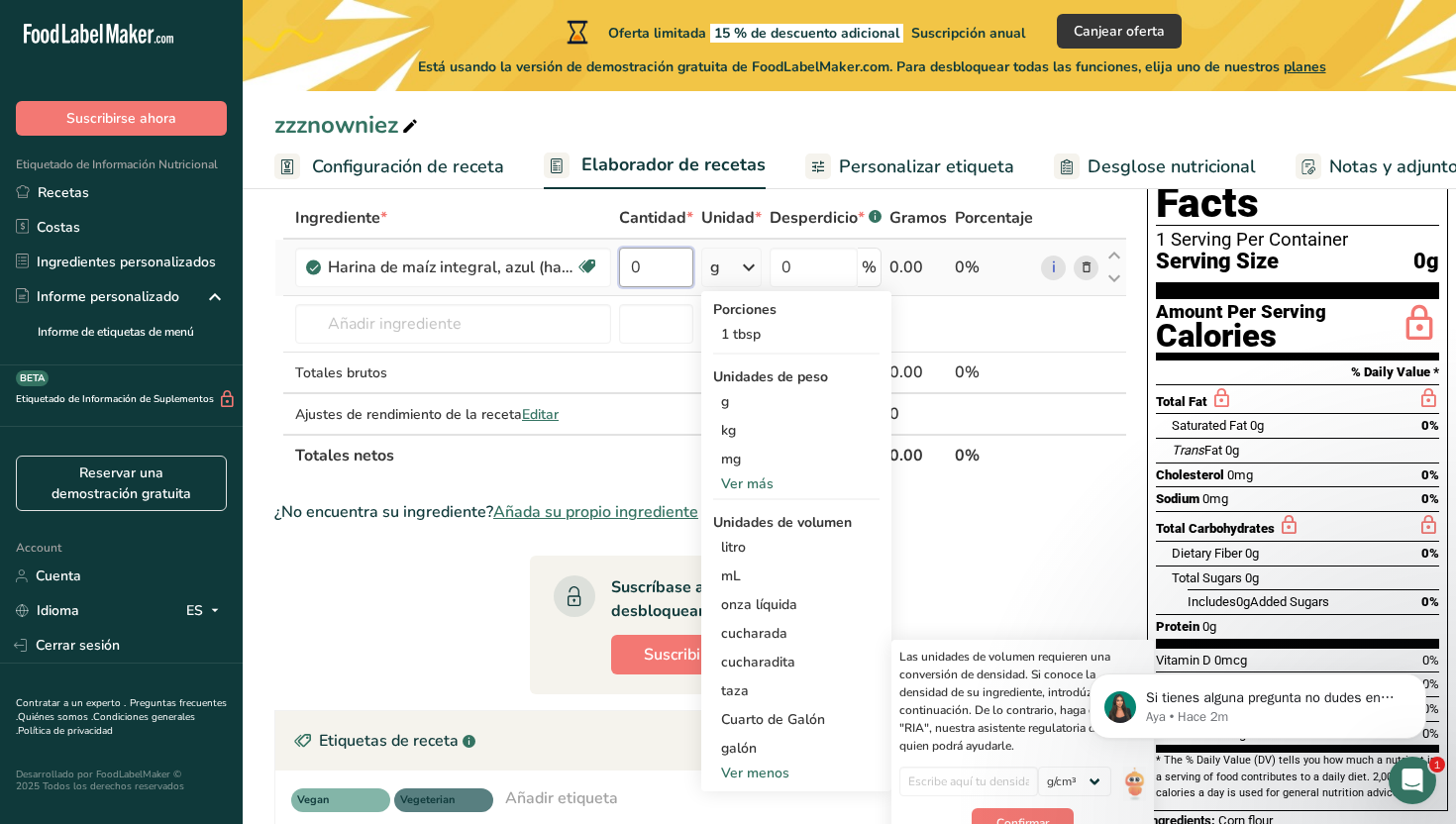 click on "0" at bounding box center [656, 267] 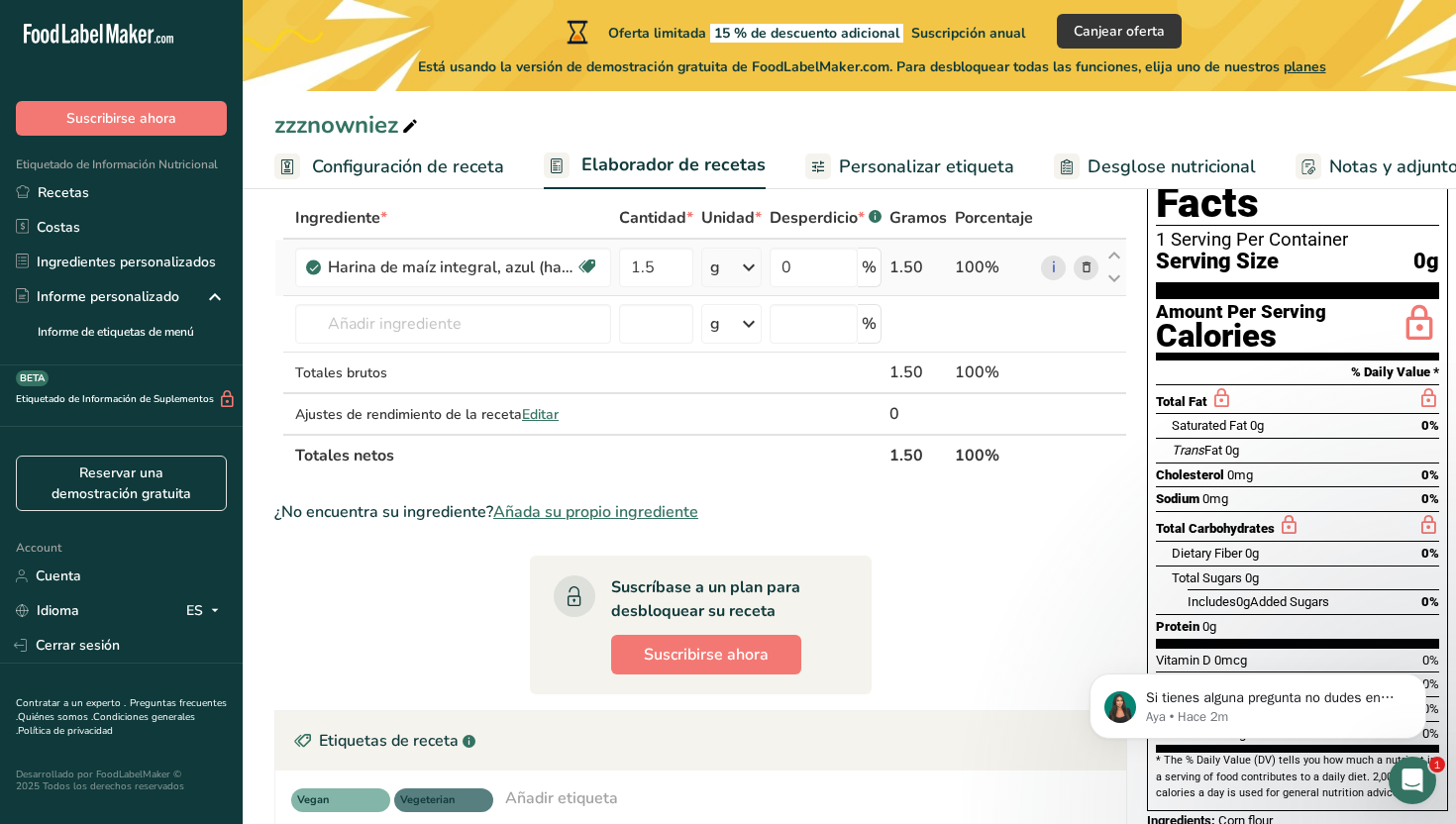 click on "Ingrediente *
Cantidad *
Unidad *
Desperdicio *   .a-a{fill:#347362;}.b-a{fill:#fff;}          Gramos
Porcentaje
Harina de maíz integral, azul (harina de maíz morado)
Libre de lácteos
Libre de gluten
Vegano
Vegetariano
Libre de soja
1.5
g
Porciones
1 tbsp
Unidades de peso
g
kg
mg
Ver más
Unidades de volumen
litro
Las unidades de volumen requieren una conversión de densidad. Si conoce la densidad de su ingrediente, introdúzcala a continuación. De lo contrario, haga clic en "RIA", nuestra asistente regulatoria de IA, quien podrá ayudarle.
lb/pie³
g/cm³" at bounding box center (700, 337) 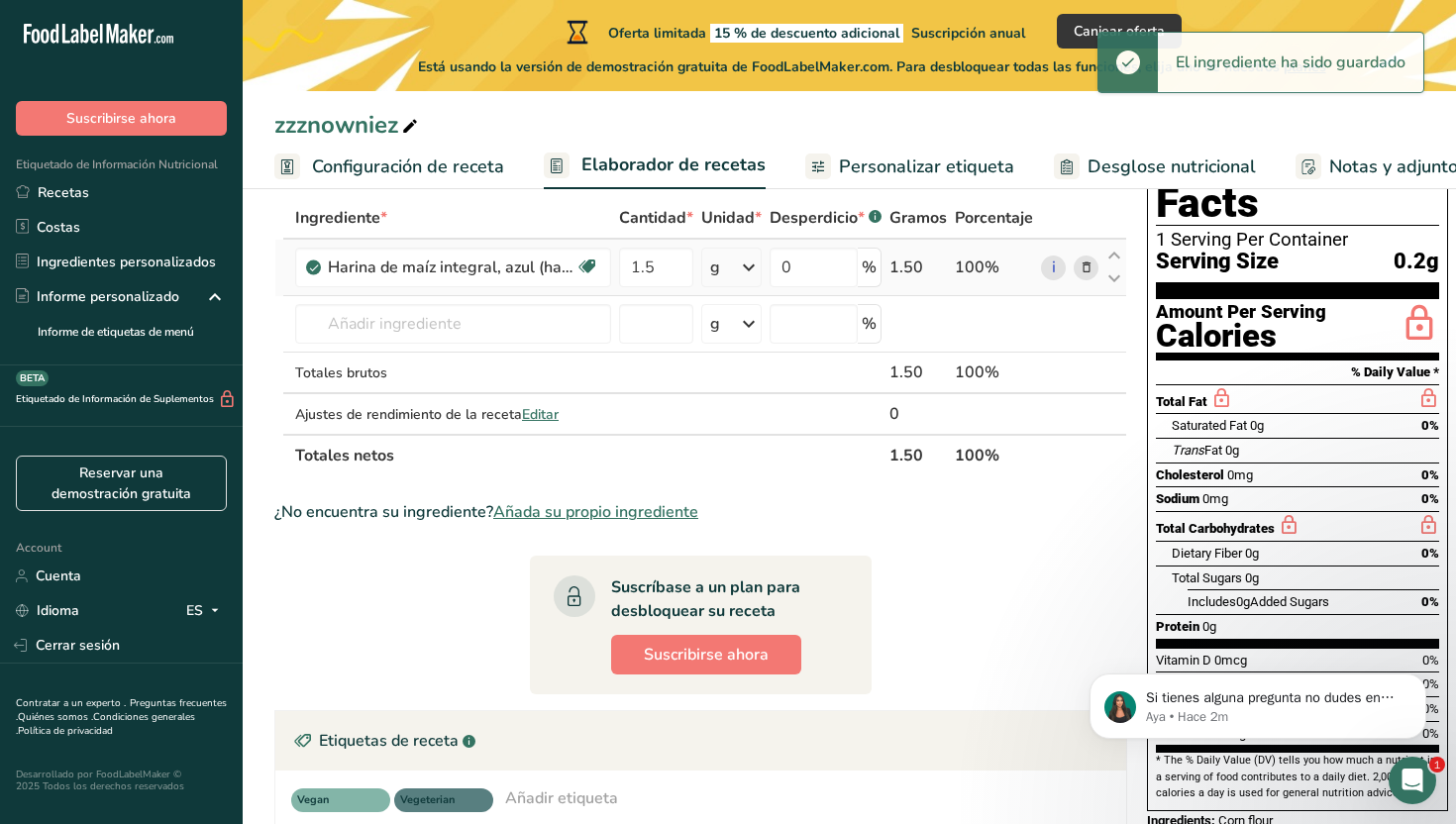 click at bounding box center (749, 267) 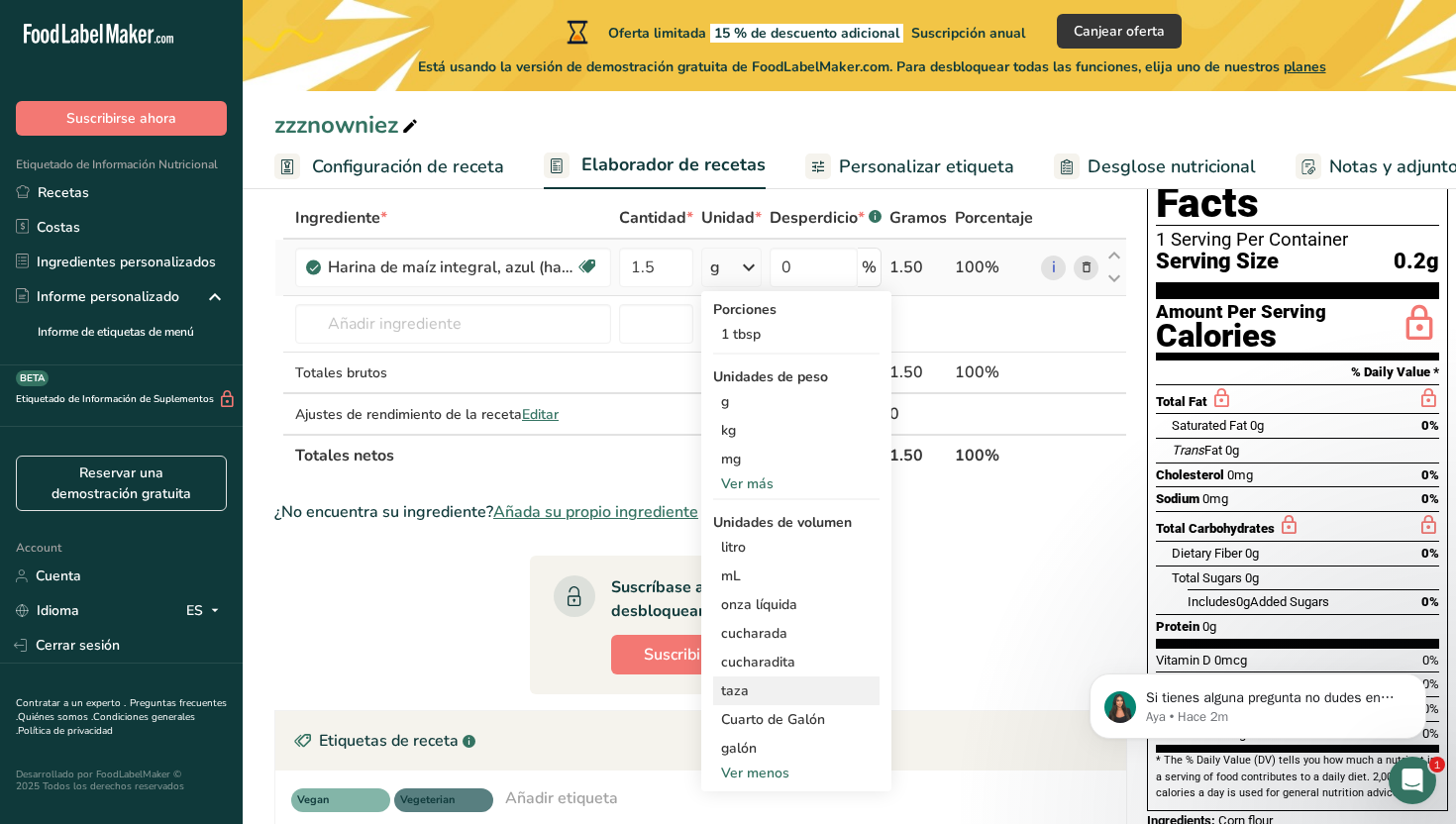 click on "taza" at bounding box center (796, 690) 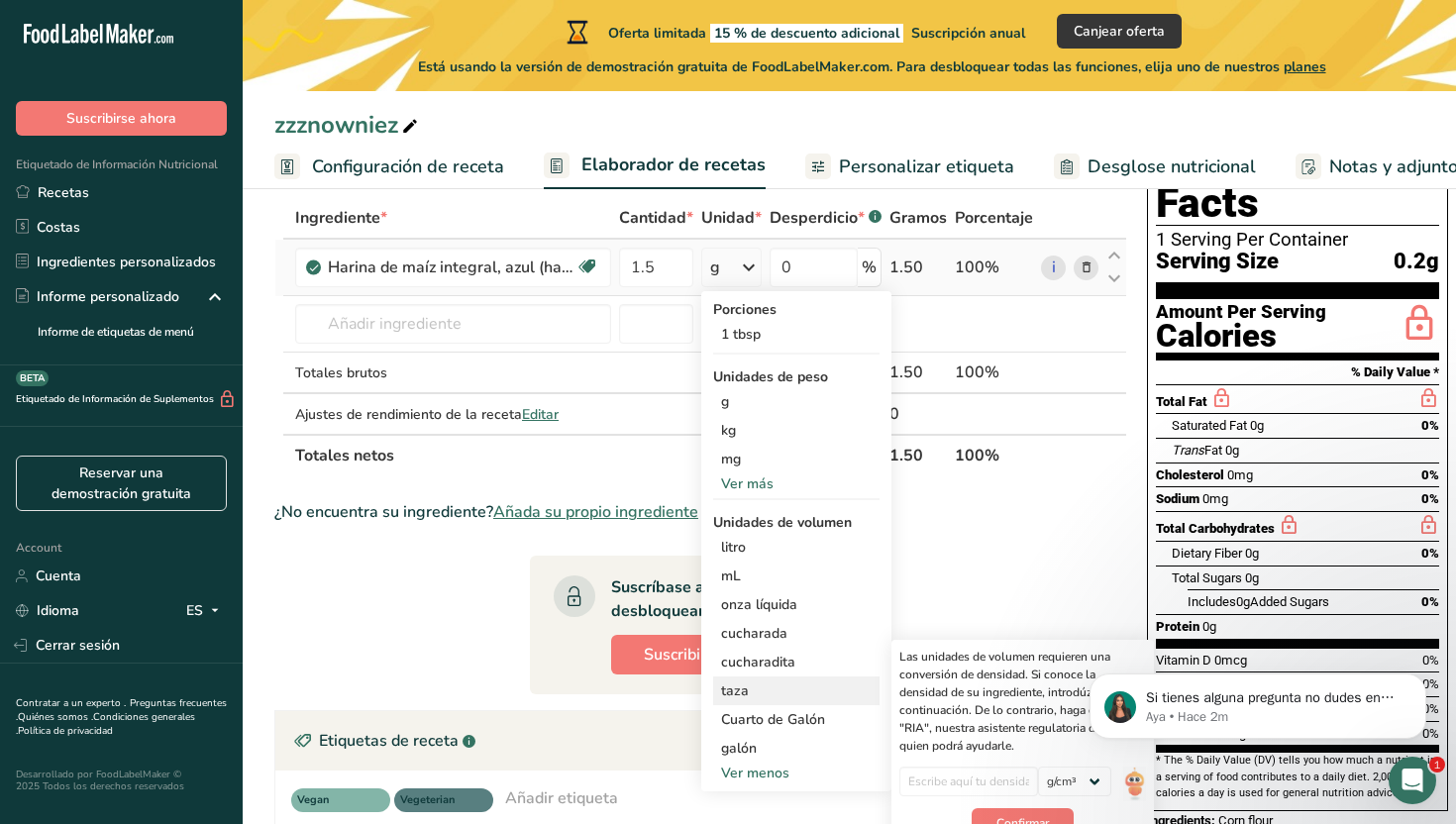 click on "taza" at bounding box center (796, 690) 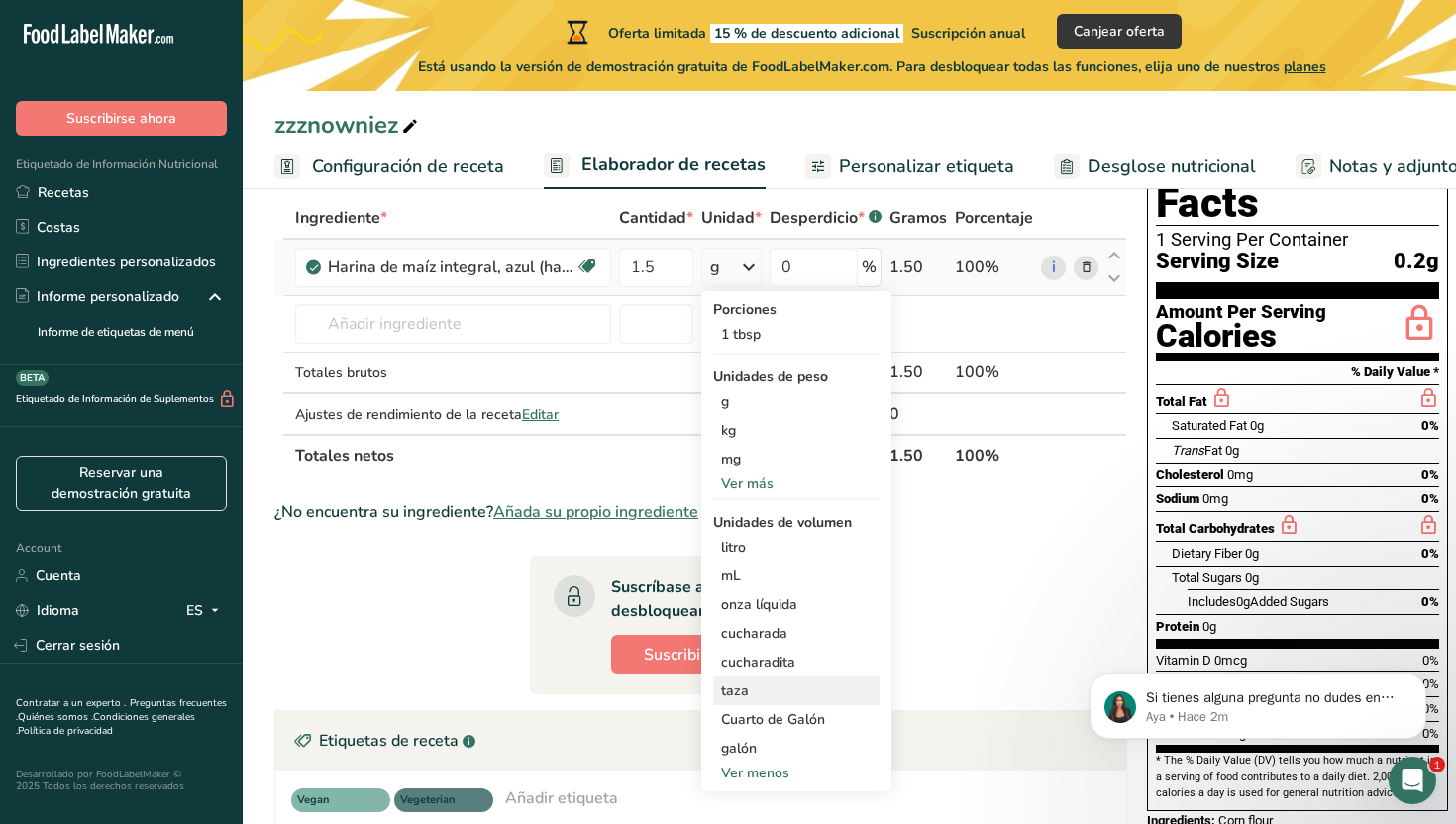 click on "taza" at bounding box center [796, 690] 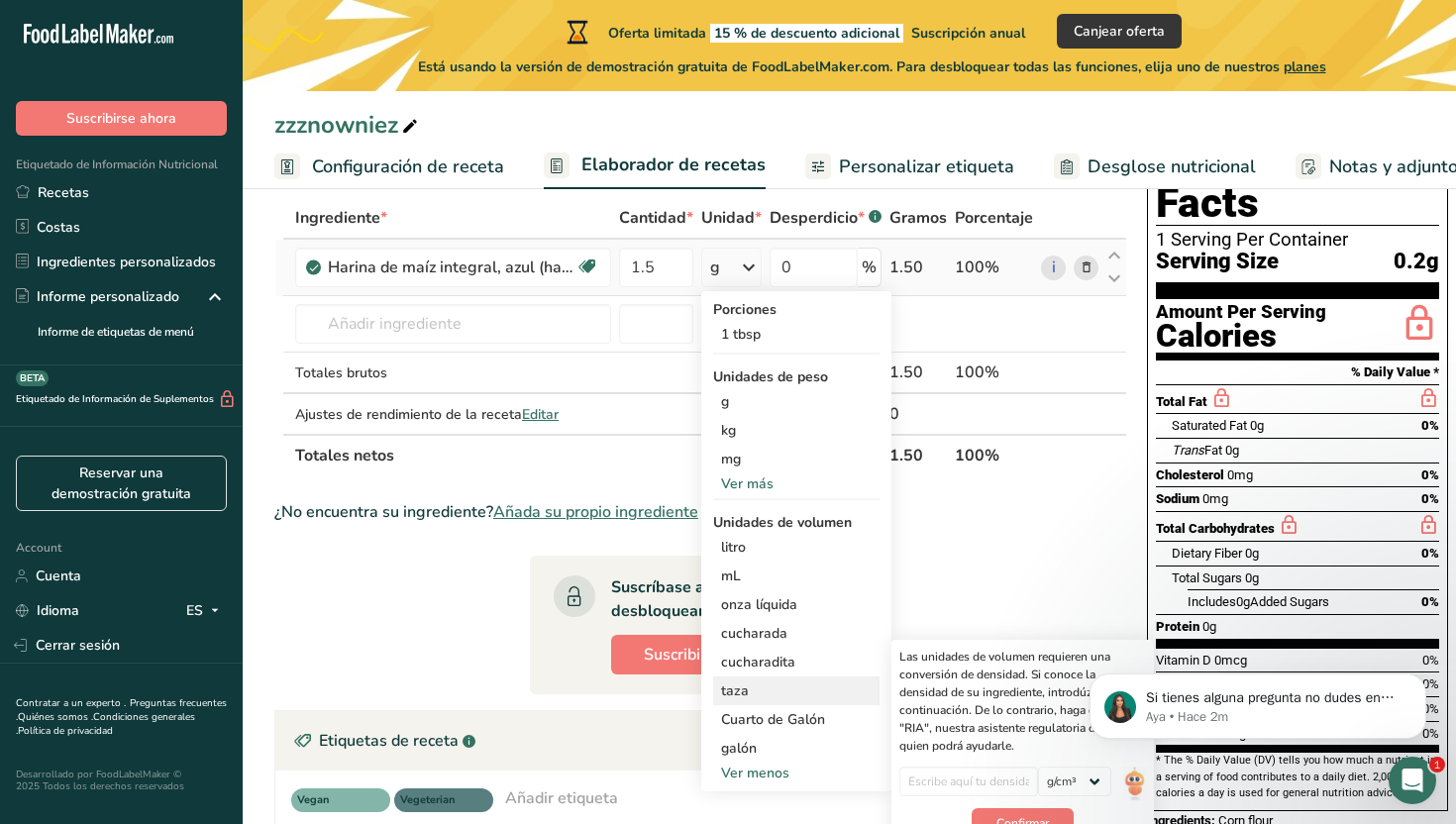 click on "taza" at bounding box center [796, 690] 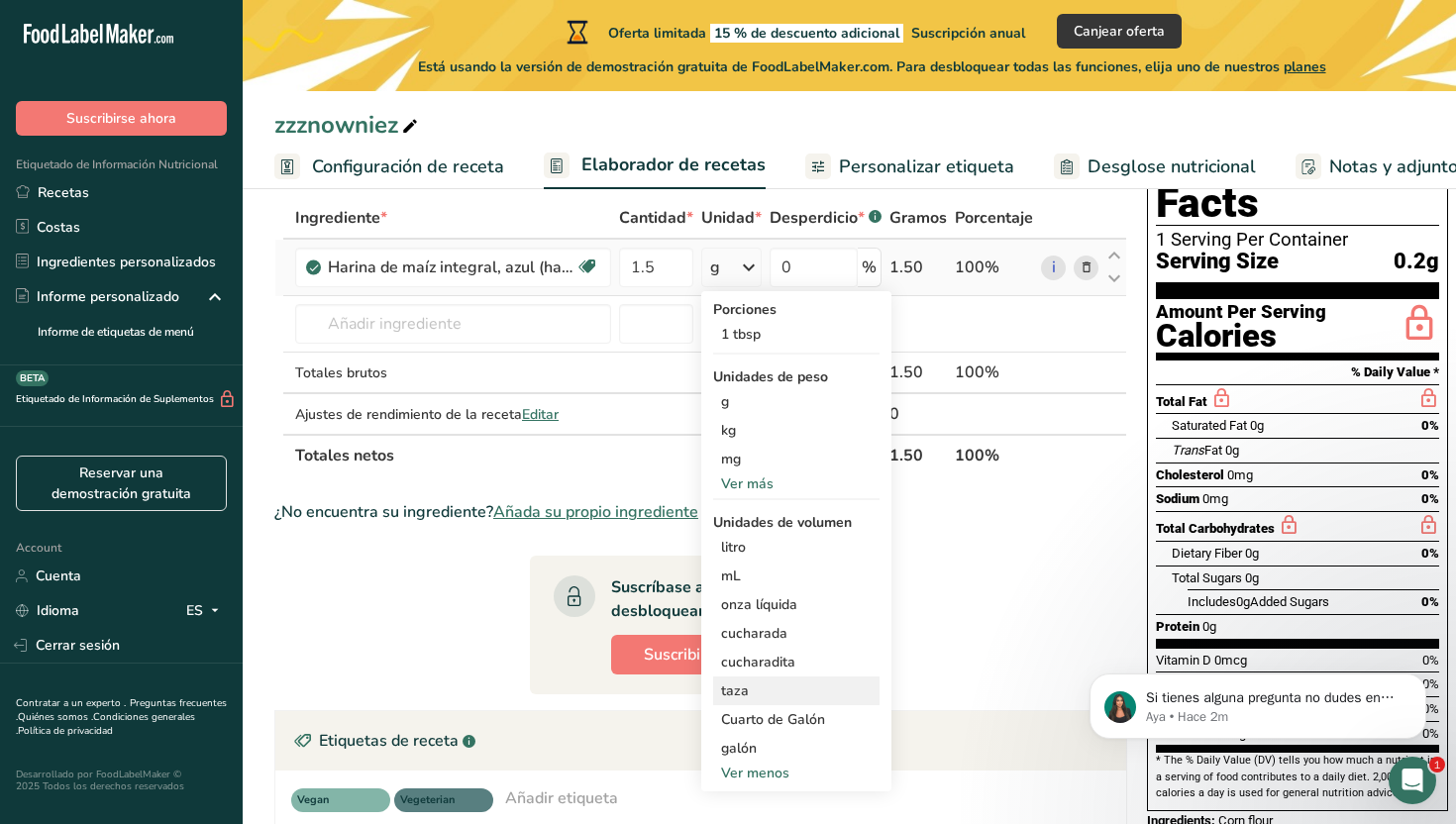 click on "taza" at bounding box center (796, 690) 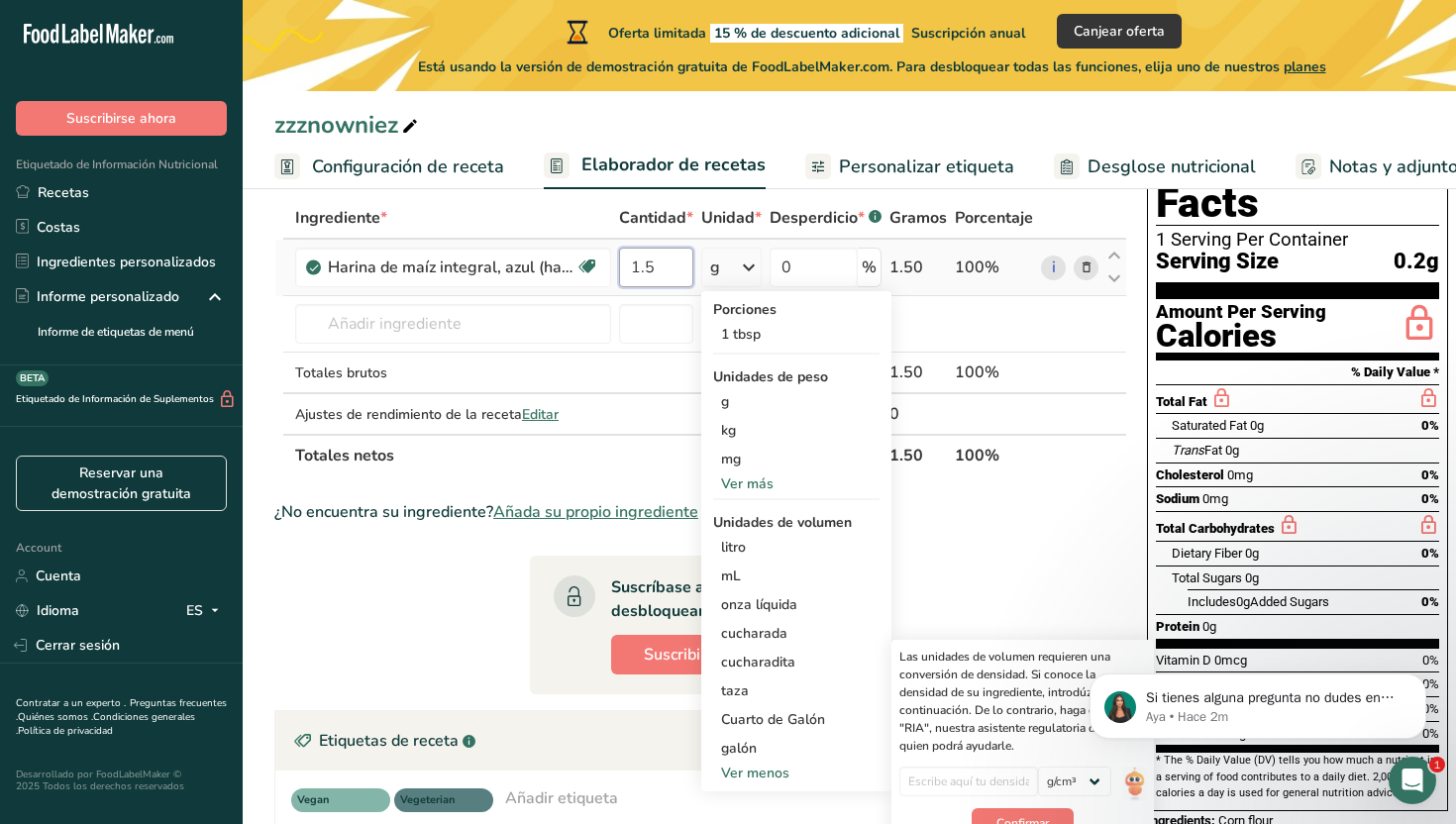 click on "1.5" at bounding box center [656, 267] 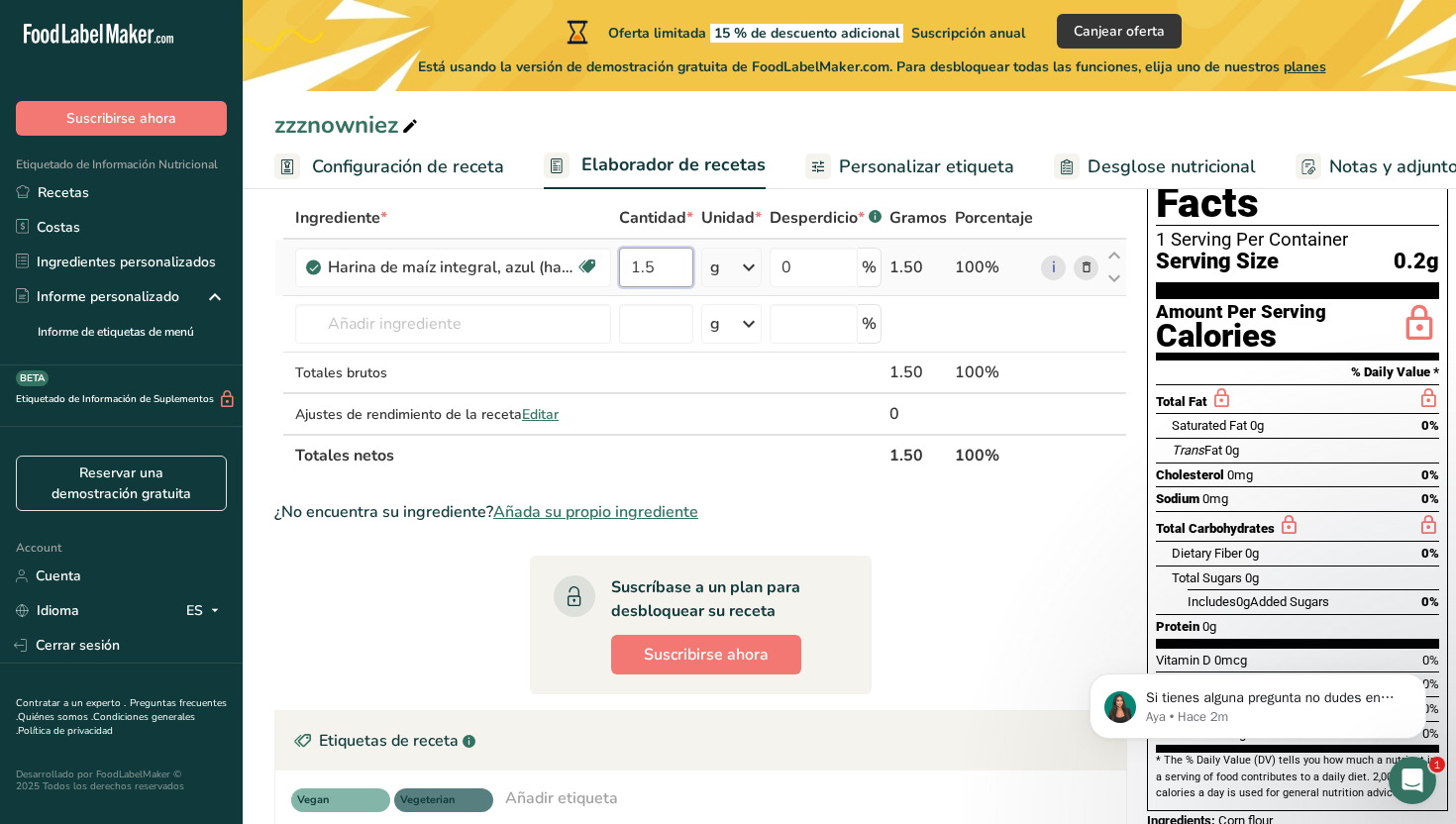 type on "1" 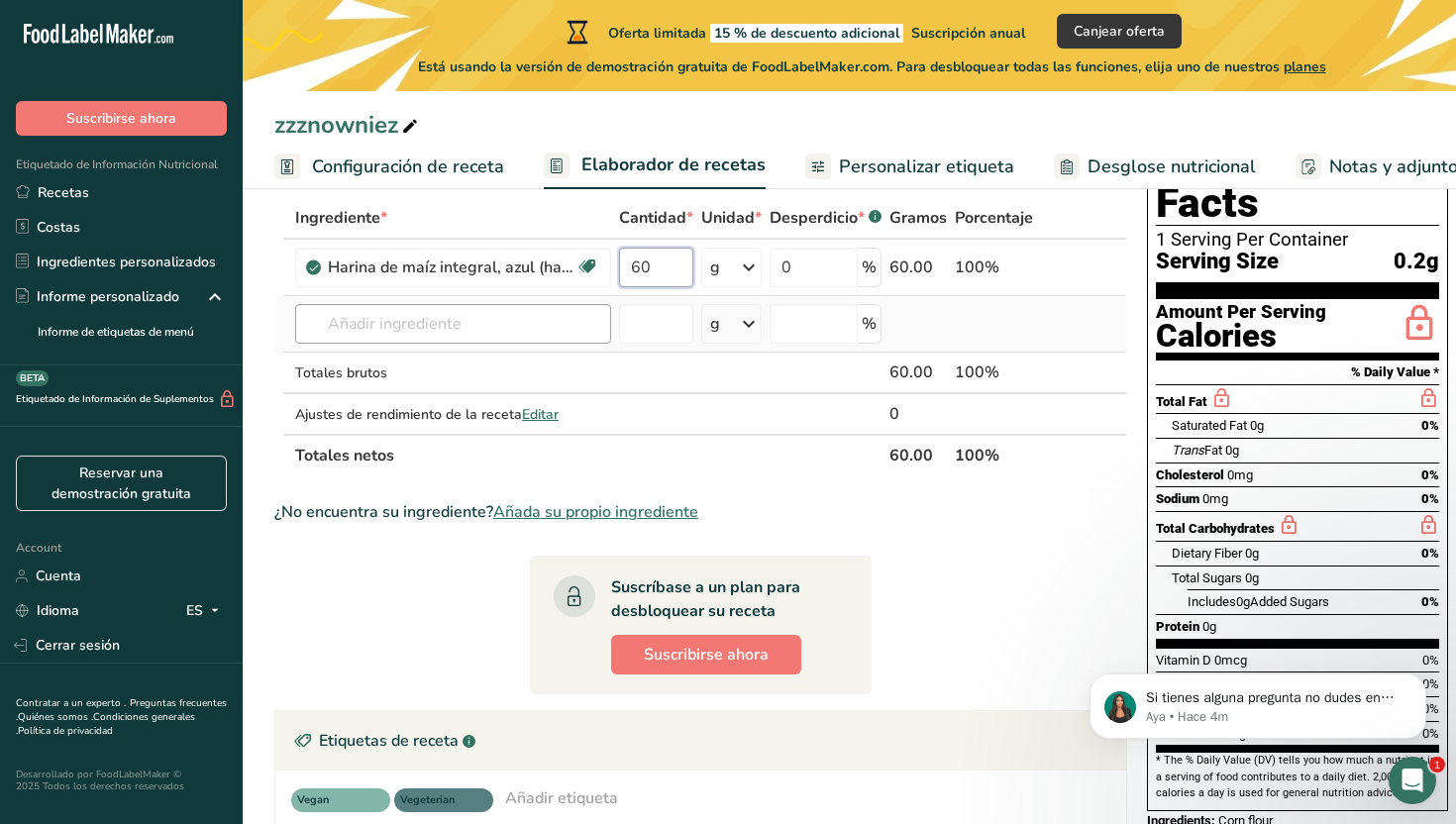type on "60" 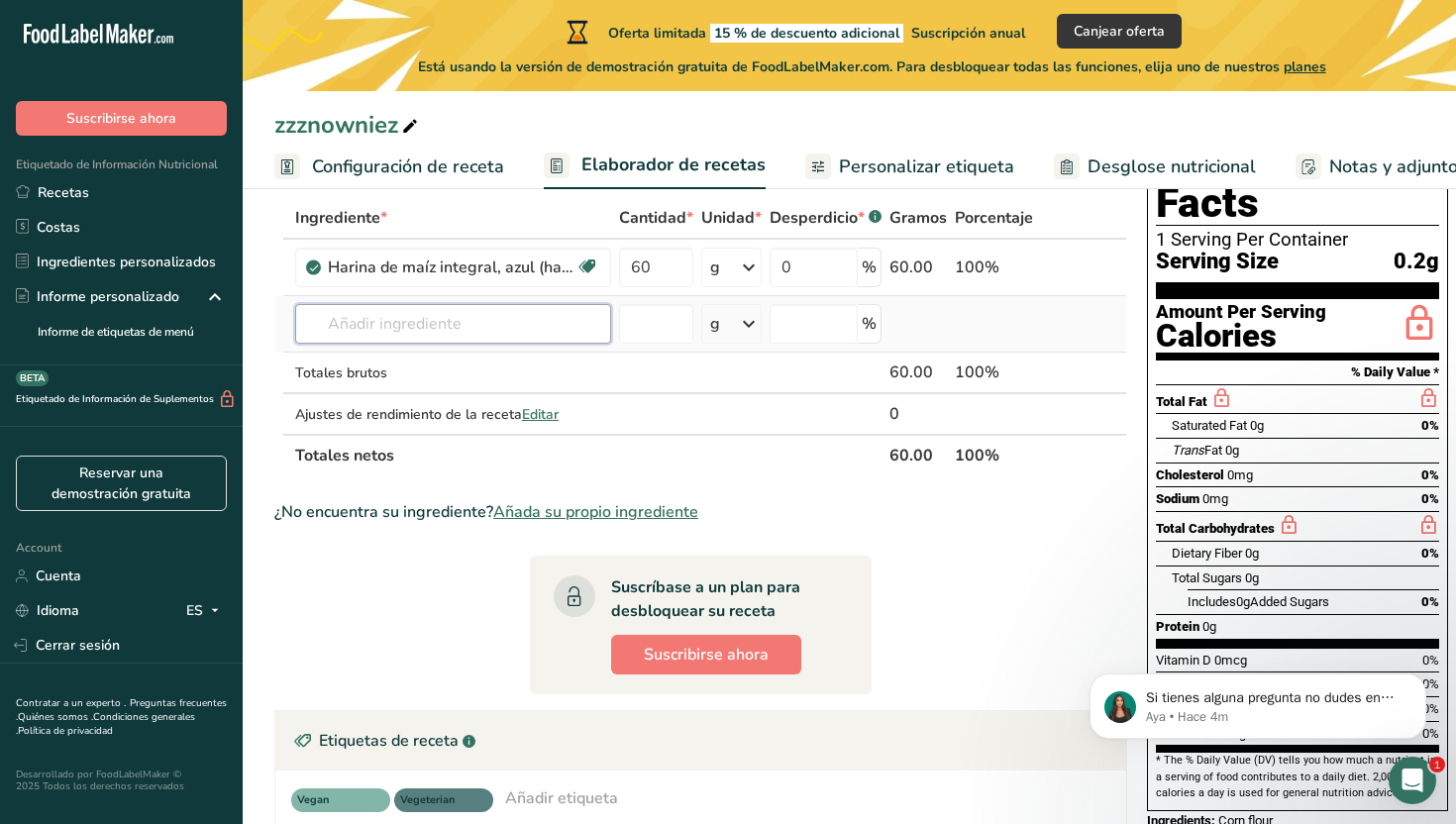 click on "Ingrediente *
Cantidad *
Unidad *
Desperdicio *   .a-a{fill:#347362;}.b-a{fill:#fff;}          Gramos
Porcentaje
Harina de maíz integral, azul (harina de maíz morado)
Libre de lácteos
Libre de gluten
Vegano
Vegetariano
Libre de soja
60
g
Porciones
1 tbsp
Unidades de peso
g
kg
mg
Ver más
Unidades de volumen
litro
Las unidades de volumen requieren una conversión de densidad. Si conoce la densidad de su ingrediente, introdúzcala a continuación. De lo contrario, haga clic en "RIA", nuestra asistente regulatoria de IA, quien podrá ayudarle.
lb/pie³
g/cm³" at bounding box center (700, 337) 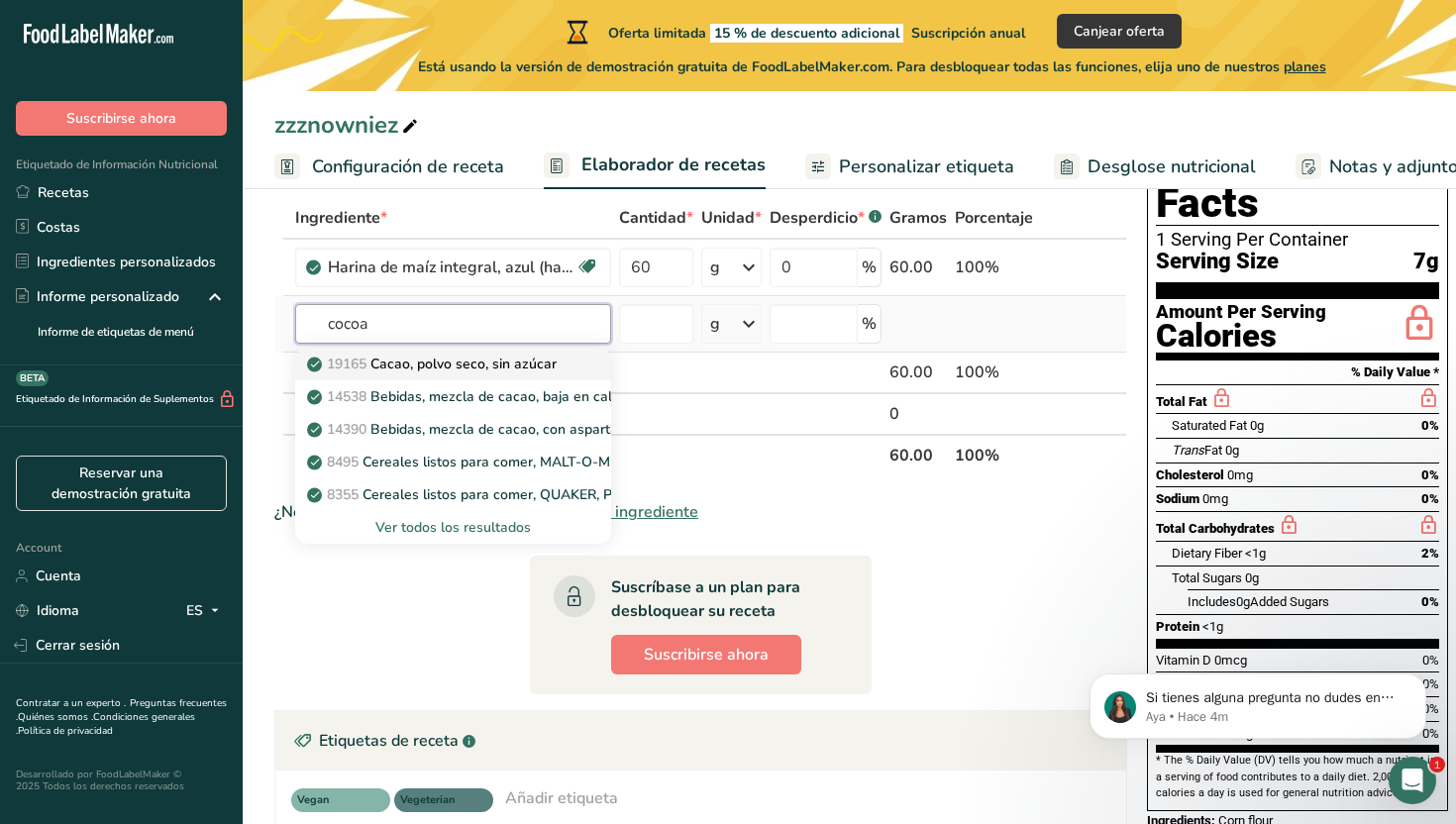 type on "cocoa" 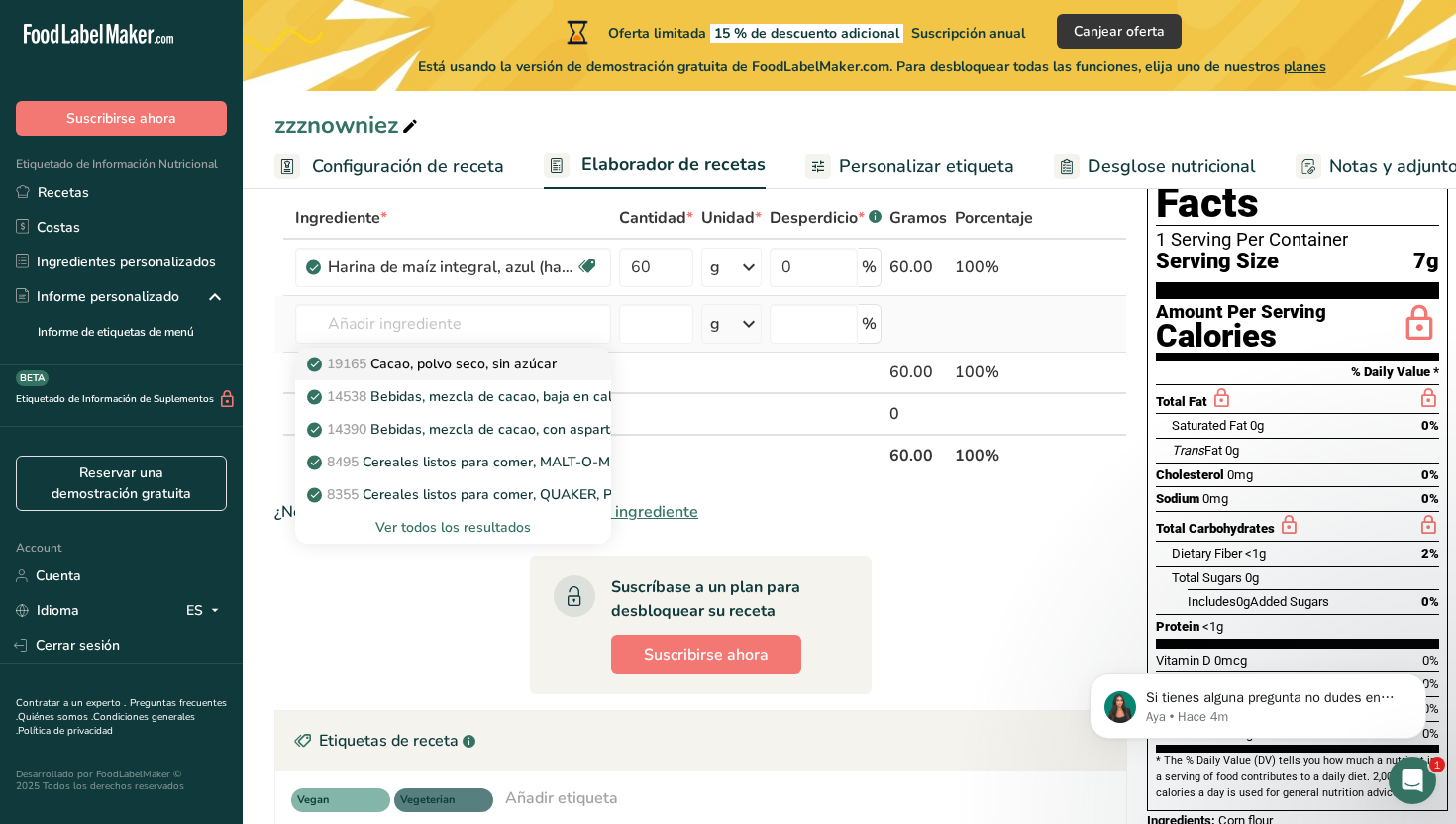 click on "[POSTAL_CODE]
Cacao, polvo seco, sin azúcar" at bounding box center [434, 363] 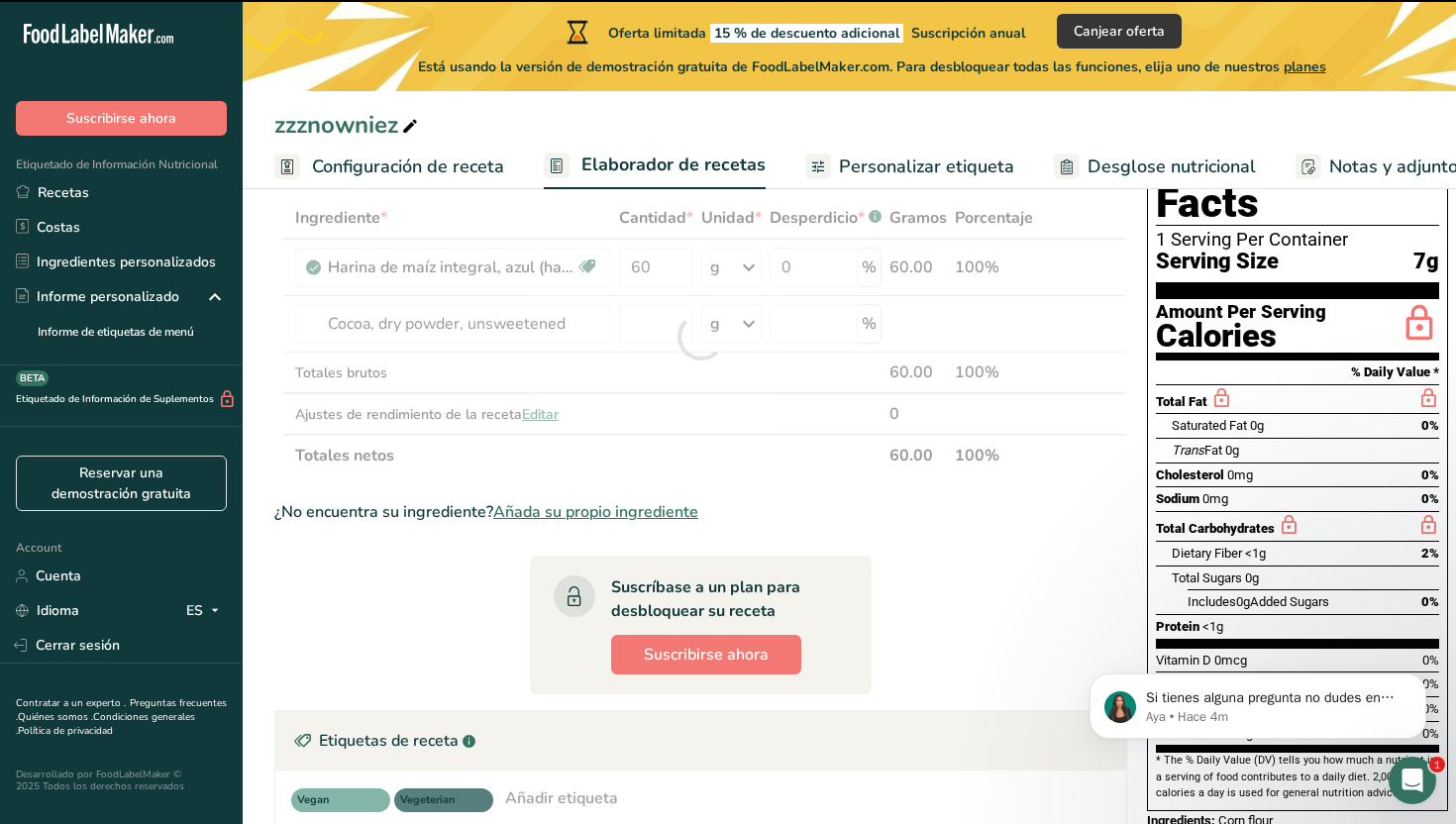 type on "0" 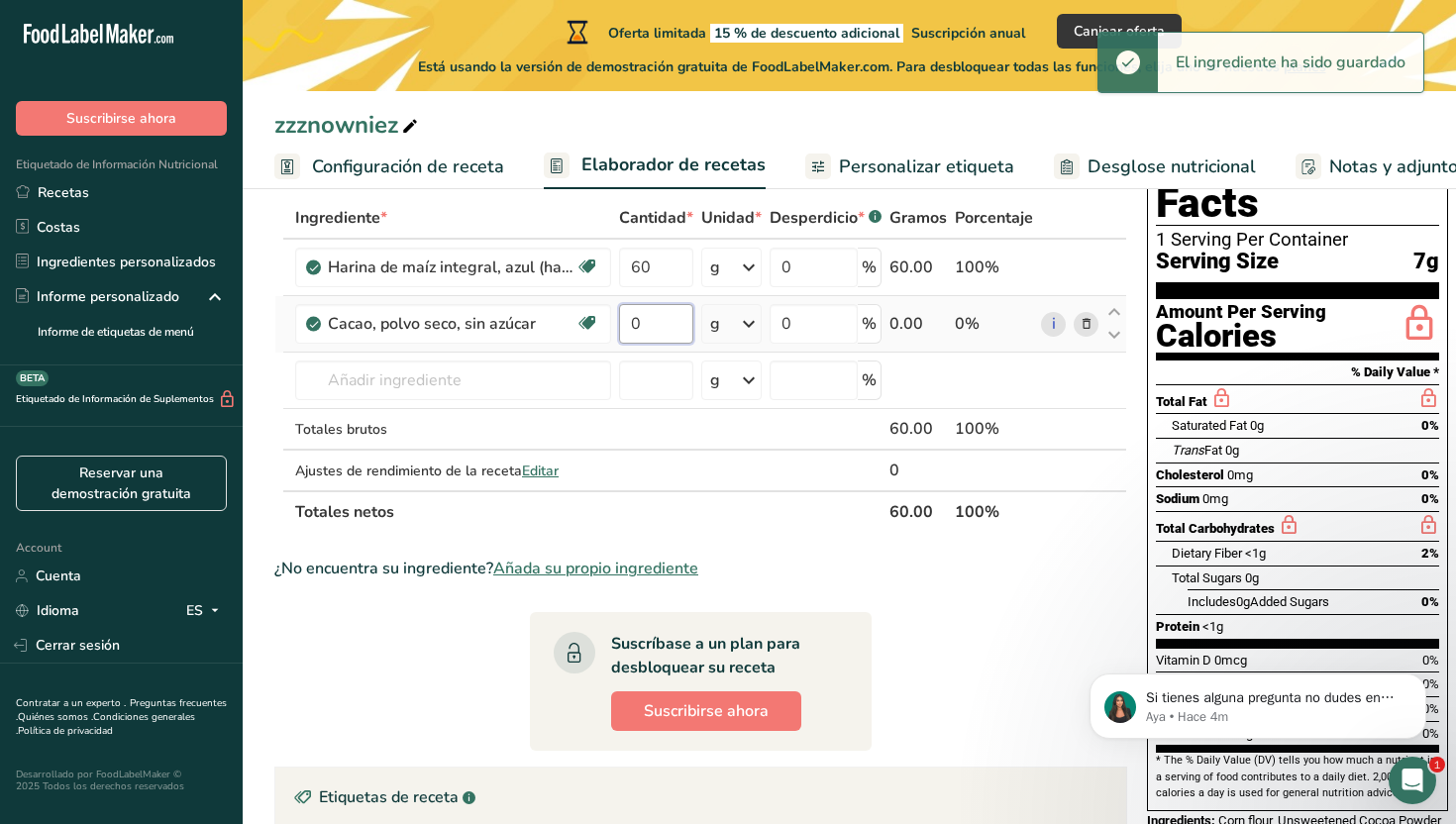click on "0" at bounding box center (656, 324) 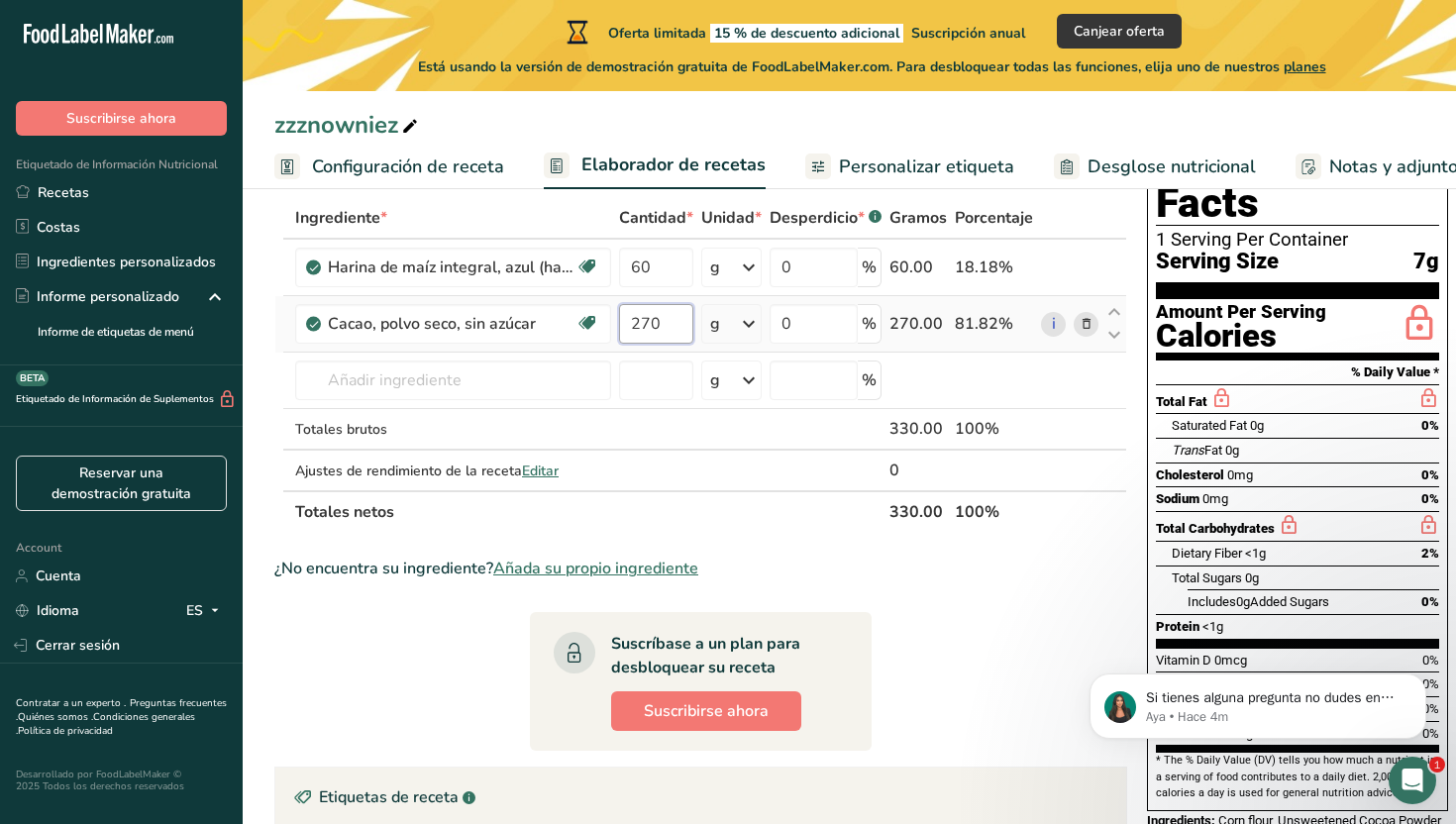 click on "270" at bounding box center (656, 324) 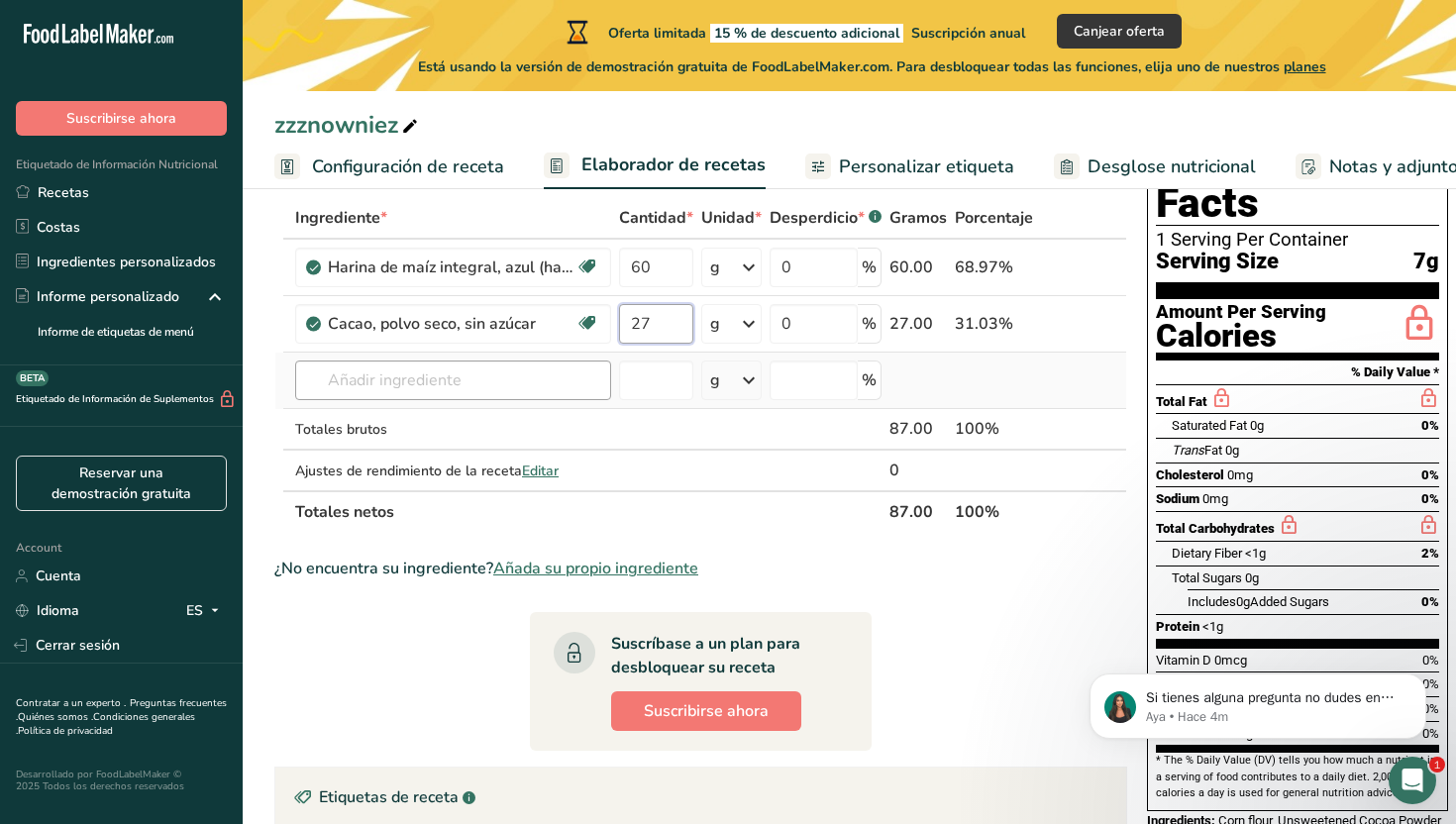 type on "27" 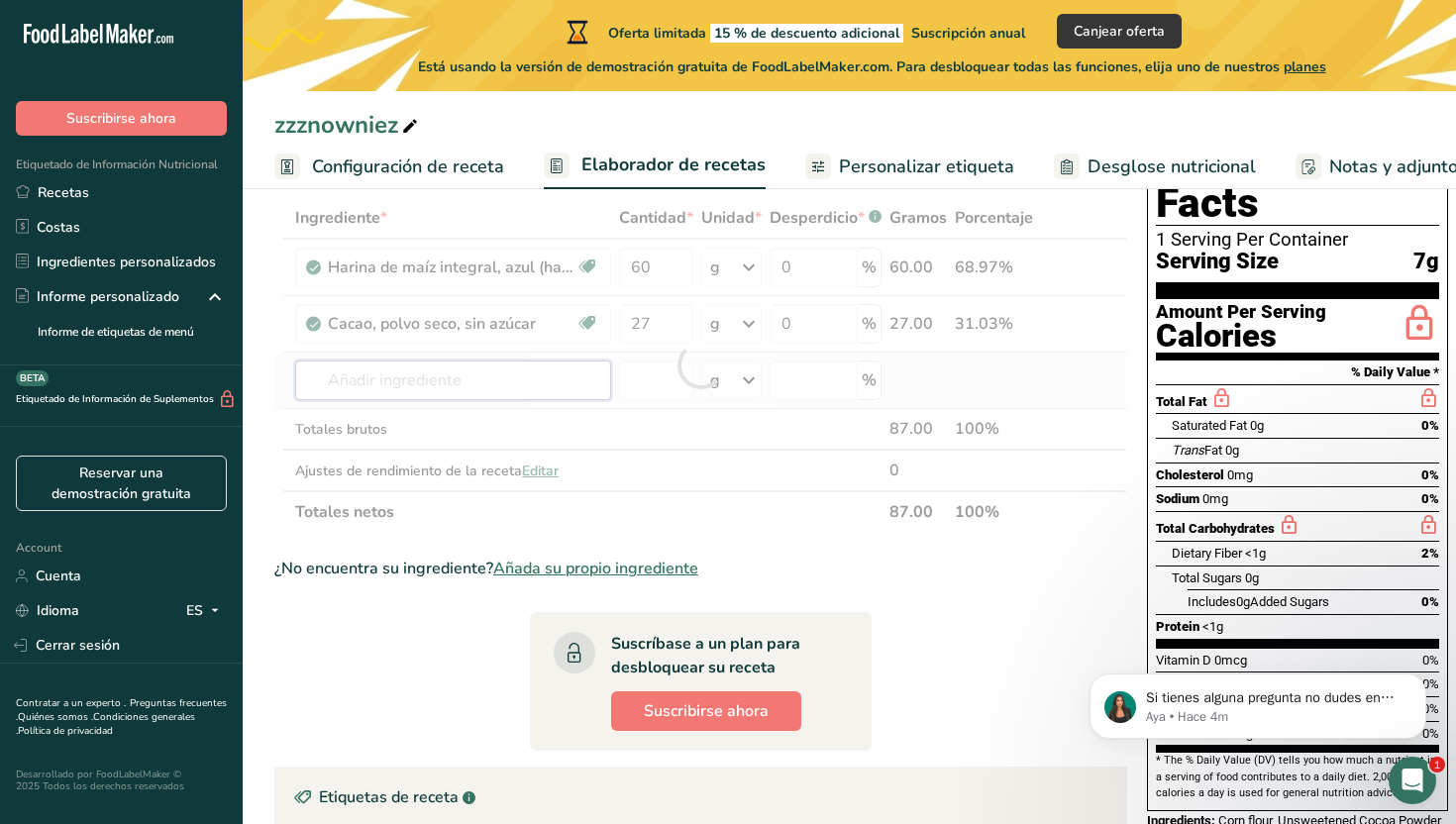 click on "Ingrediente *
Cantidad *
Unidad *
Desperdicio *   .a-a{fill:#347362;}.b-a{fill:#fff;}          Gramos
Porcentaje
Harina de maíz integral, azul (harina de maíz morado)
Libre de lácteos
Libre de gluten
Vegano
Vegetariano
Libre de soja
60
g
Porciones
1 tbsp
Unidades de peso
g
kg
mg
Ver más
Unidades de volumen
litro
Las unidades de volumen requieren una conversión de densidad. Si conoce la densidad de su ingrediente, introdúzcala a continuación. De lo contrario, haga clic en "RIA", nuestra asistente regulatoria de IA, quien podrá ayudarle.
lb/pie³
g/cm³" at bounding box center (700, 364) 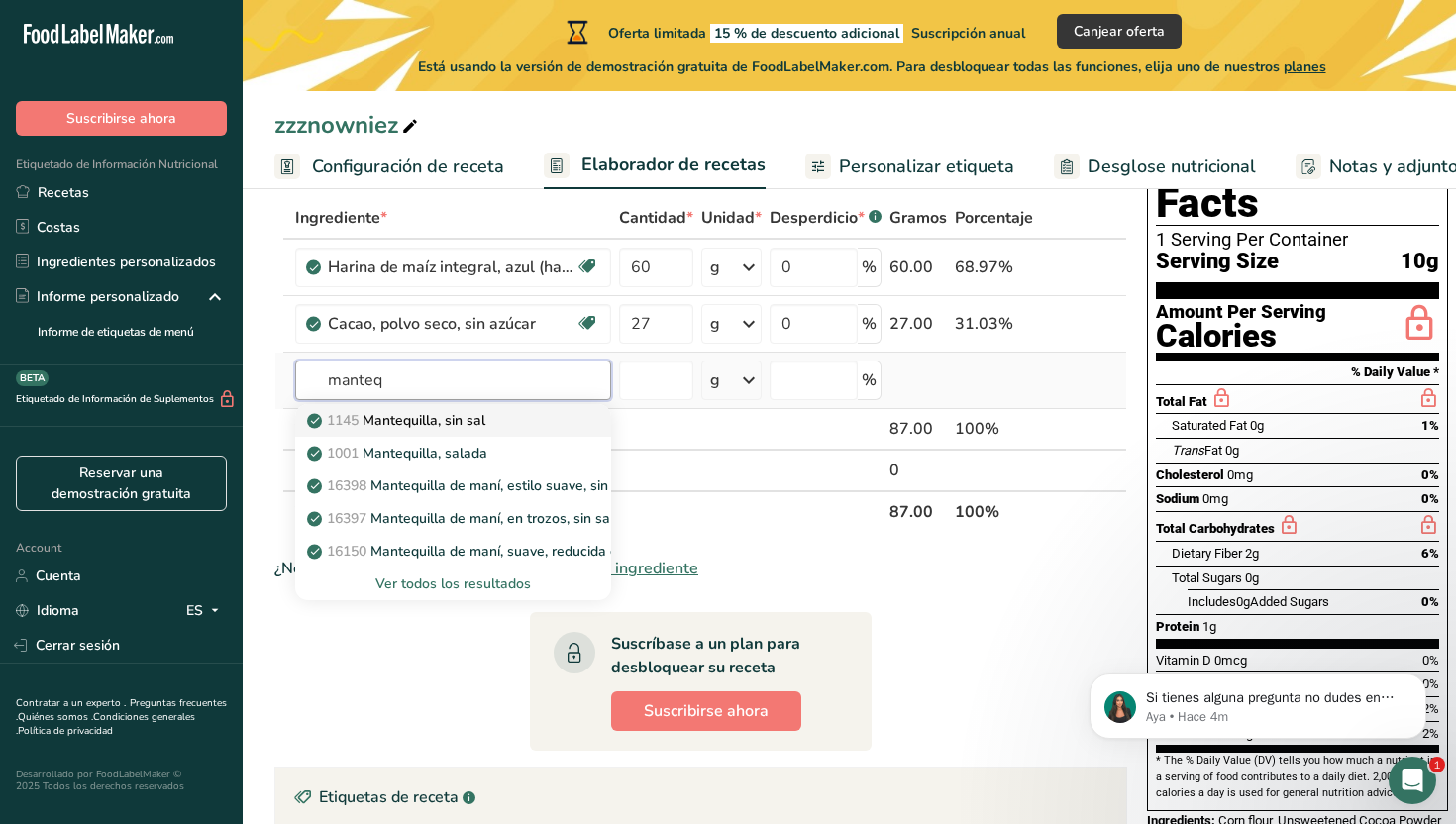 type on "manteq" 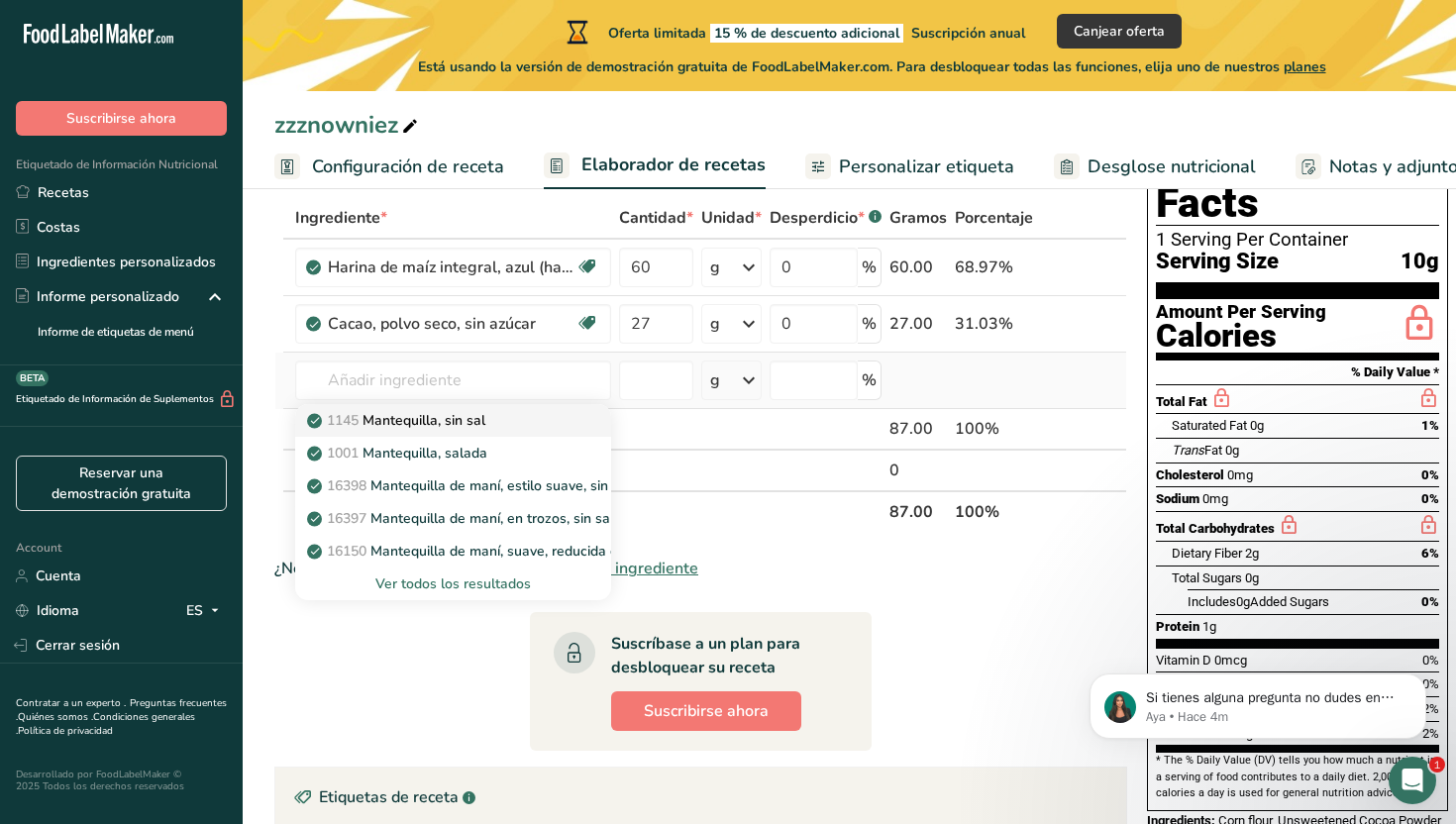 click on "1145
Mantequilla, sin sal" at bounding box center (398, 420) 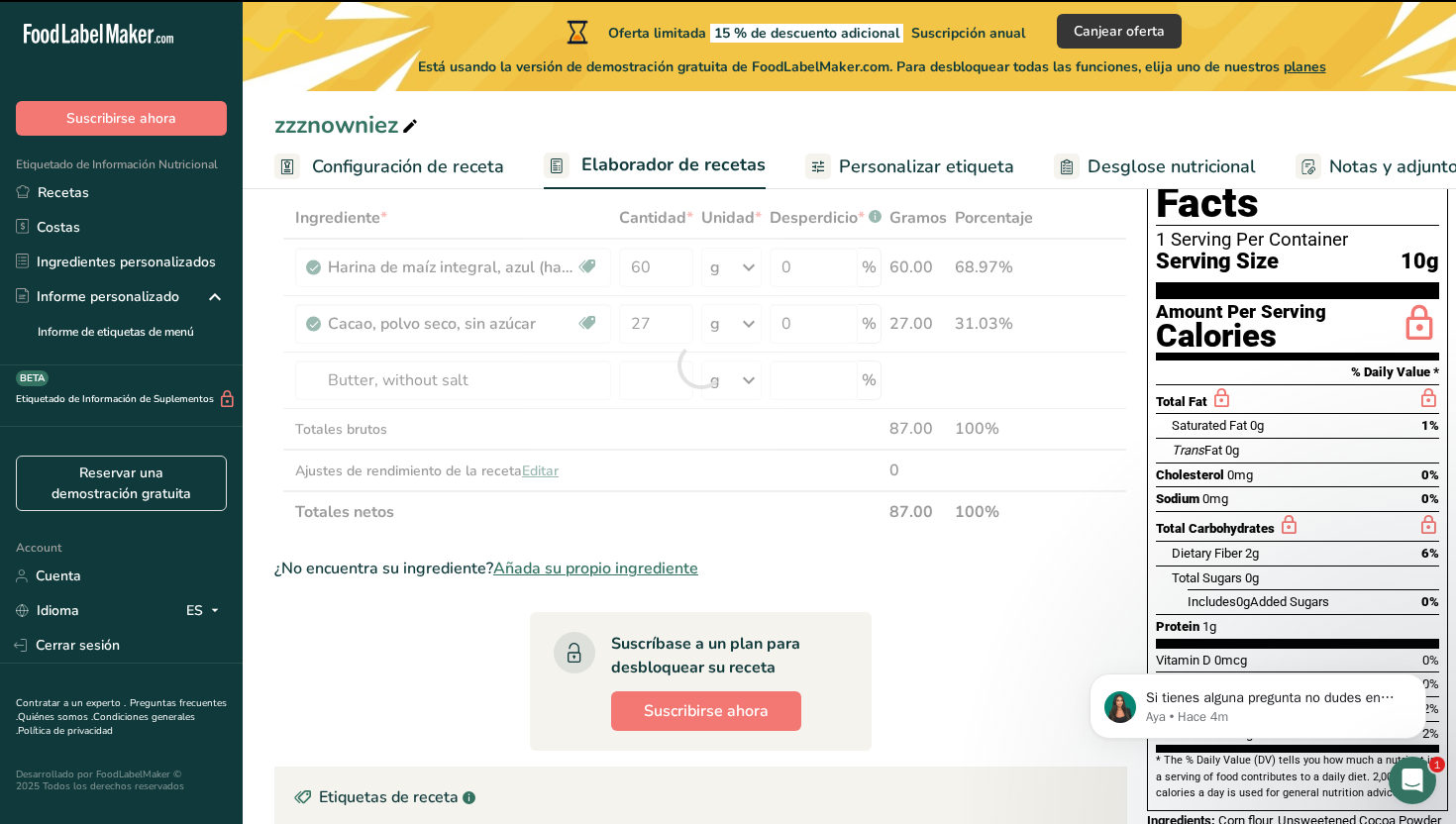type on "0" 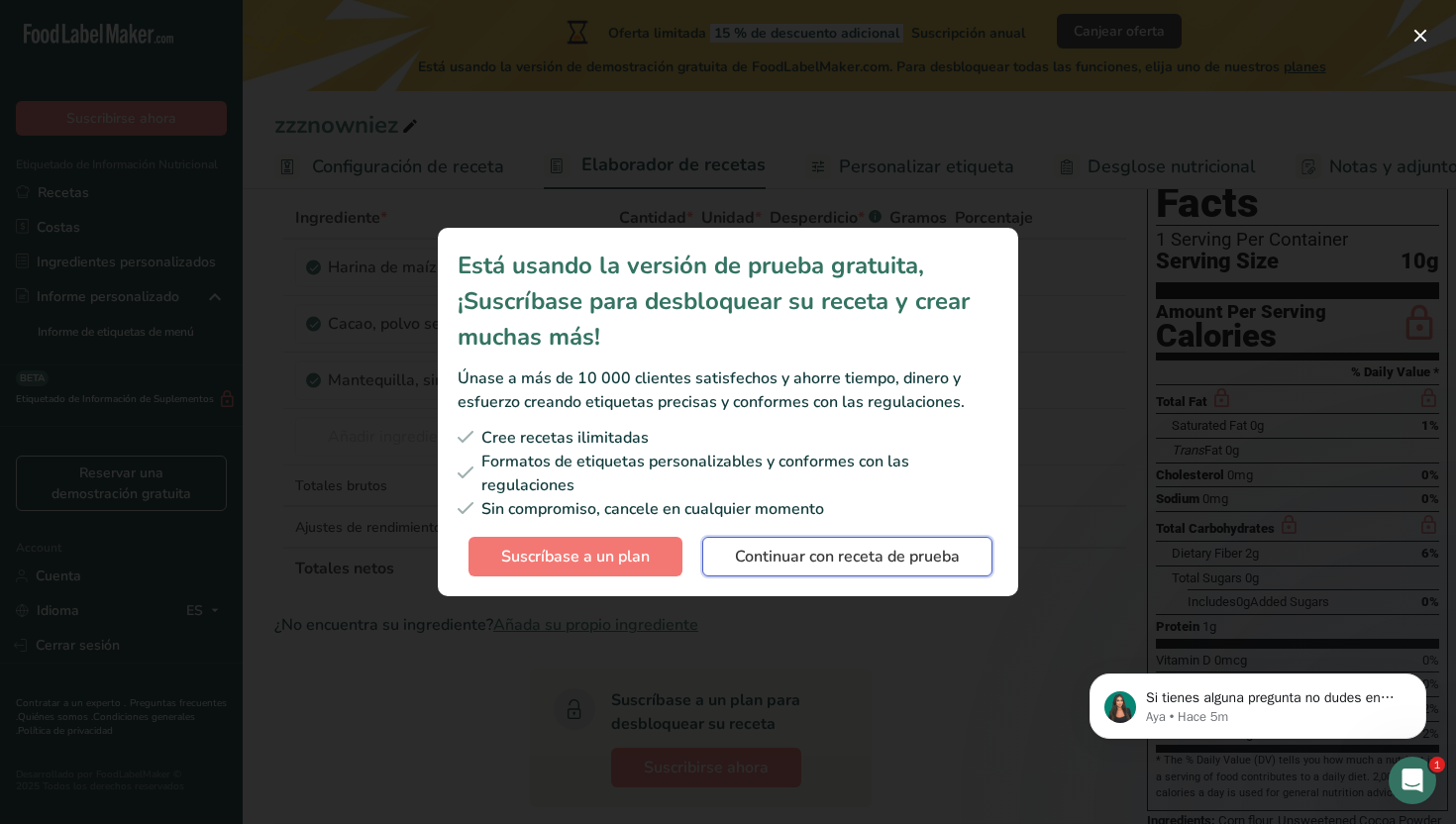 click on "Continuar con receta de prueba" at bounding box center [847, 557] 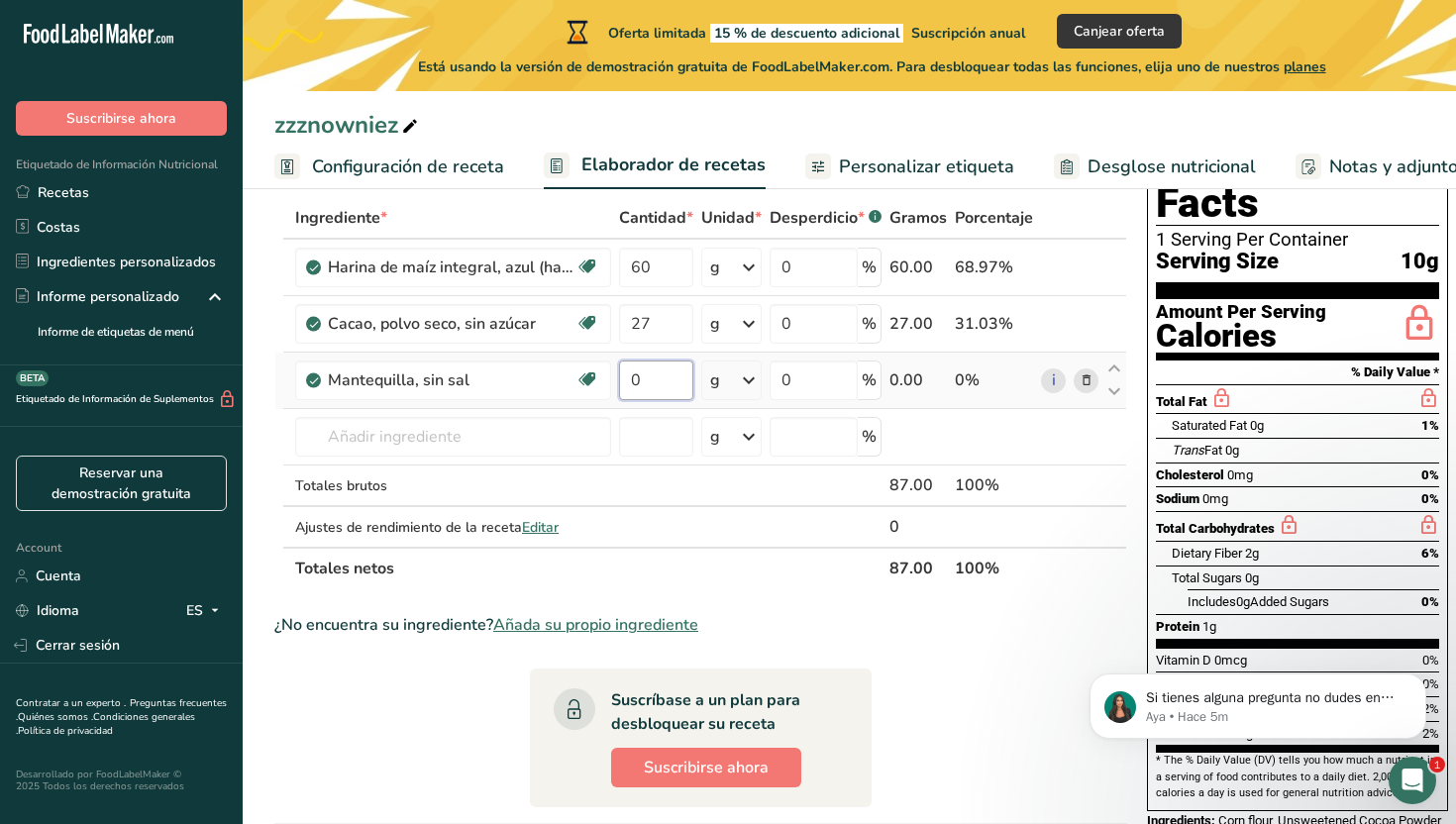 click on "0" at bounding box center (656, 380) 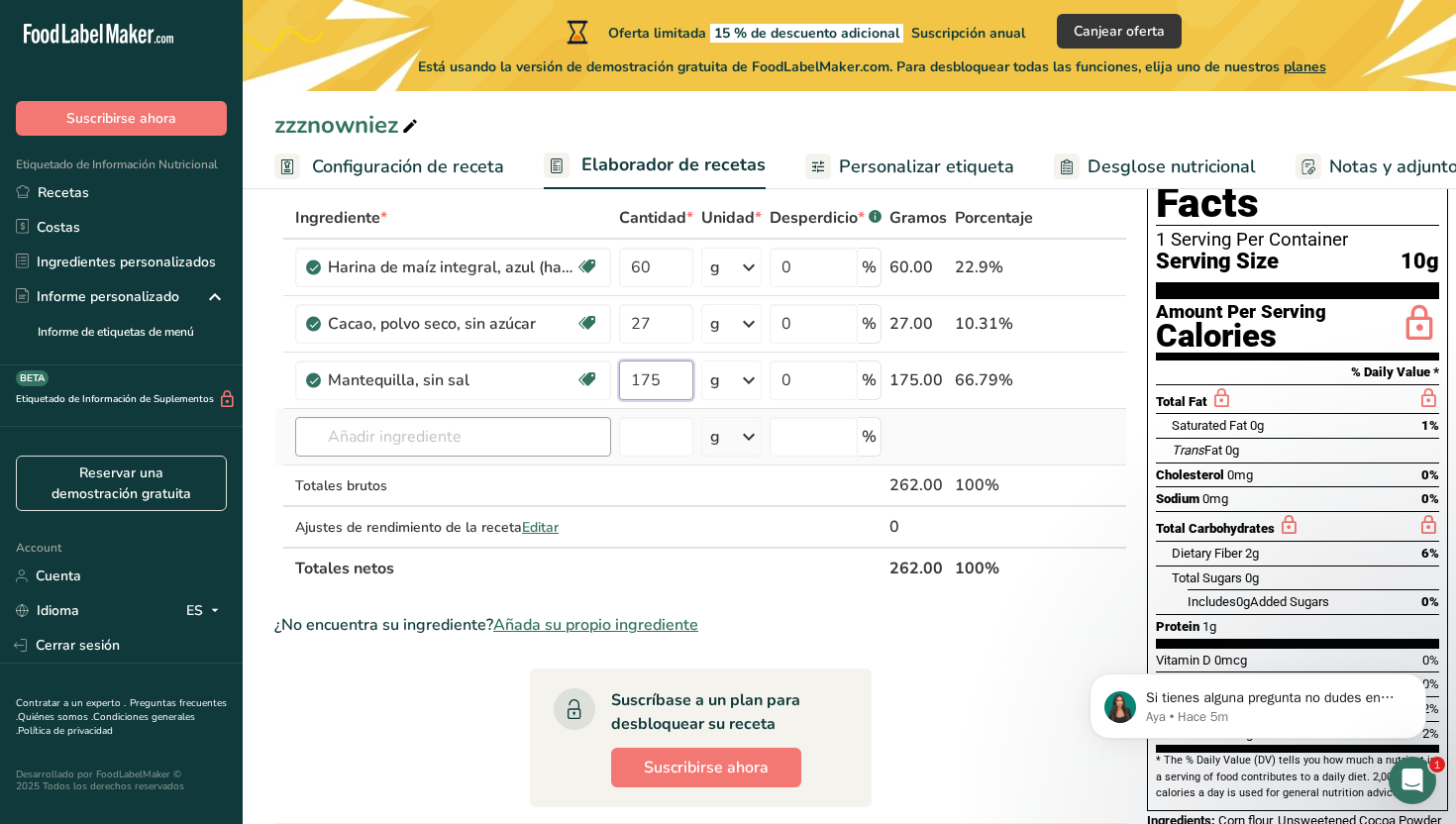 type on "175" 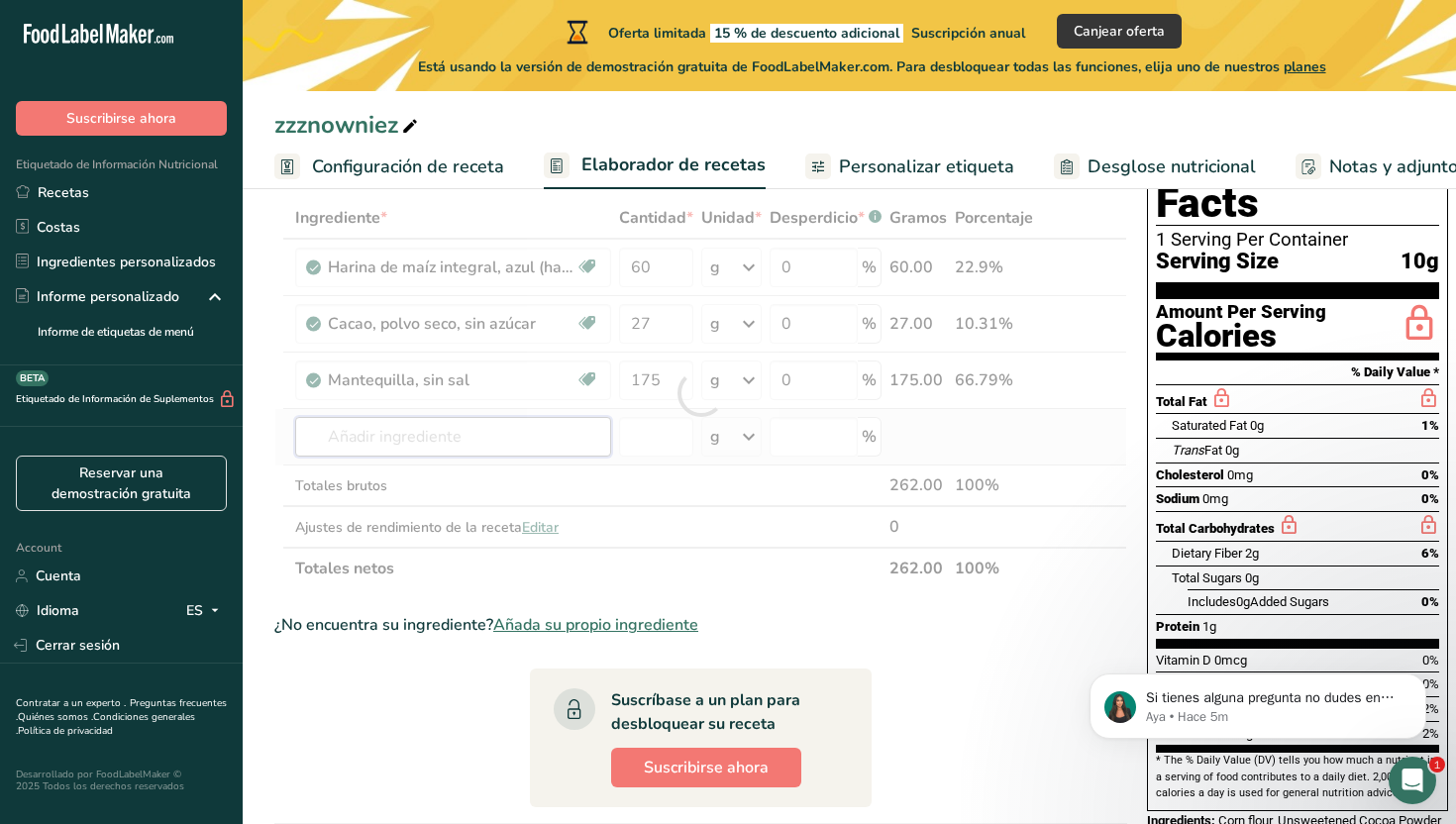 click on "Ingrediente *
Cantidad *
Unidad *
Desperdicio *   .a-a{fill:#347362;}.b-a{fill:#fff;}          Gramos
Porcentaje
Harina de maíz integral, azul (harina de maíz morado)
Libre de lácteos
Libre de gluten
Vegano
Vegetariano
Libre de soja
60
g
Porciones
1 tbsp
Unidades de peso
g
kg
mg
Ver más
Unidades de volumen
litro
Las unidades de volumen requieren una conversión de densidad. Si conoce la densidad de su ingrediente, introdúzcala a continuación. De lo contrario, haga clic en "RIA", nuestra asistente regulatoria de IA, quien podrá ayudarle.
lb/pie³
g/cm³" at bounding box center [700, 393] 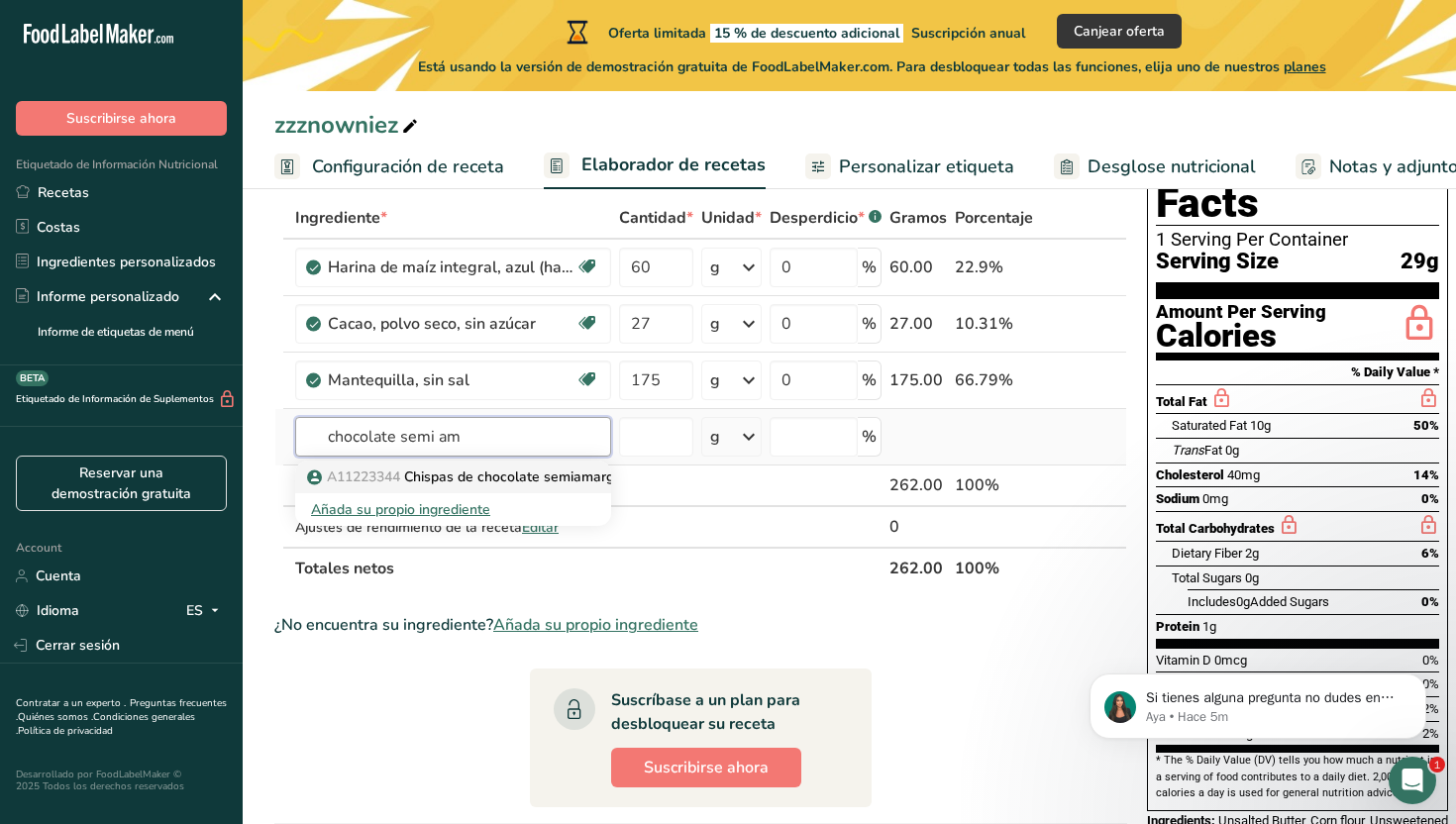 type on "chocolate semi am" 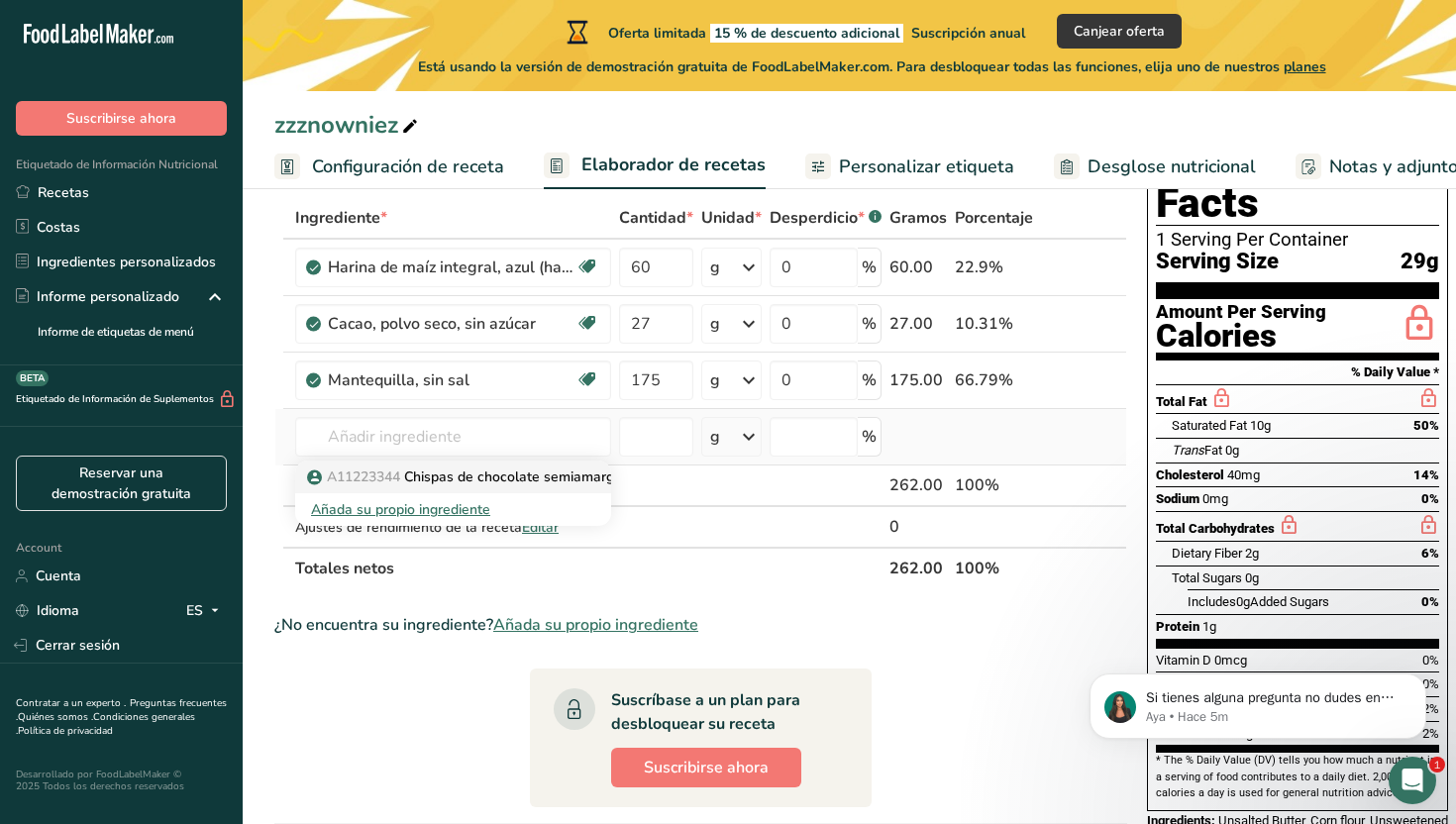 click on "[LICENSE_NUMBER]
Chispas de chocolate semiamargo" at bounding box center (467, 476) 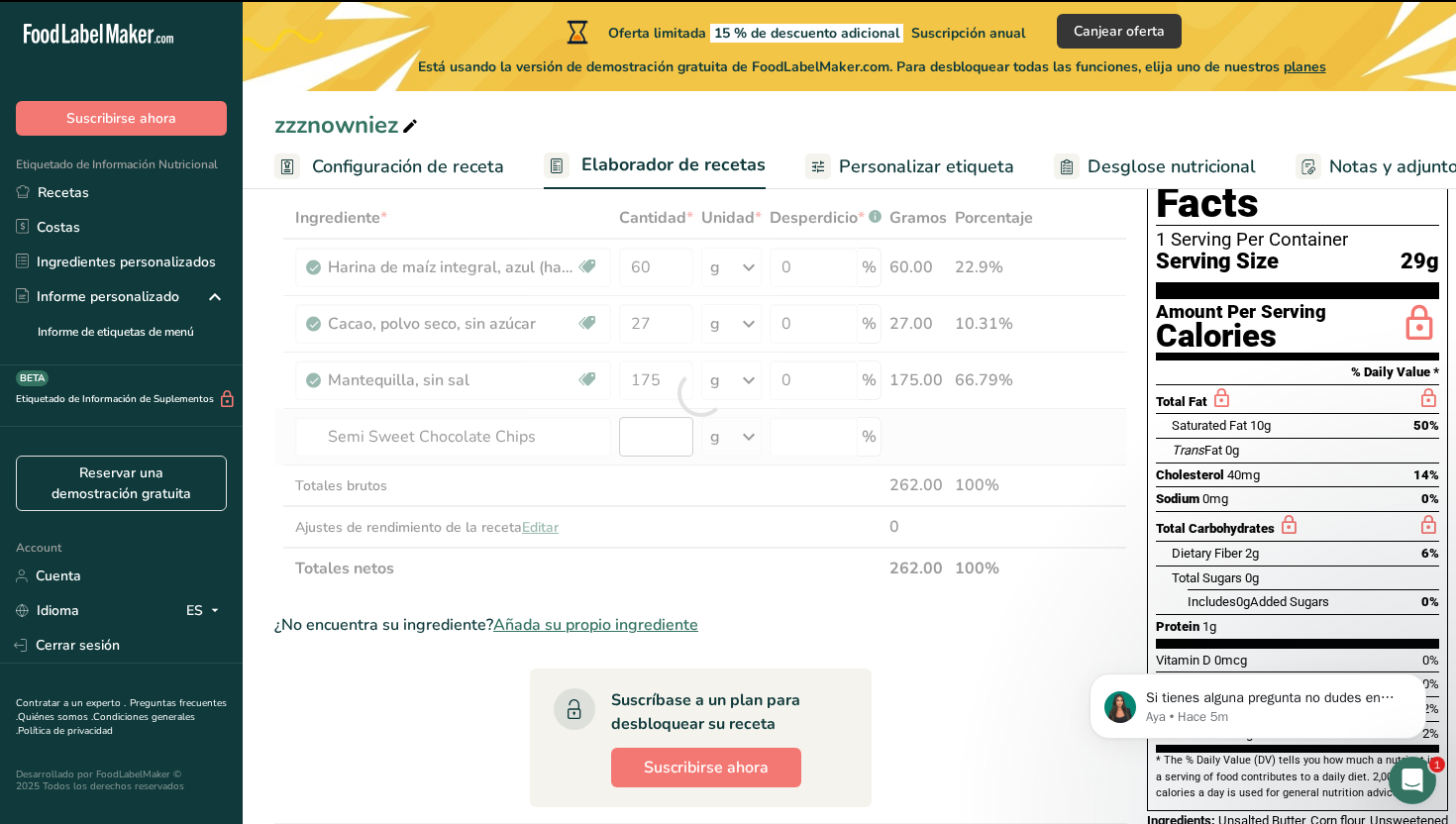 type on "0" 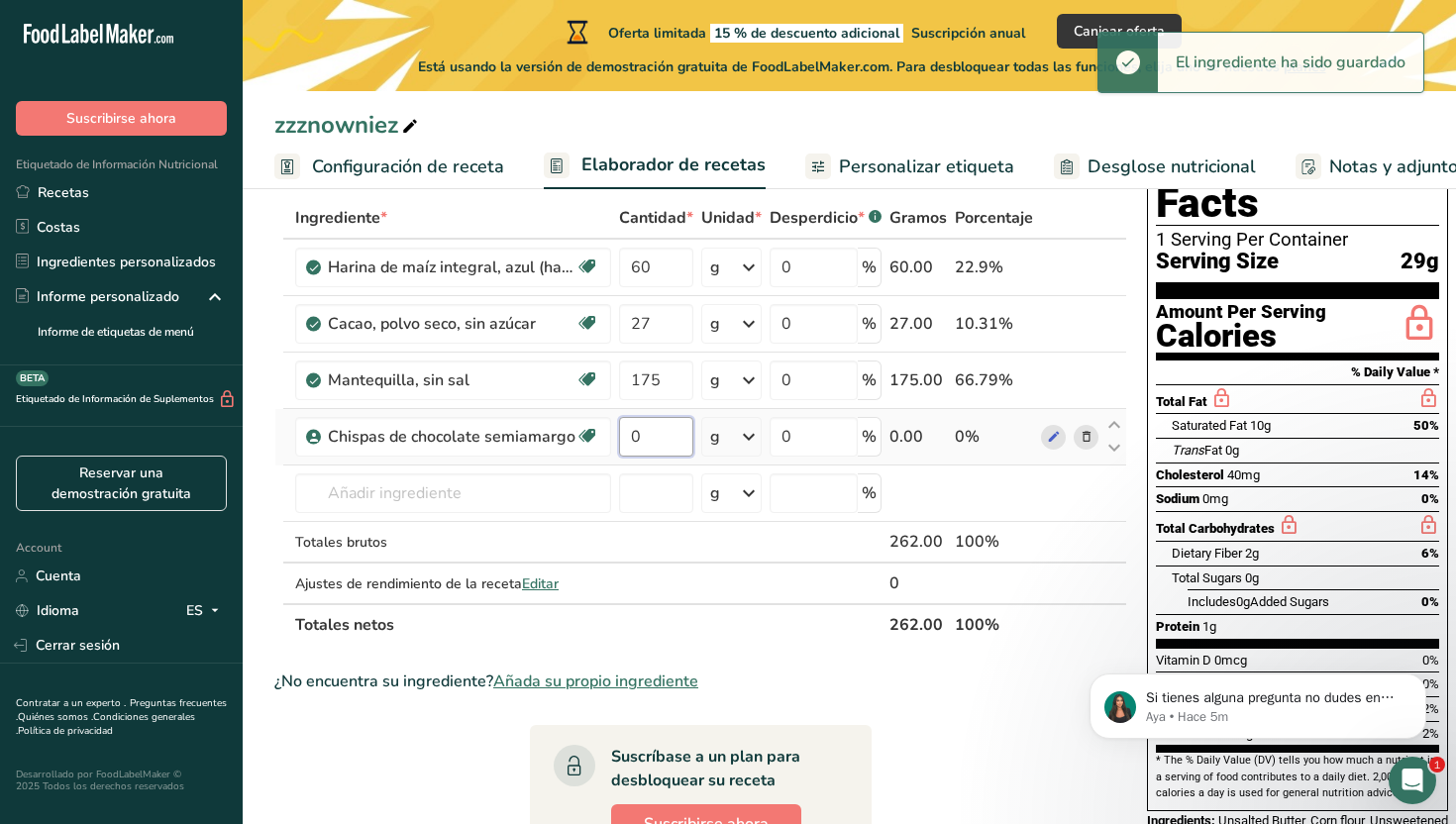 click on "0" at bounding box center [656, 437] 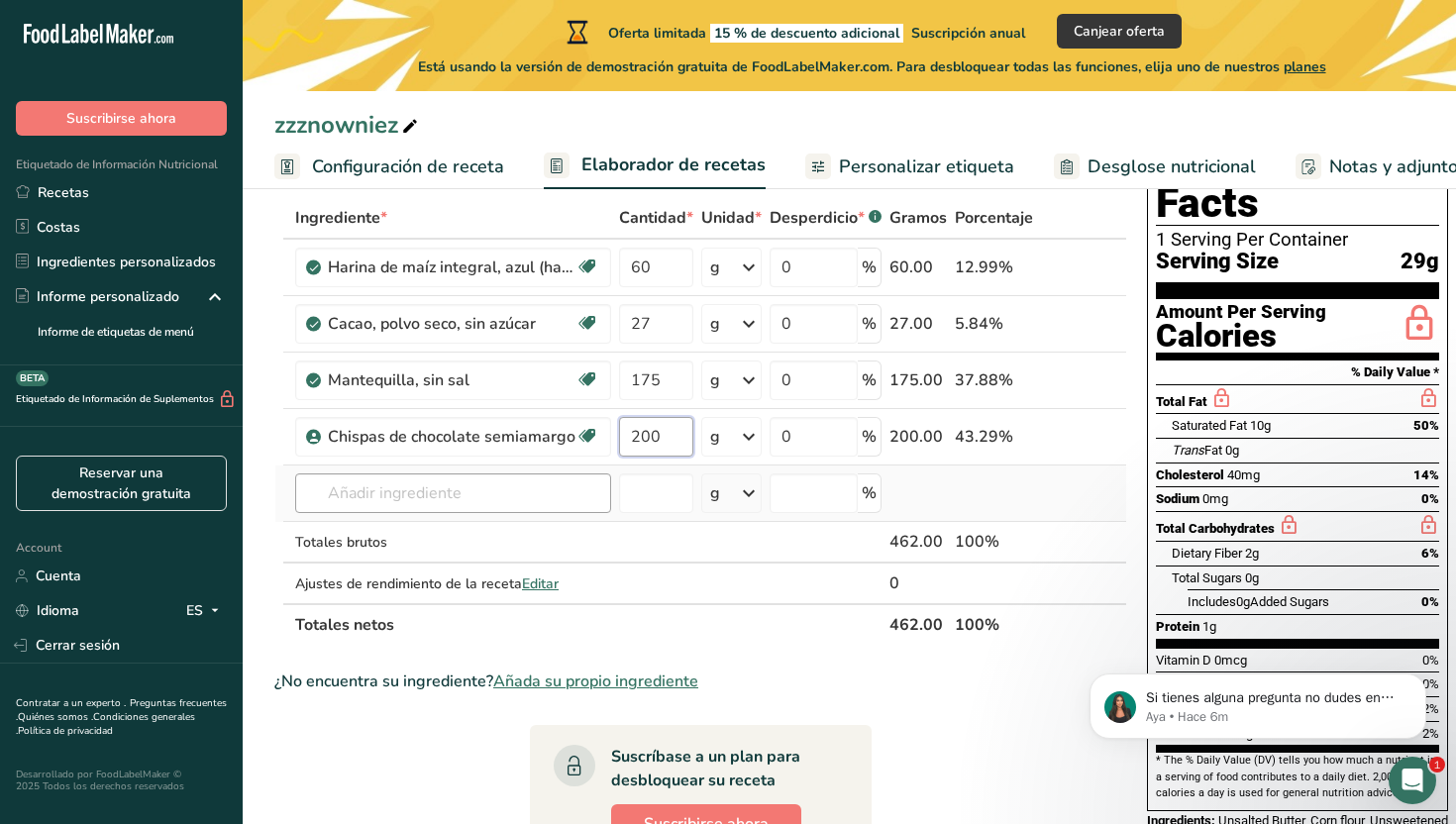 type on "200" 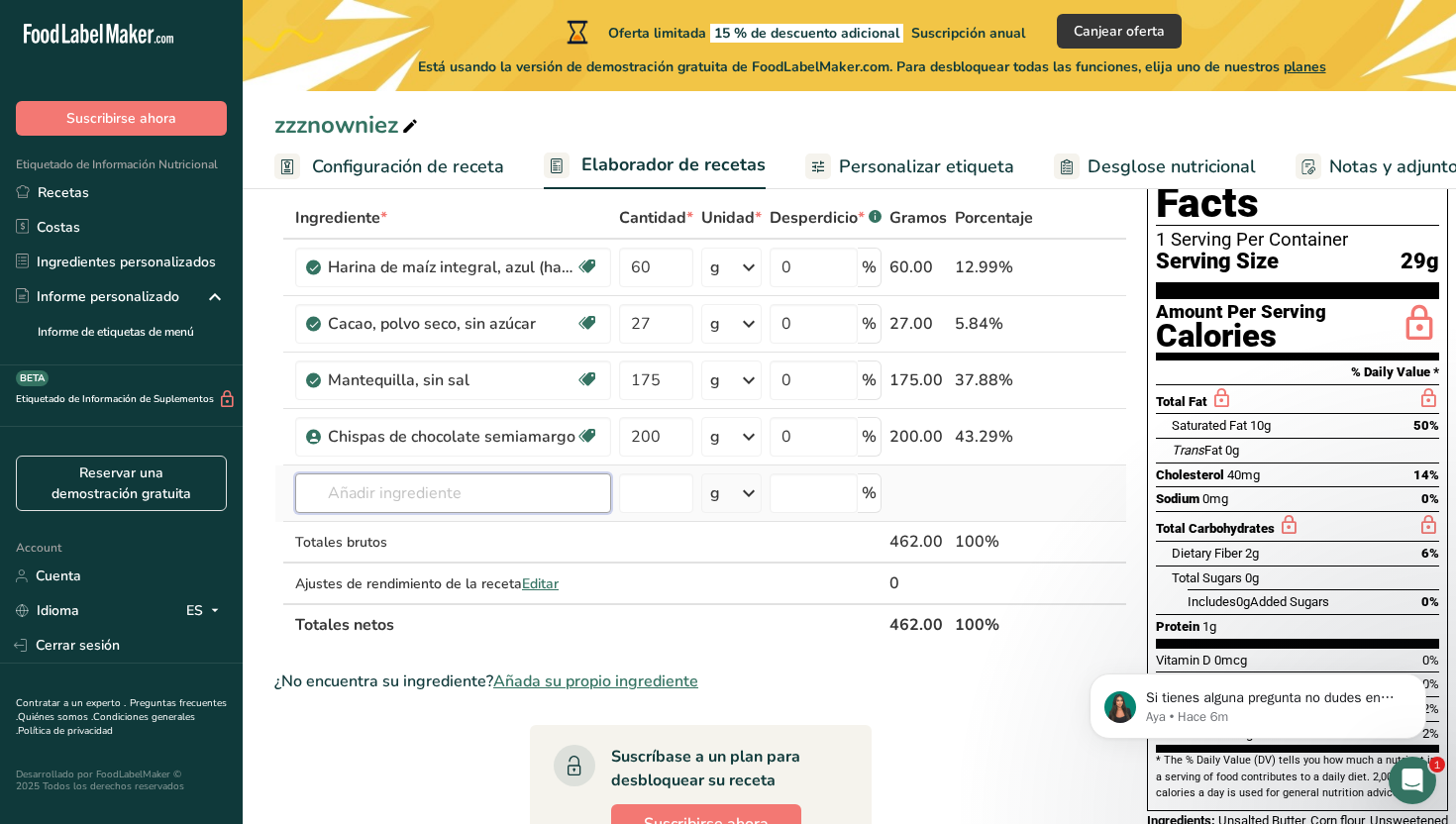 click on "Ingrediente *
Cantidad *
Unidad *
Desperdicio *   .a-a{fill:#347362;}.b-a{fill:#fff;}          Gramos
Porcentaje
Harina de maíz integral, azul (harina de maíz morado)
Libre de lácteos
Libre de gluten
Vegano
Vegetariano
Libre de soja
60
g
Porciones
1 tbsp
Unidades de peso
g
kg
mg
Ver más
Unidades de volumen
litro
Las unidades de volumen requieren una conversión de densidad. Si conoce la densidad de su ingrediente, introdúzcala a continuación. De lo contrario, haga clic en "RIA", nuestra asistente regulatoria de IA, quien podrá ayudarle.
lb/pie³
g/cm³" at bounding box center (700, 421) 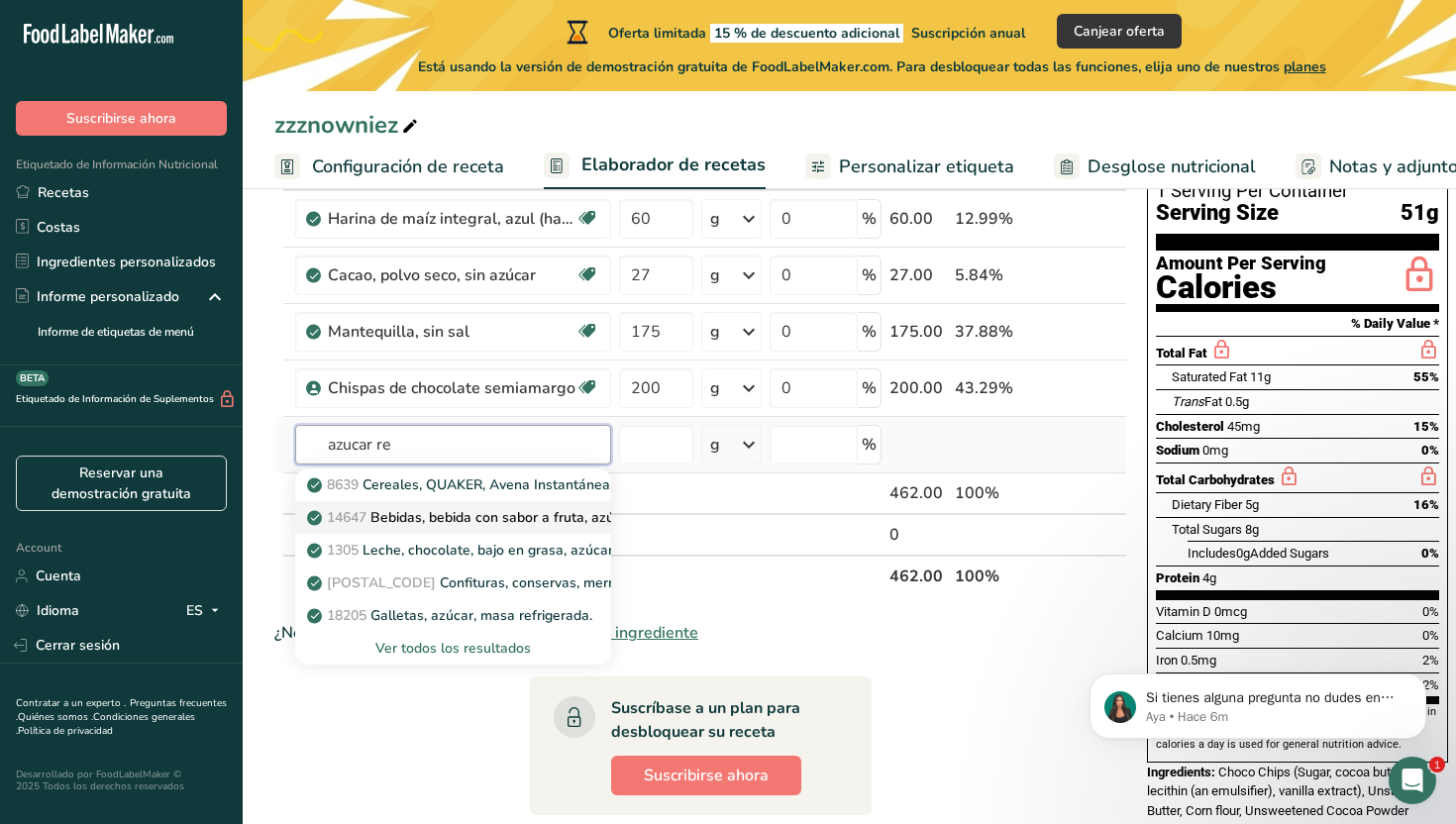 scroll, scrollTop: 152, scrollLeft: 0, axis: vertical 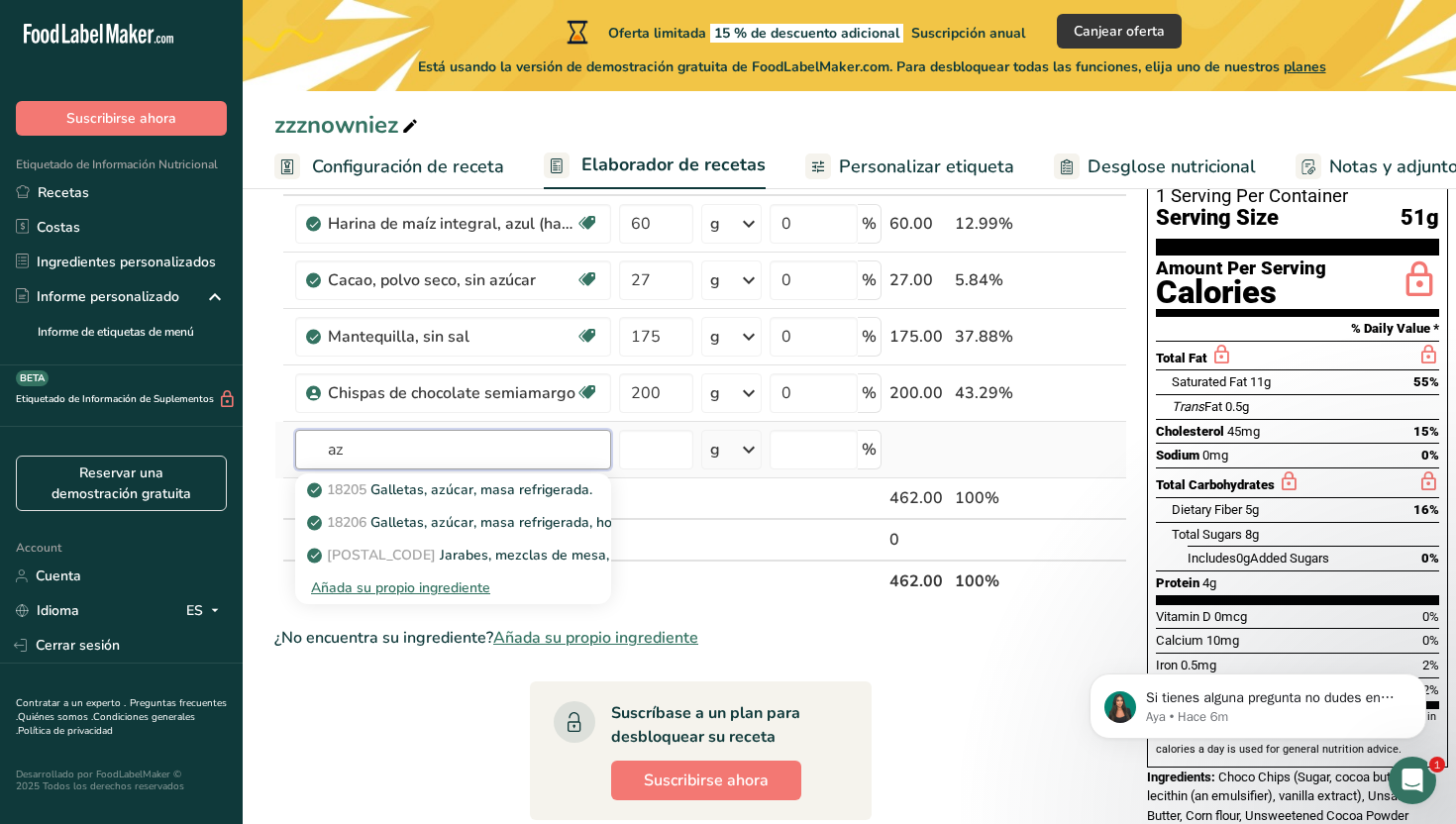 type on "a" 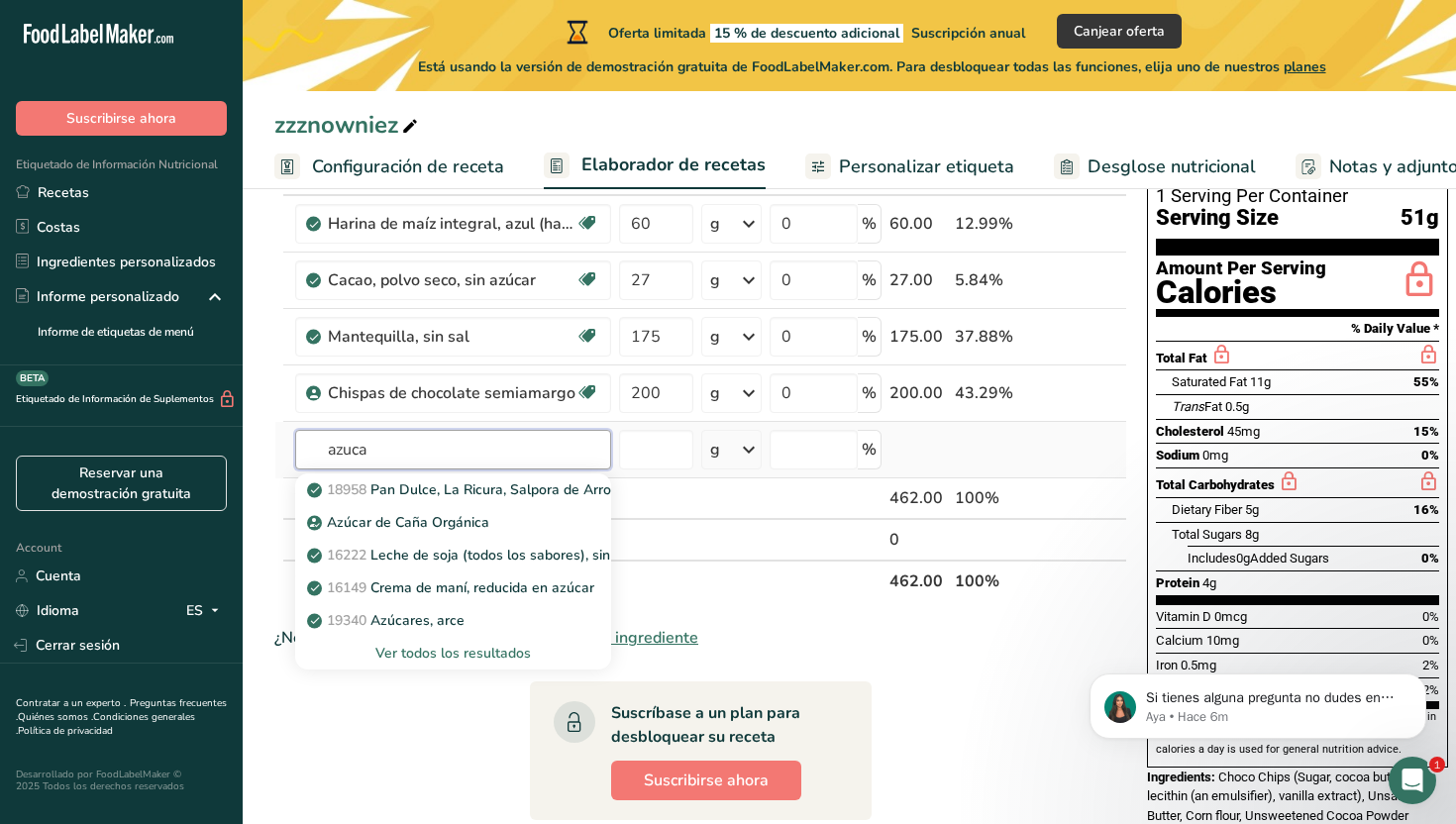 type on "azuca" 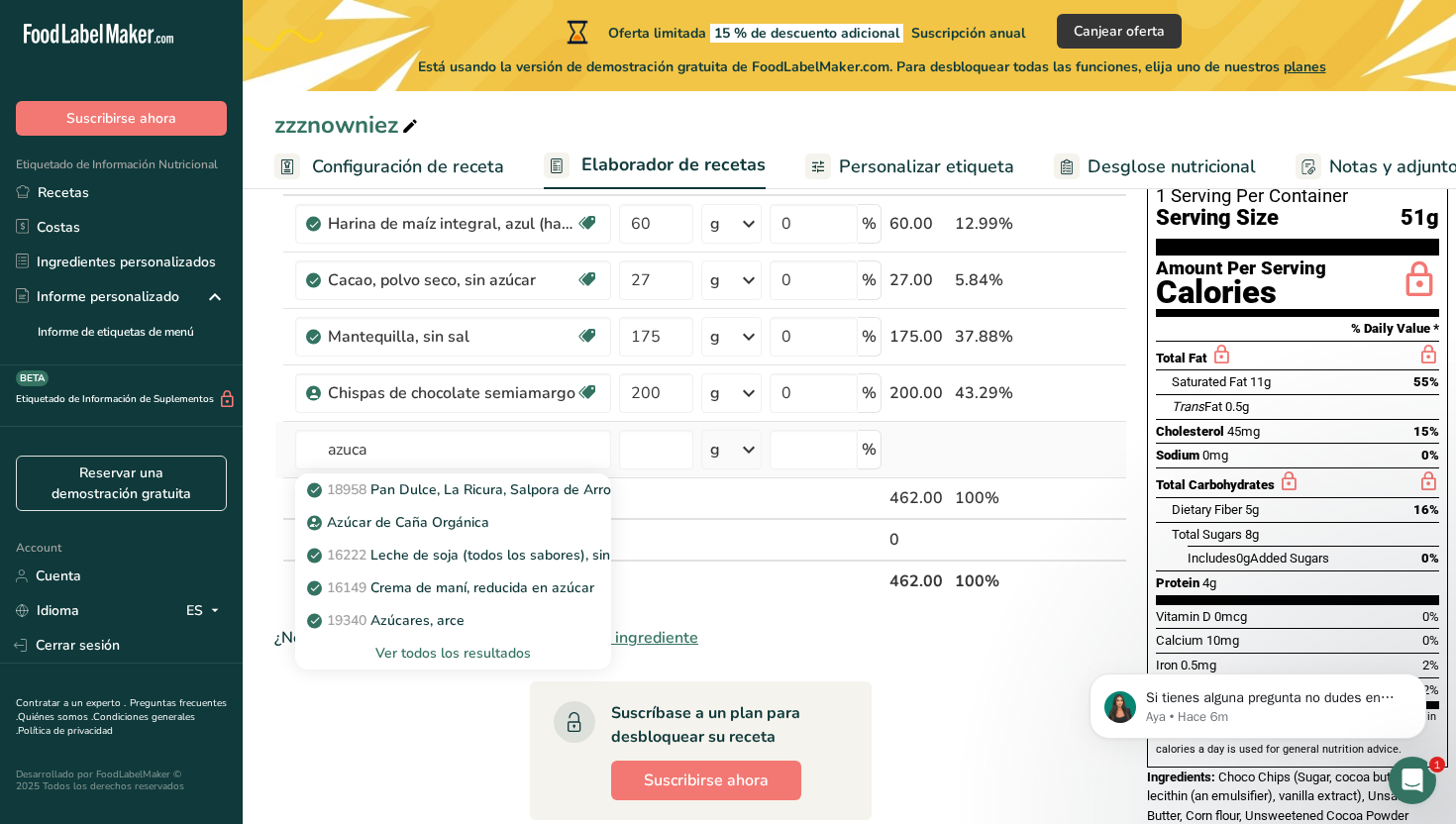 type 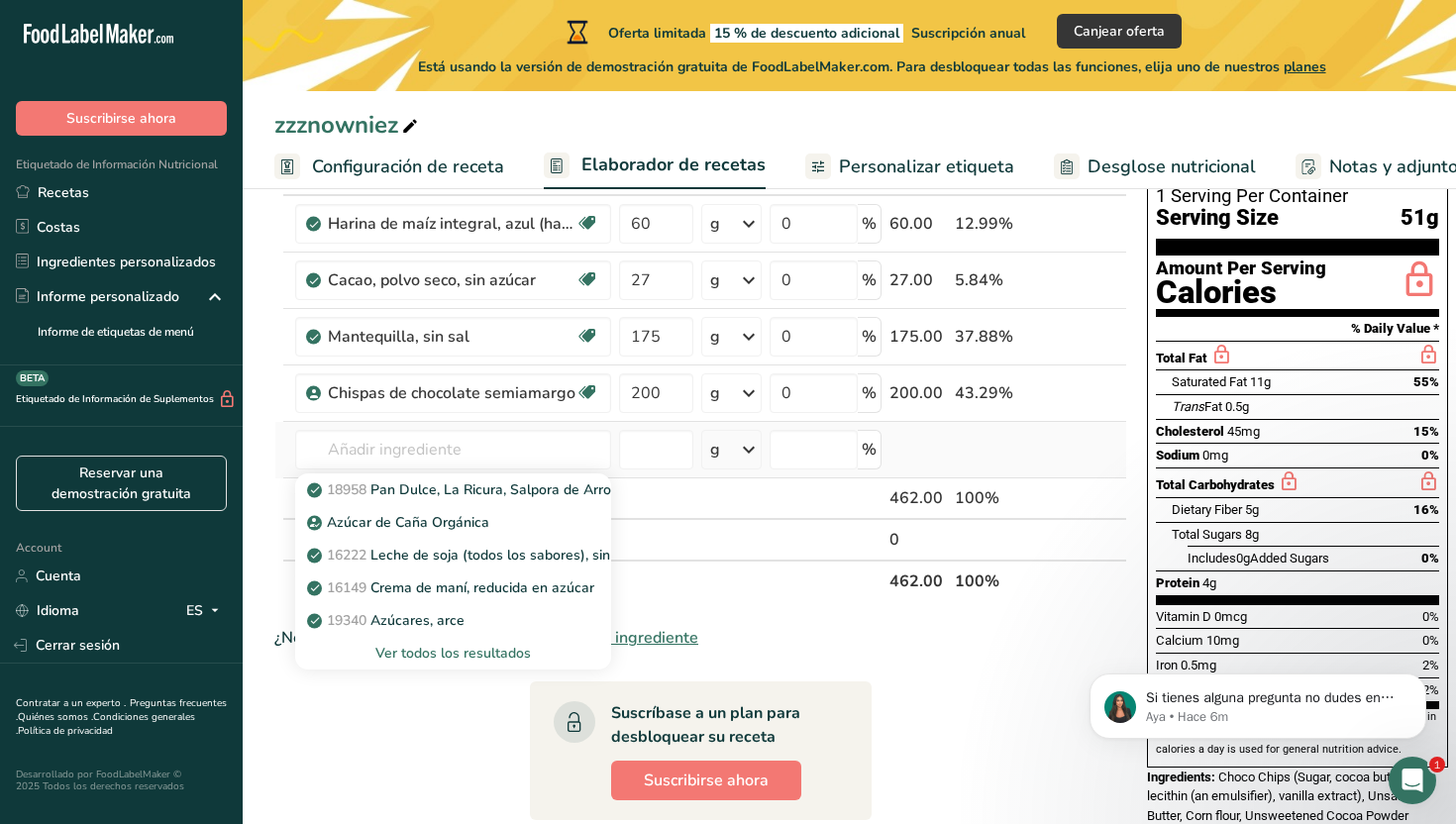 click on "Ver todos los resultados" at bounding box center [453, 653] 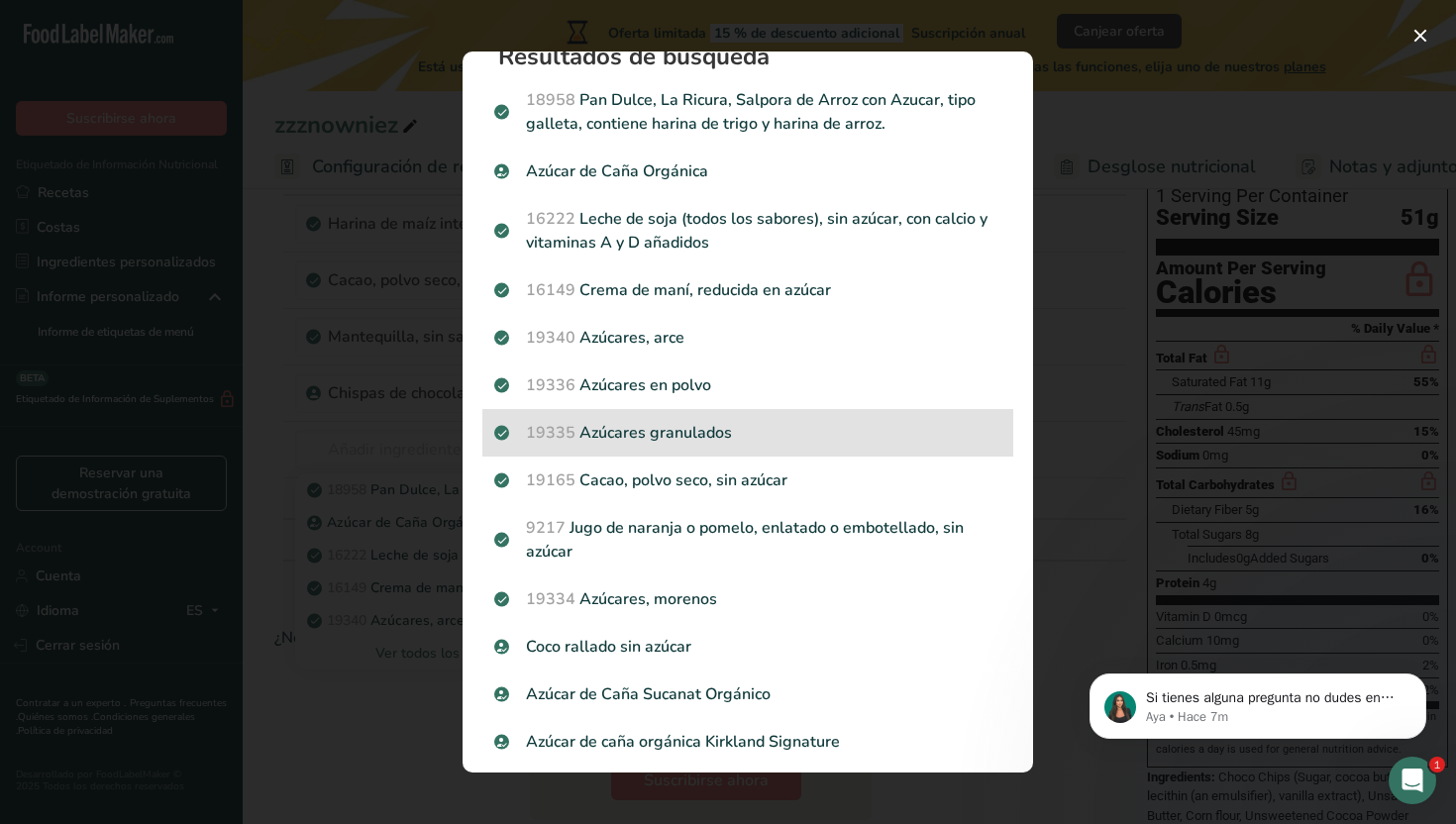 scroll, scrollTop: 27, scrollLeft: 0, axis: vertical 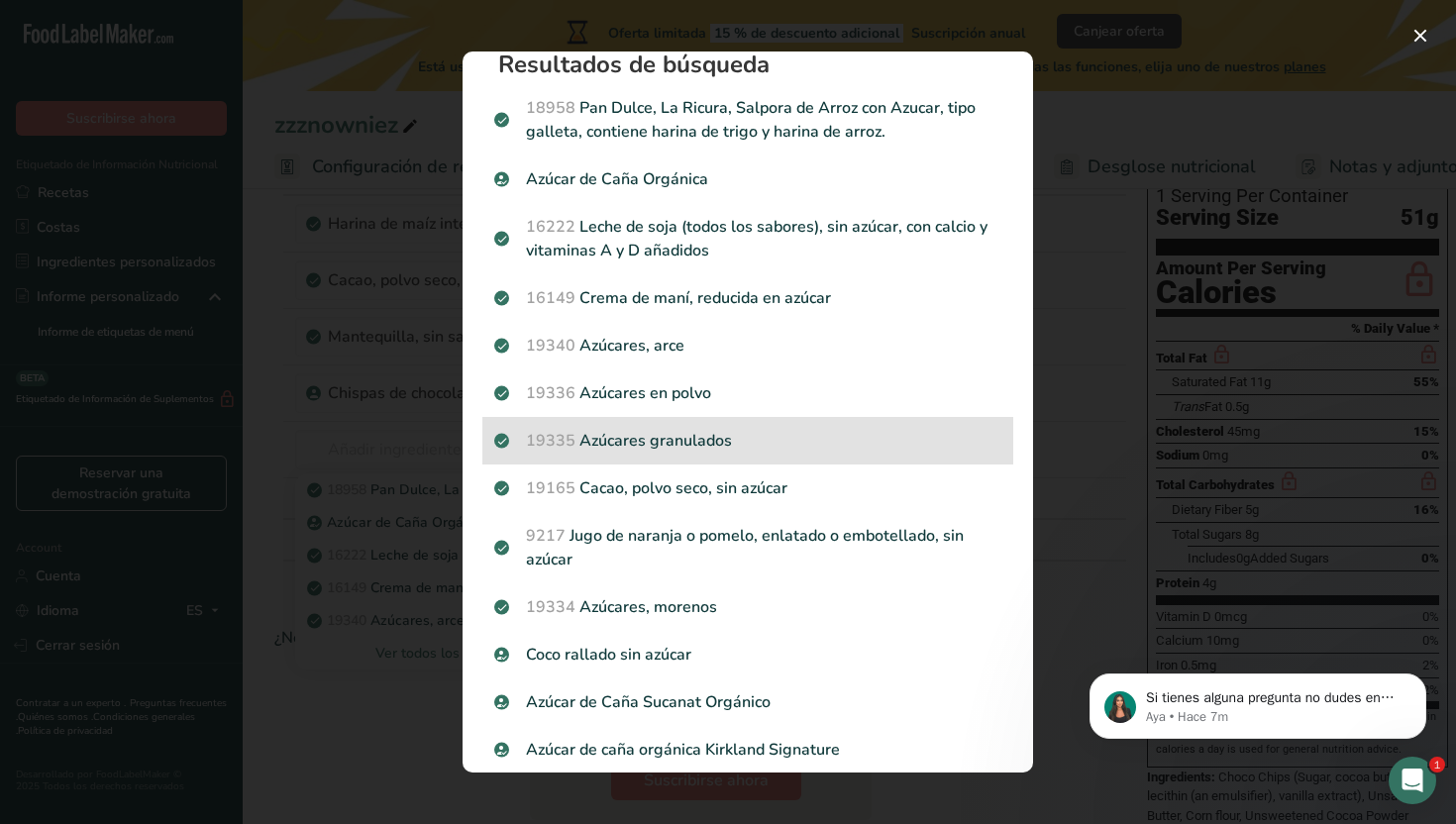click on "19335
Azúcares granulados" at bounding box center [748, 441] 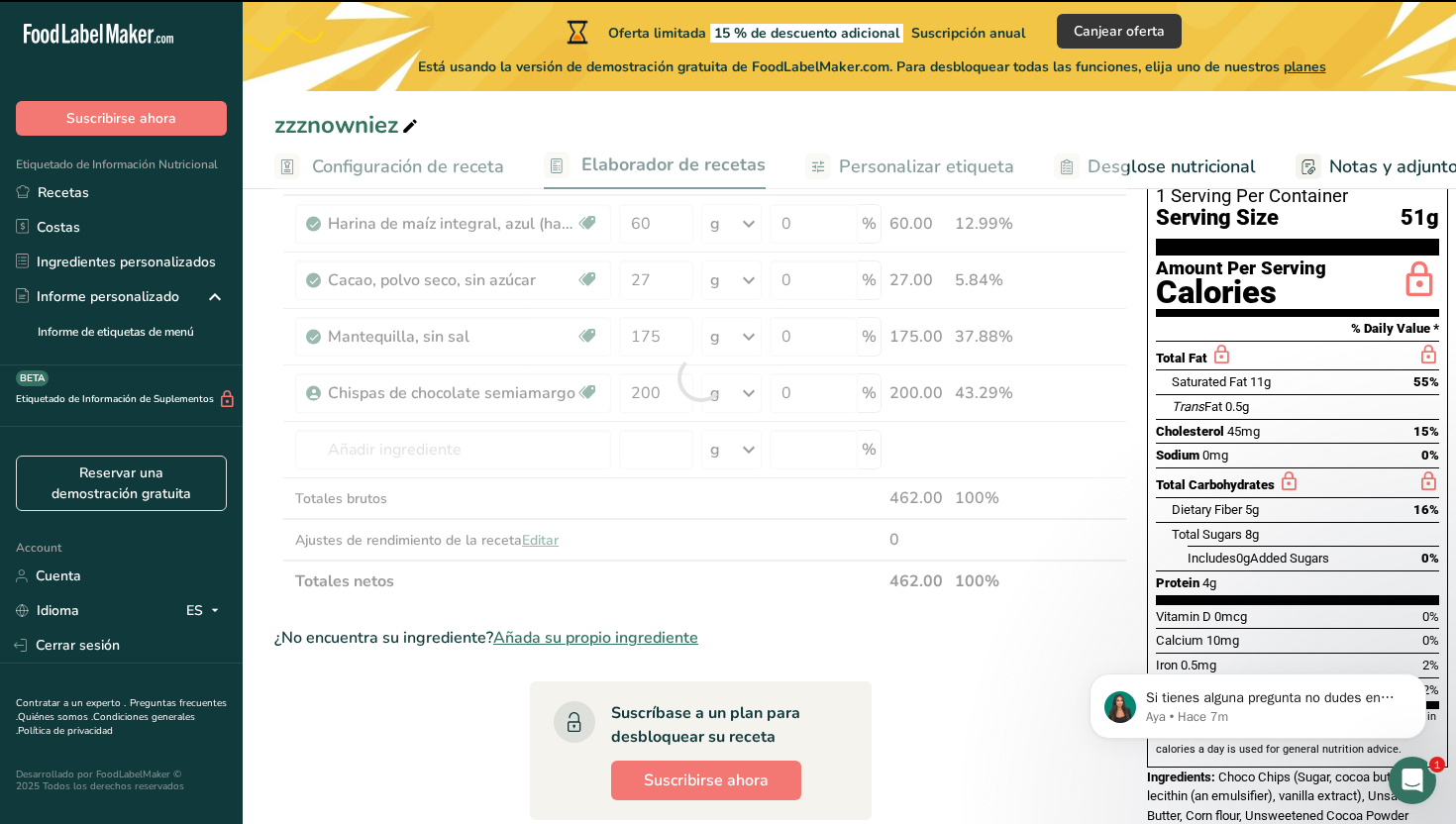 type on "0" 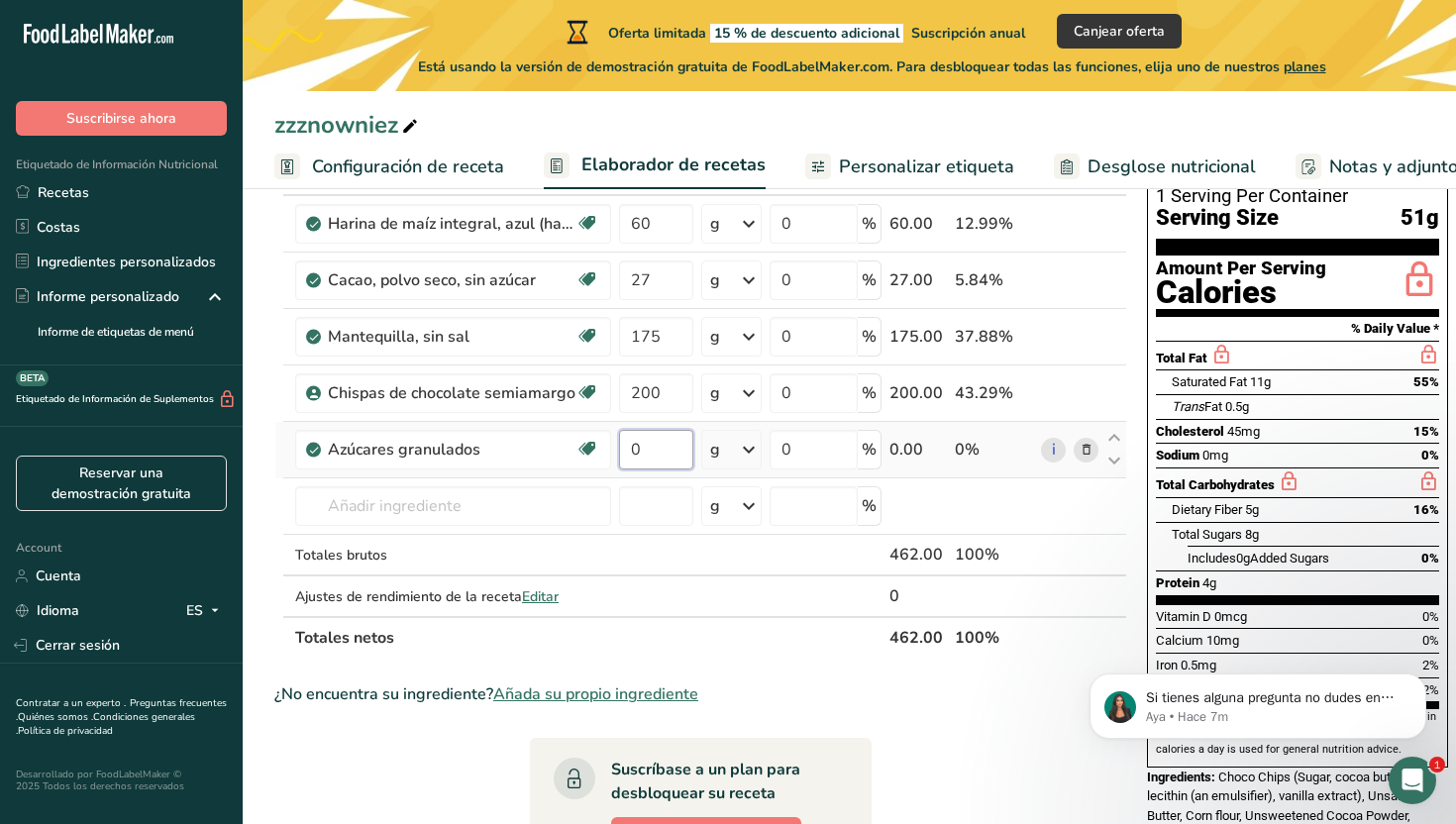 click on "0" at bounding box center (656, 450) 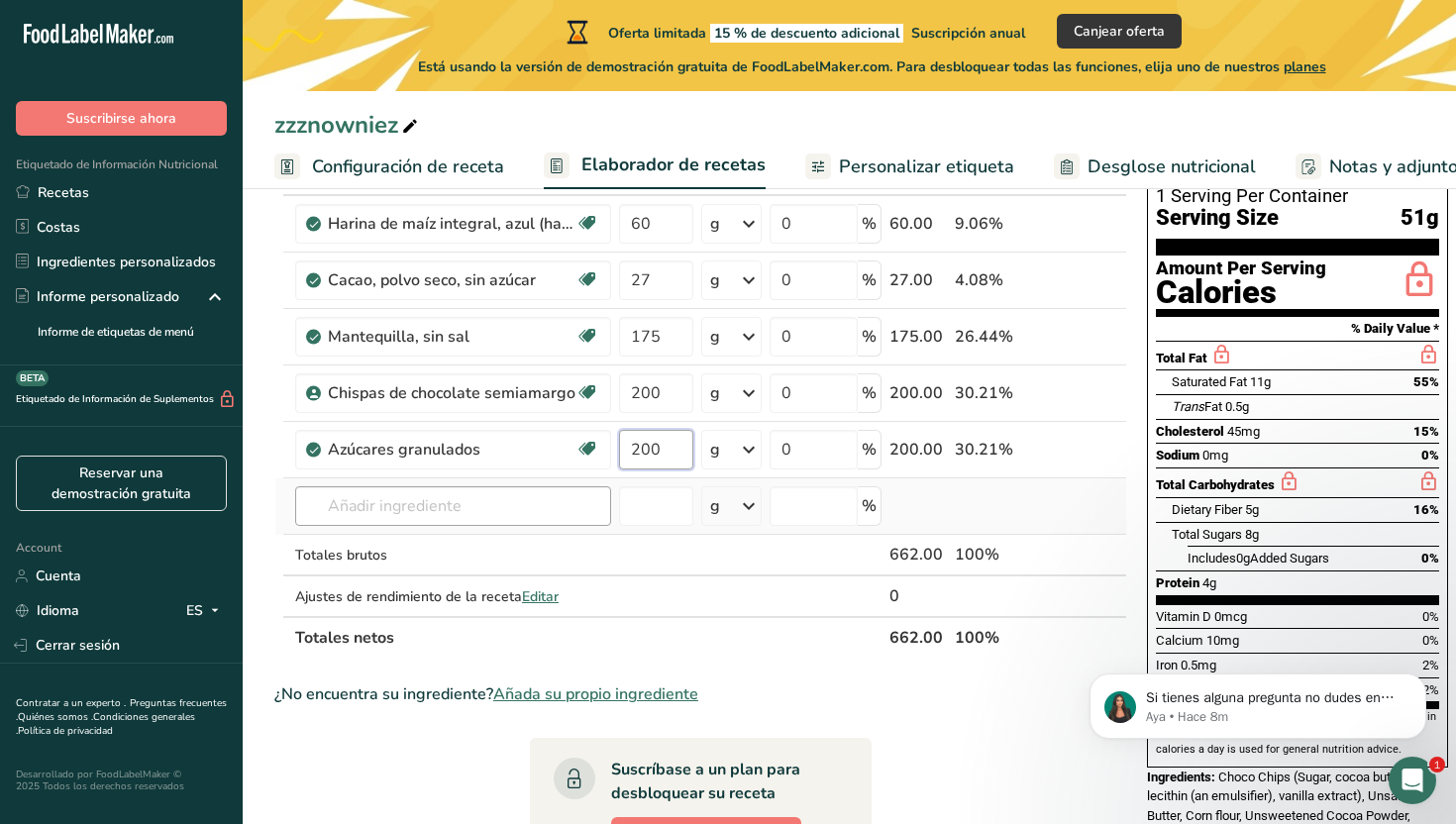 type on "200" 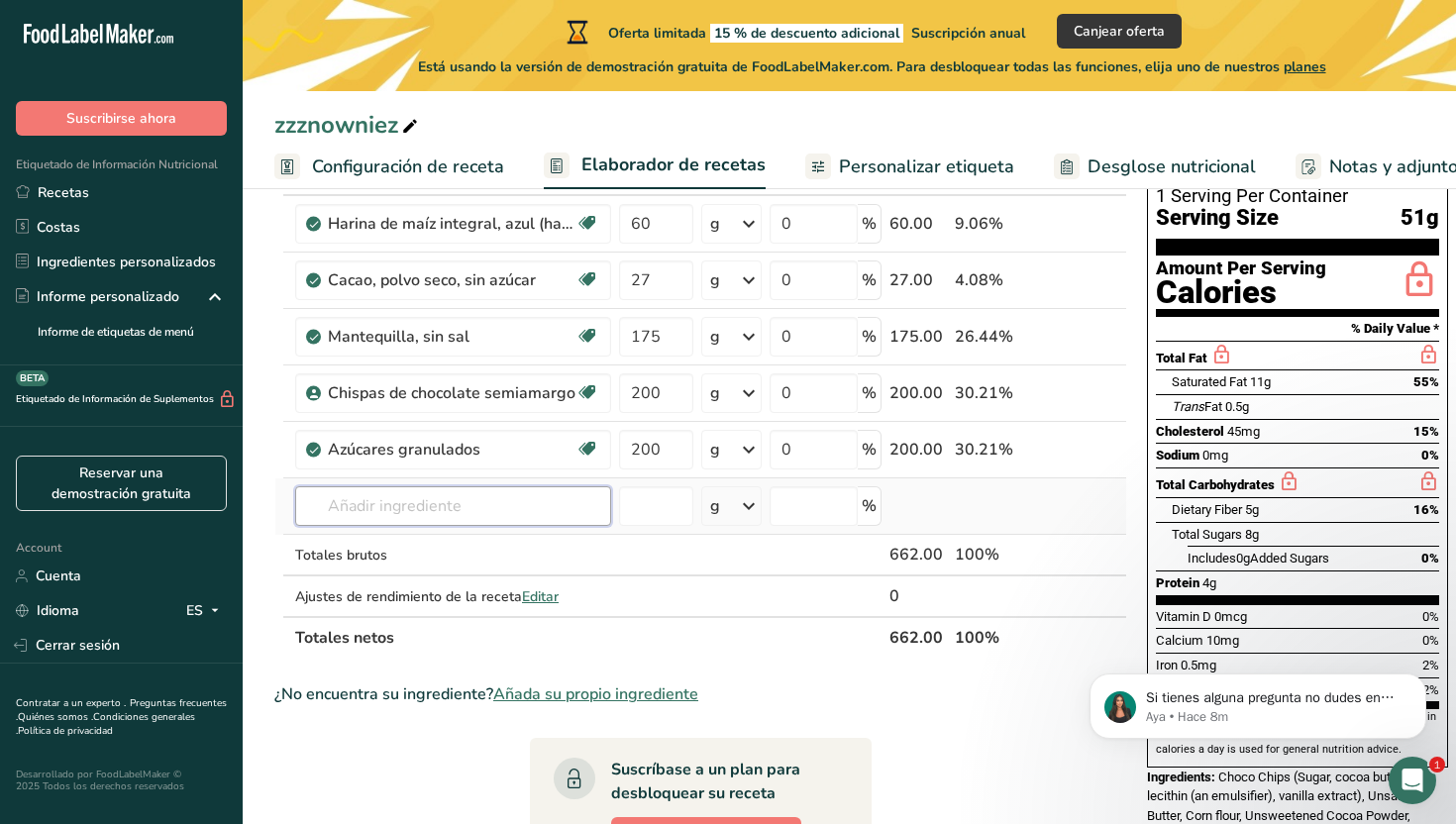 click on "Ingrediente *
Cantidad *
Unidad *
Desperdicio *   .a-a{fill:#347362;}.b-a{fill:#fff;}          Gramos
Porcentaje
Harina de maíz integral, azul (harina de maíz morado)
Libre de lácteos
Libre de gluten
Vegano
Vegetariano
Libre de soja
60
g
Porciones
1 tbsp
Unidades de peso
g
kg
mg
Ver más
Unidades de volumen
litro
Las unidades de volumen requieren una conversión de densidad. Si conoce la densidad de su ingrediente, introdúzcala a continuación. De lo contrario, haga clic en "RIA", nuestra asistente regulatoria de IA, quien podrá ayudarle.
lb/pie³
g/cm³" at bounding box center (700, 406) 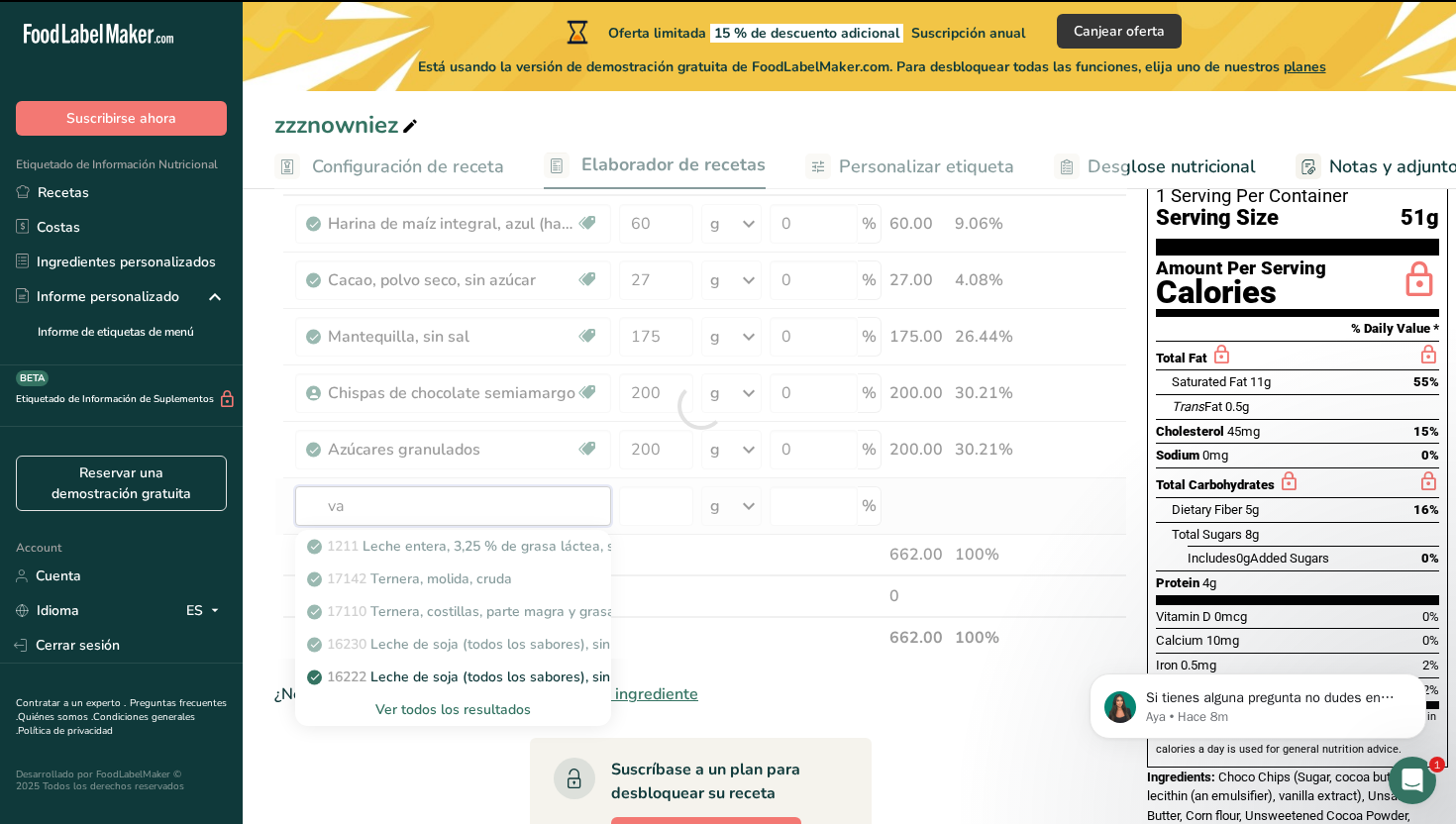 type on "vai" 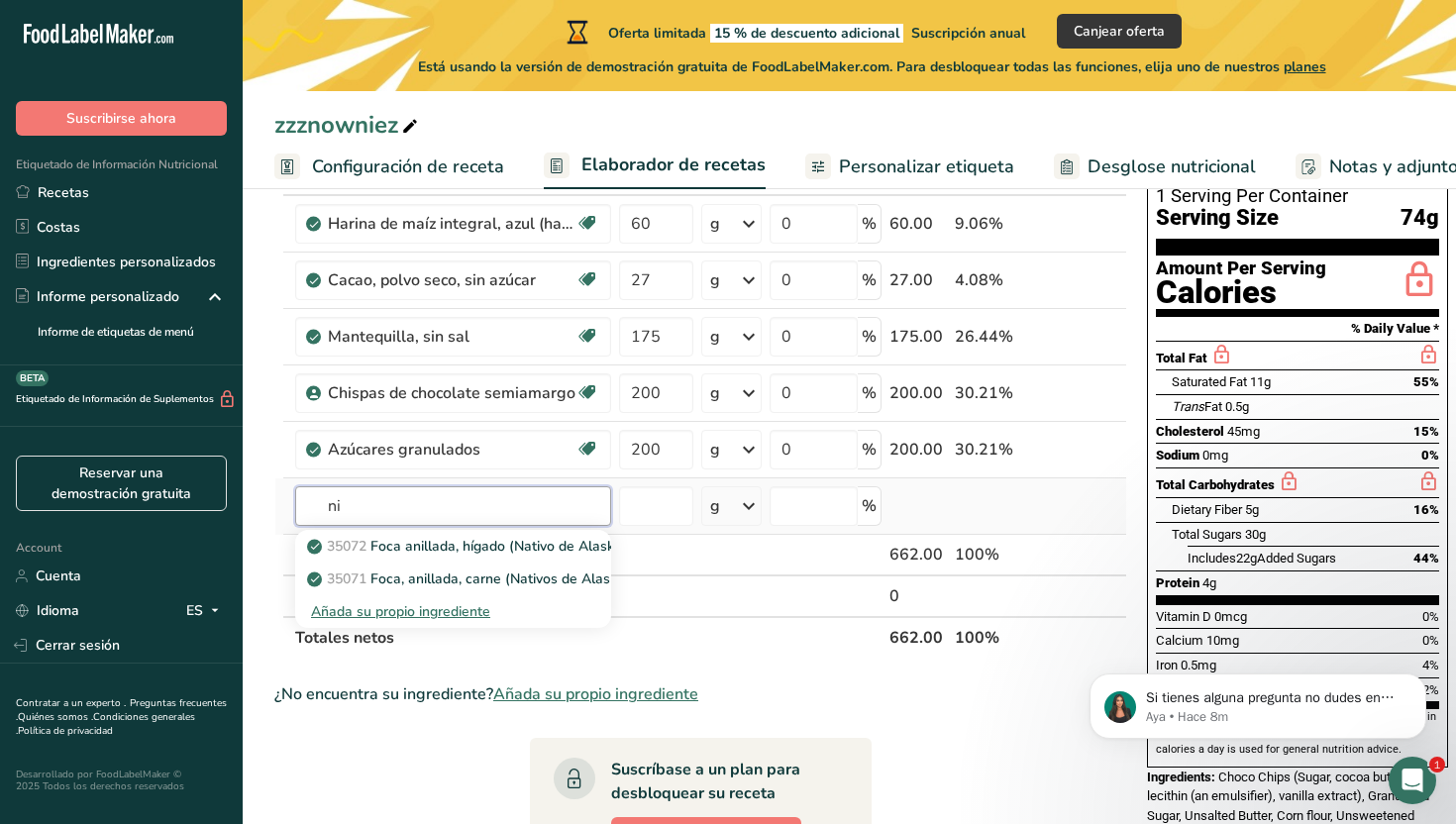 type on "n" 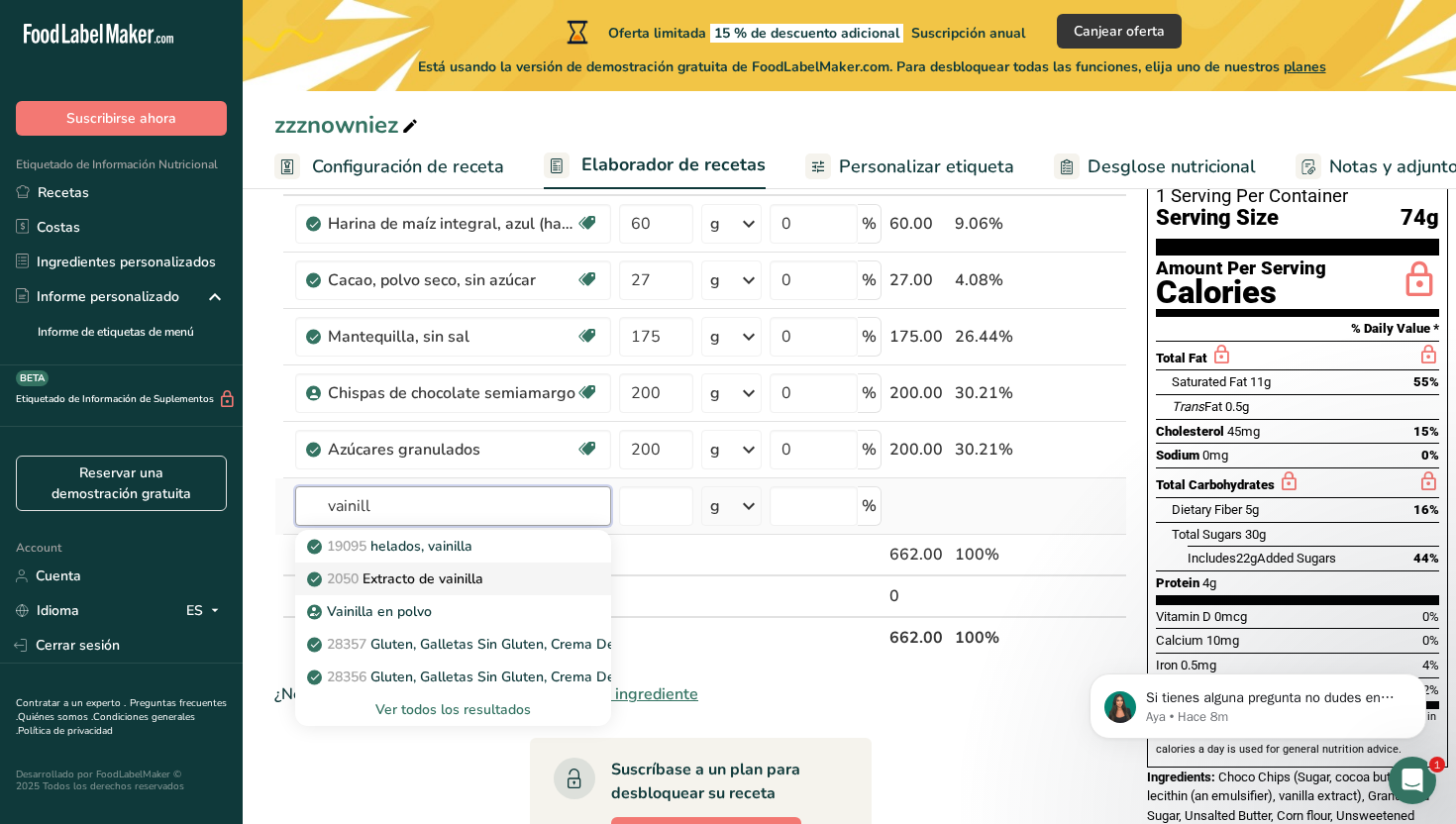 type on "vainill" 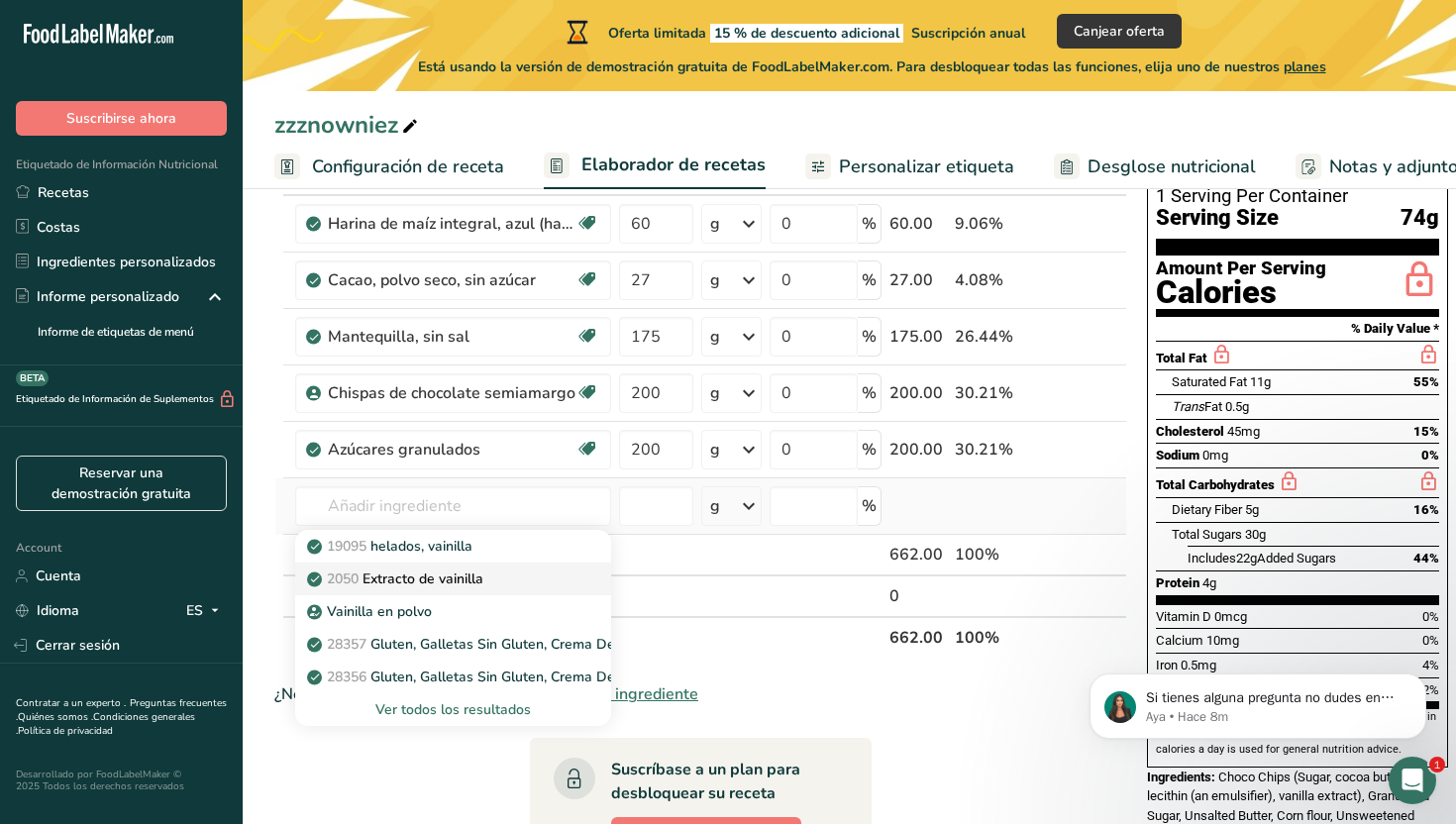 click on "2050
Extracto de vainilla" at bounding box center (397, 578) 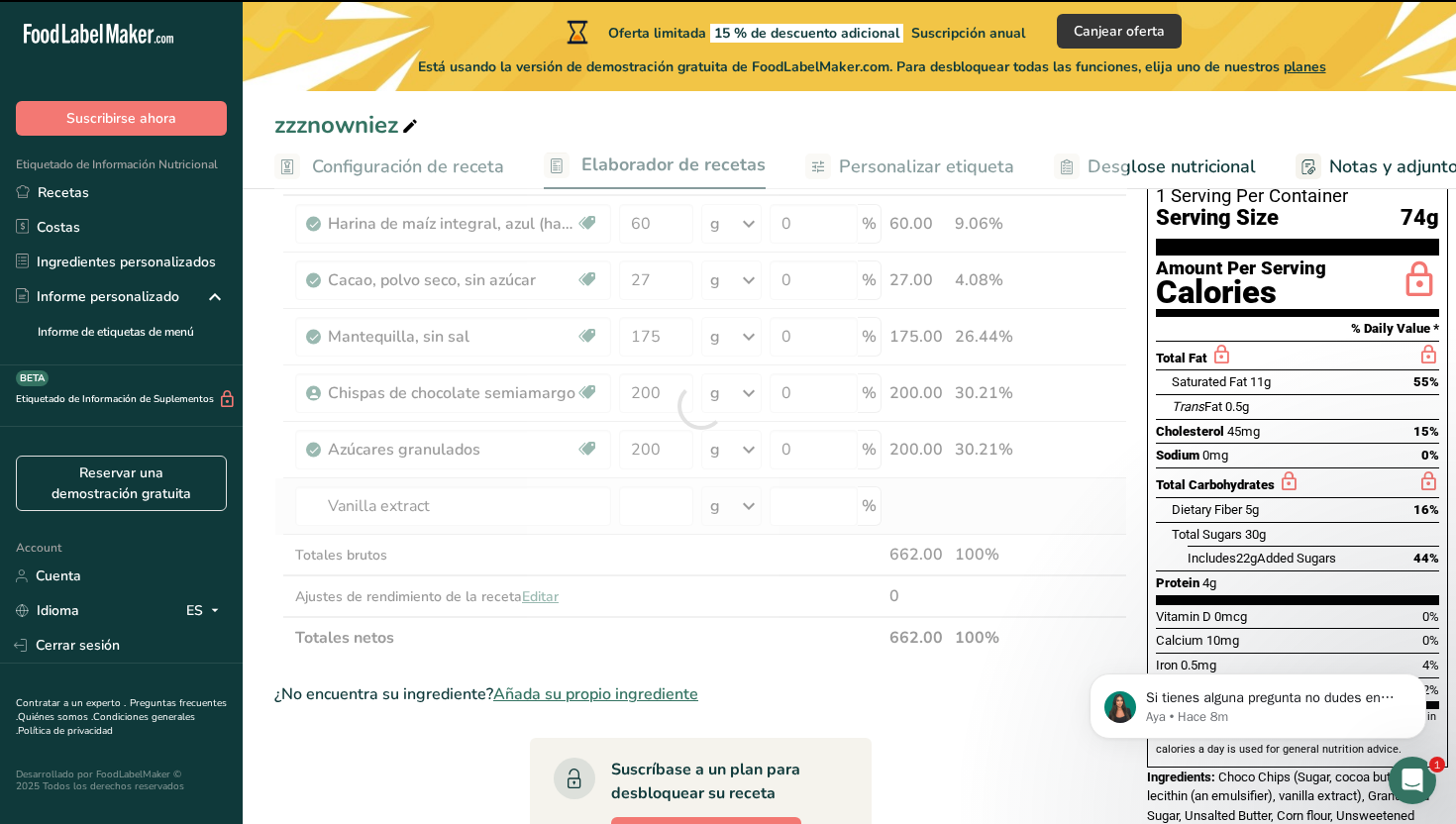 type on "0" 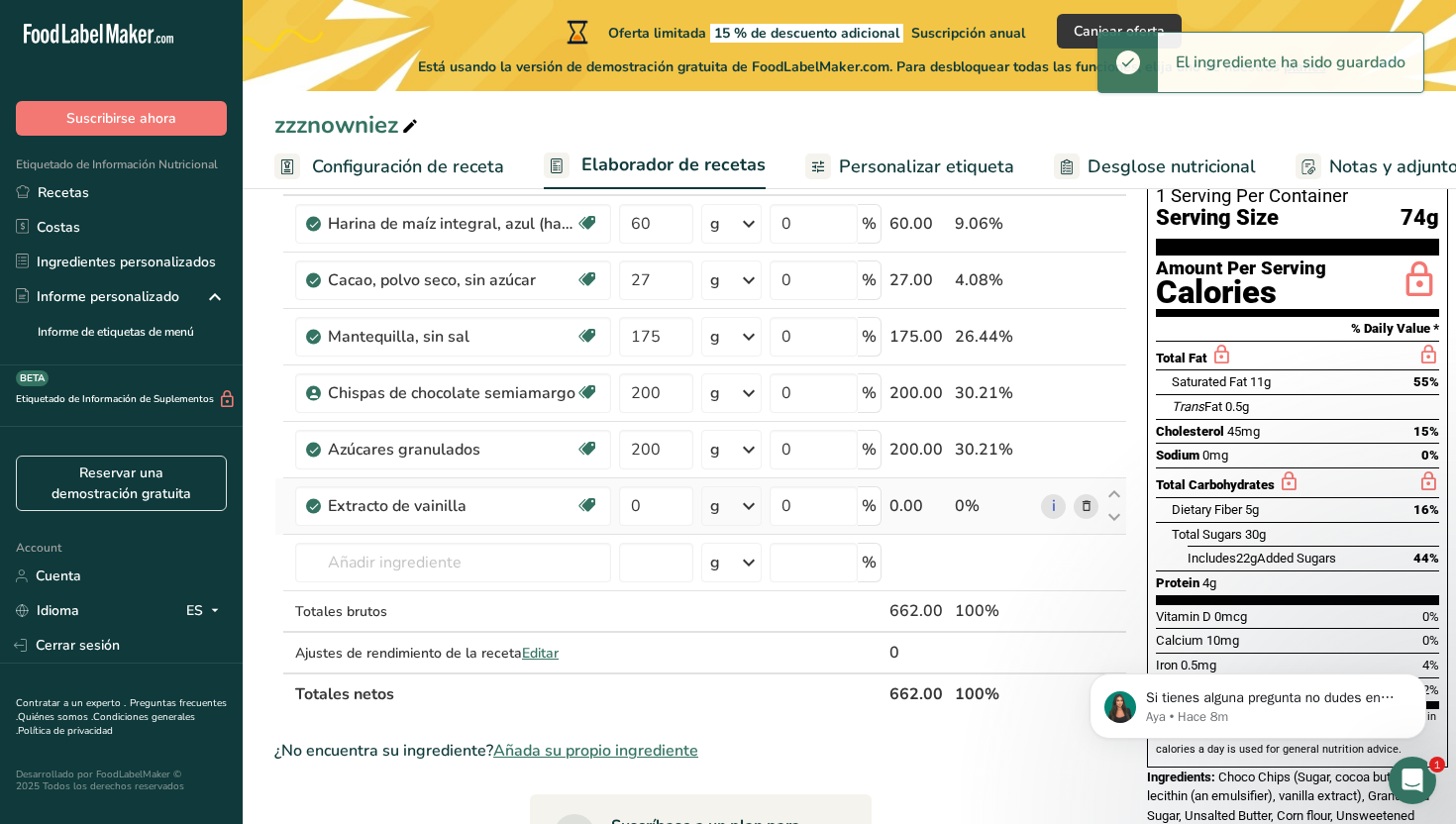 click at bounding box center (749, 506) 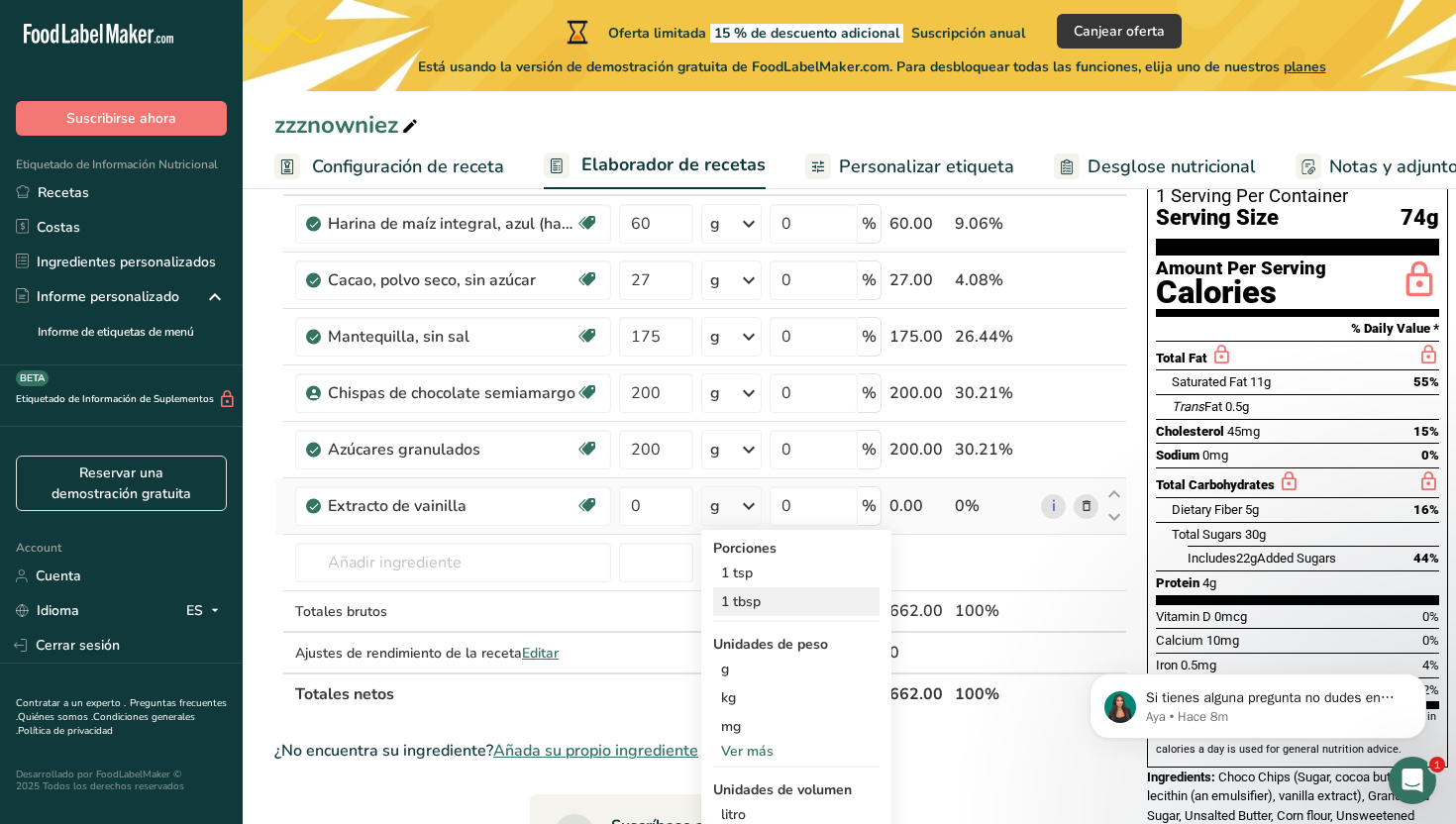 click on "1 tbsp" at bounding box center (796, 601) 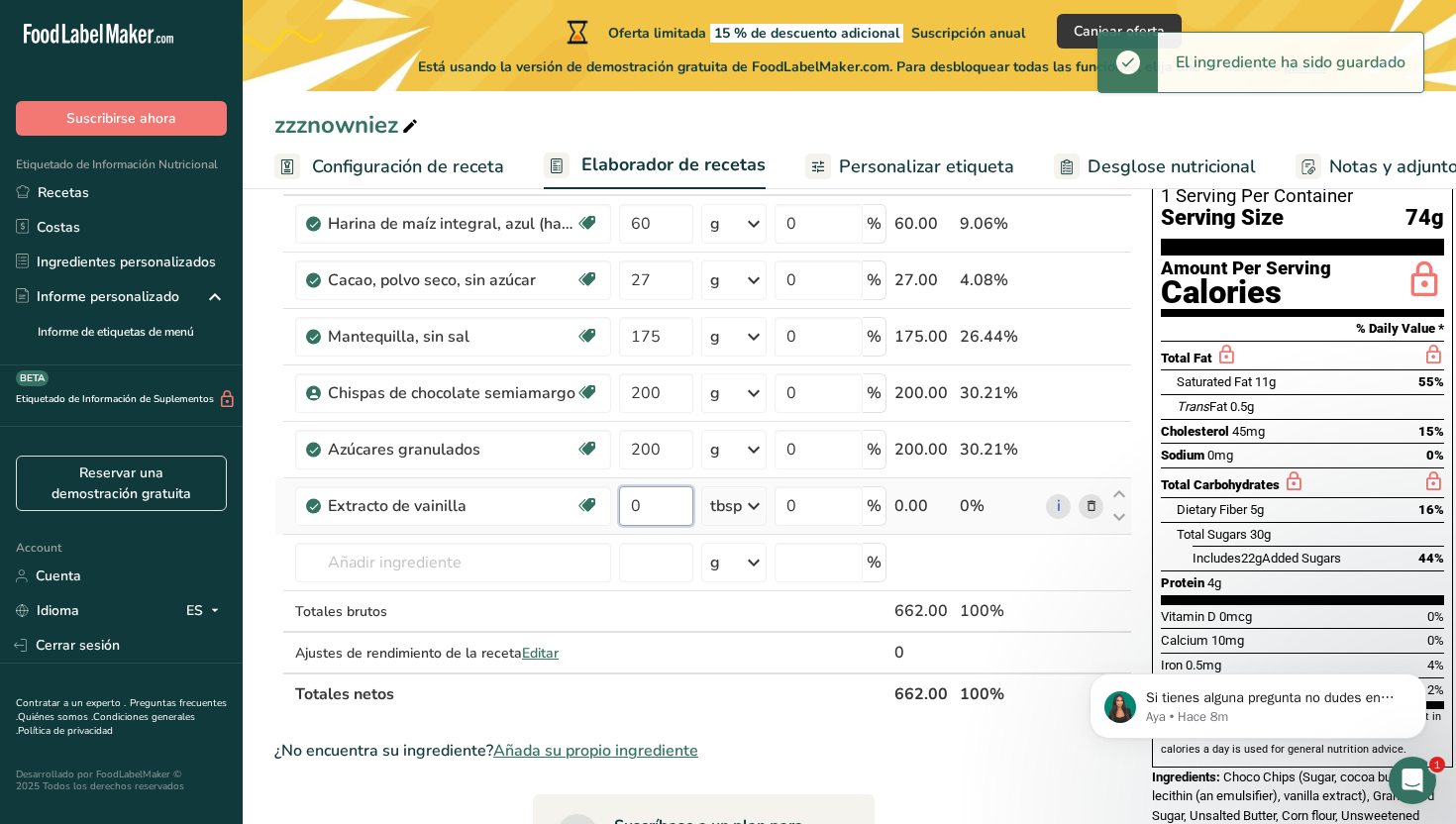 click on "0" at bounding box center (656, 506) 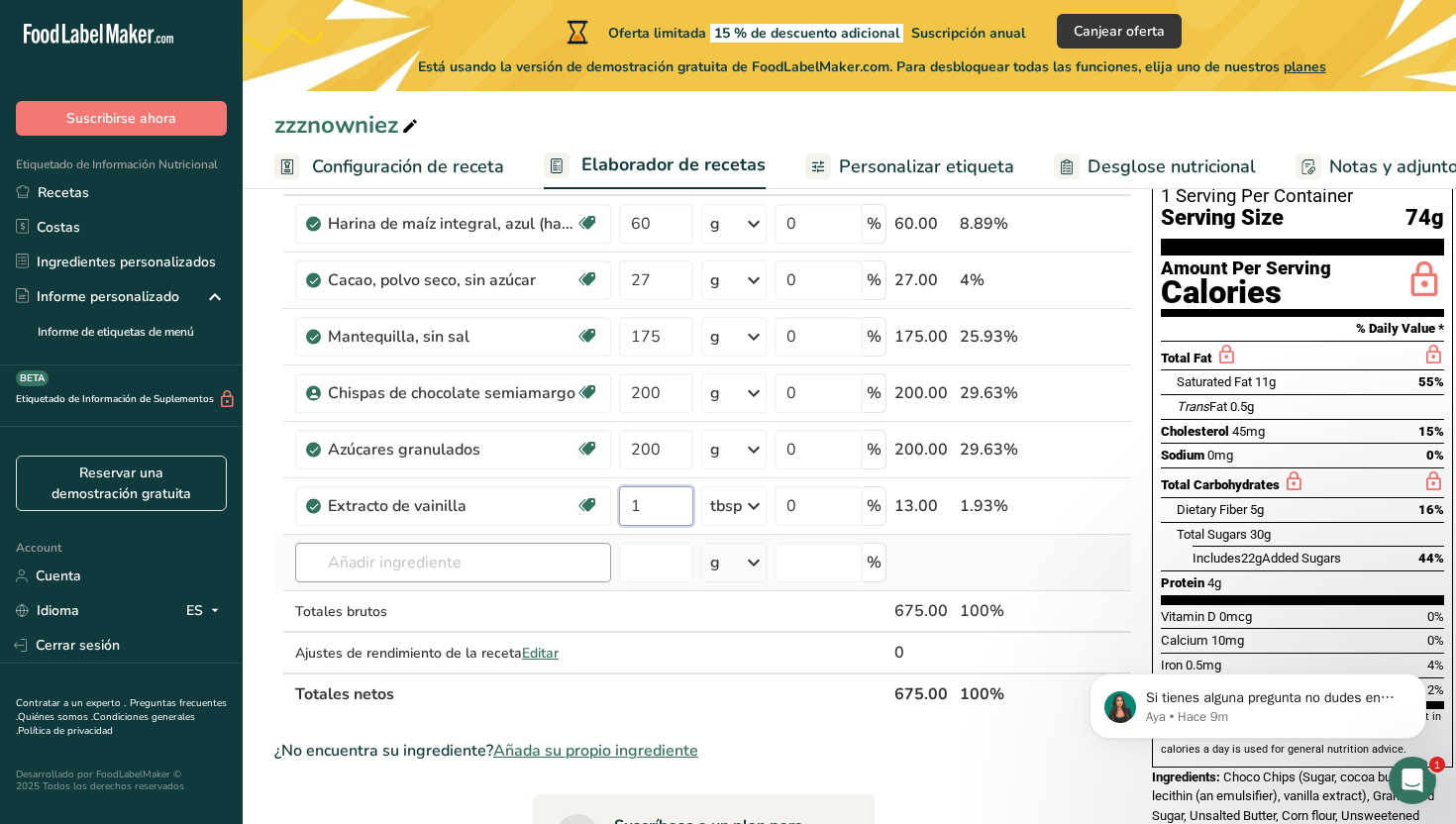 type on "1" 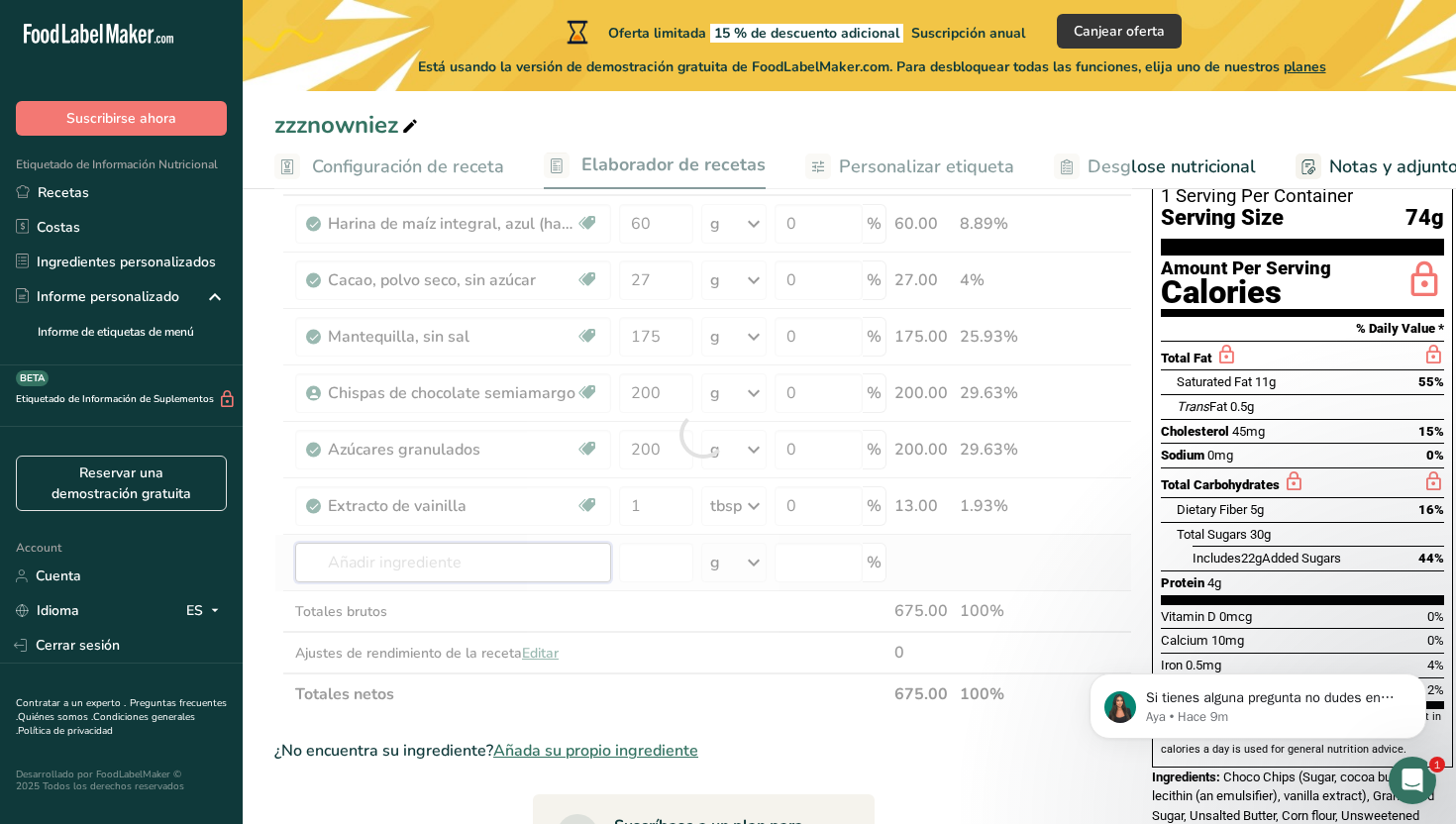 click on "Ingrediente *
Cantidad *
Unidad *
Desperdicio *   .a-a{fill:#347362;}.b-a{fill:#fff;}          Gramos
Porcentaje
Harina de maíz integral, azul (harina de maíz morado)
Libre de lácteos
Libre de gluten
Vegano
Vegetariano
Libre de soja
60
g
Porciones
1 tbsp
Unidades de peso
g
kg
mg
Ver más
Unidades de volumen
litro
Las unidades de volumen requieren una conversión de densidad. Si conoce la densidad de su ingrediente, introdúzcala a continuación. De lo contrario, haga clic en "RIA", nuestra asistente regulatoria de IA, quien podrá ayudarle.
lb/pie³
g/cm³" at bounding box center [703, 434] 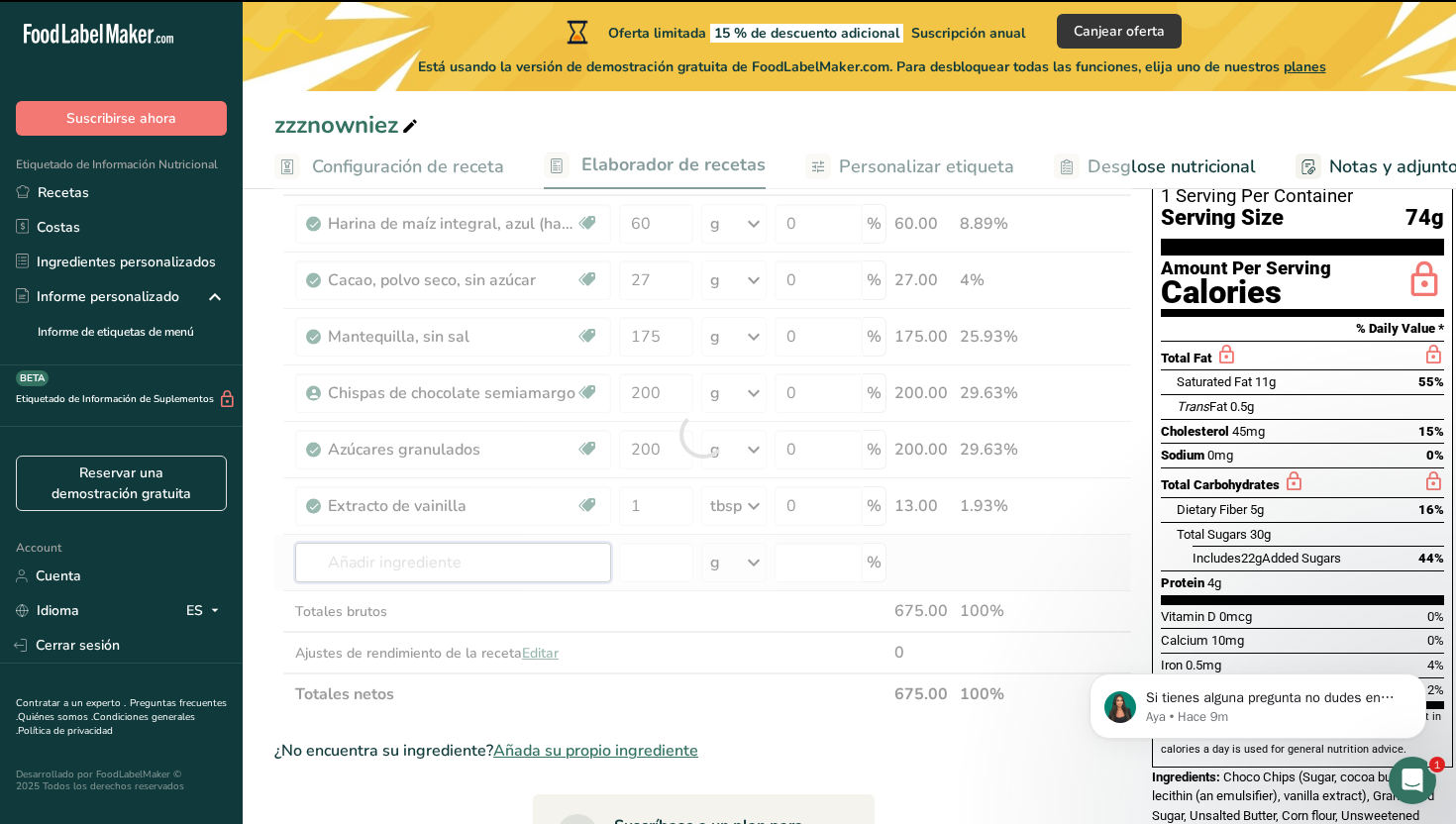 type on "c" 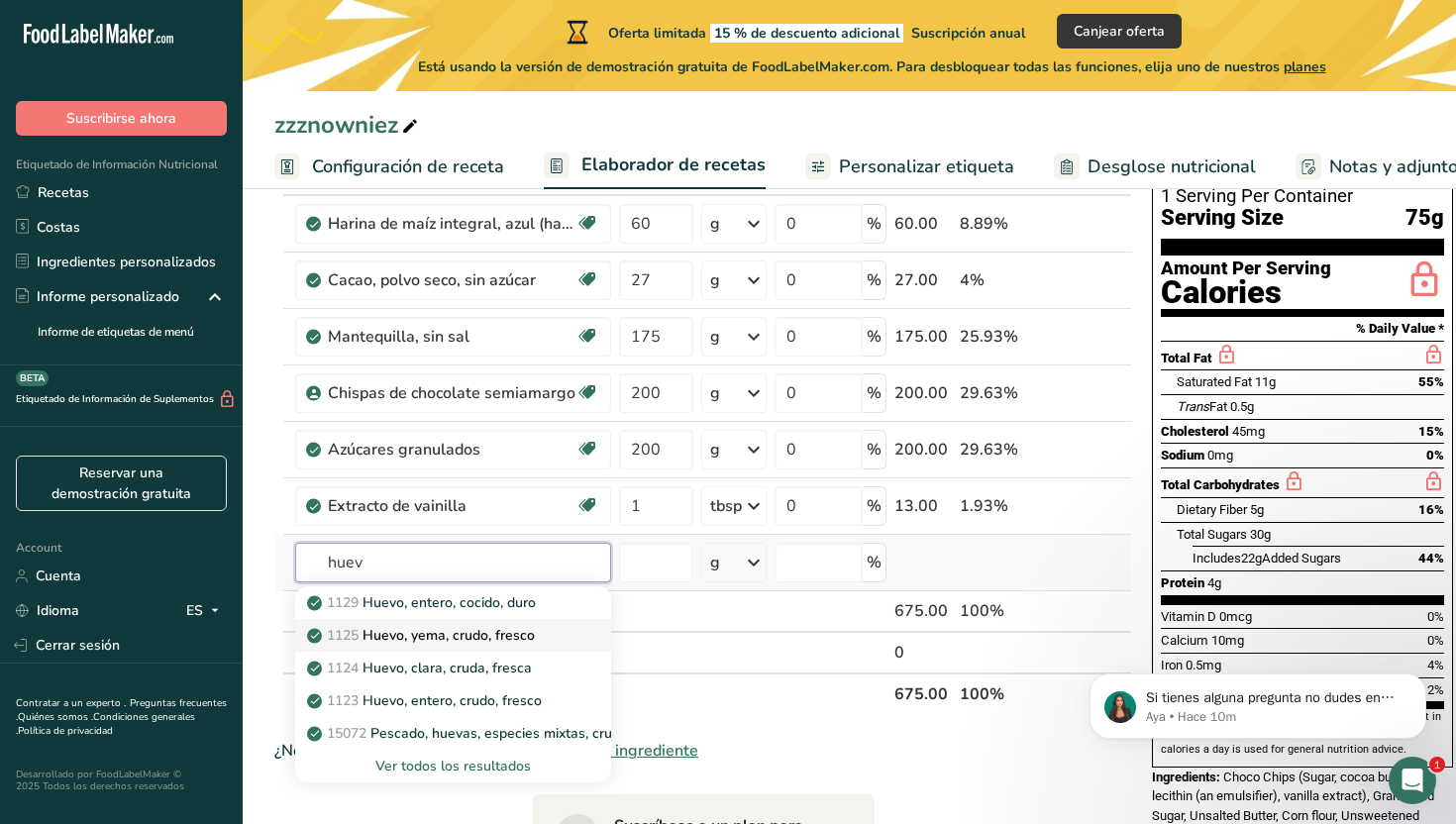 type on "huev" 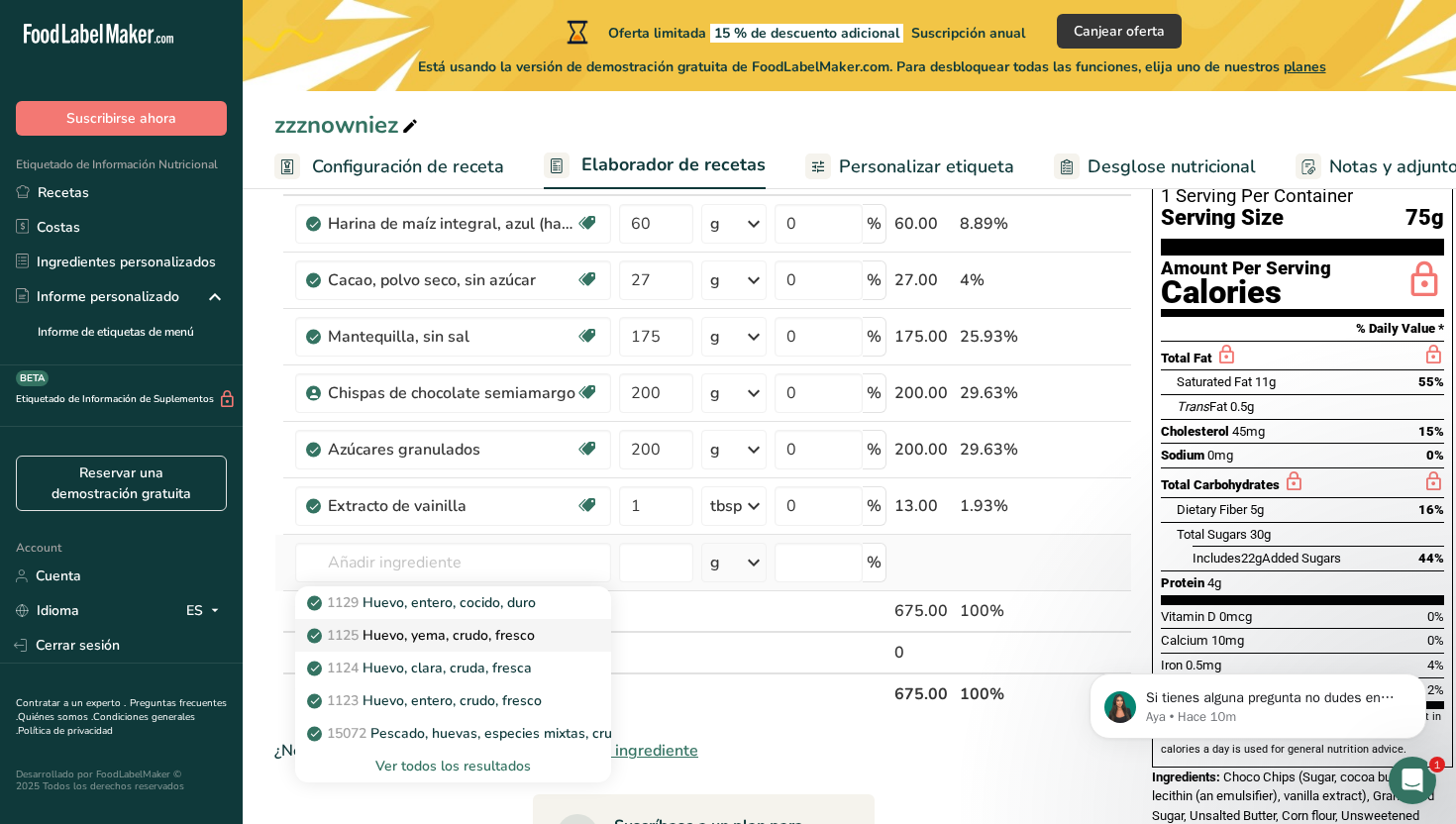 click on "1125
Huevo, yema, crudo, fresco" at bounding box center (423, 635) 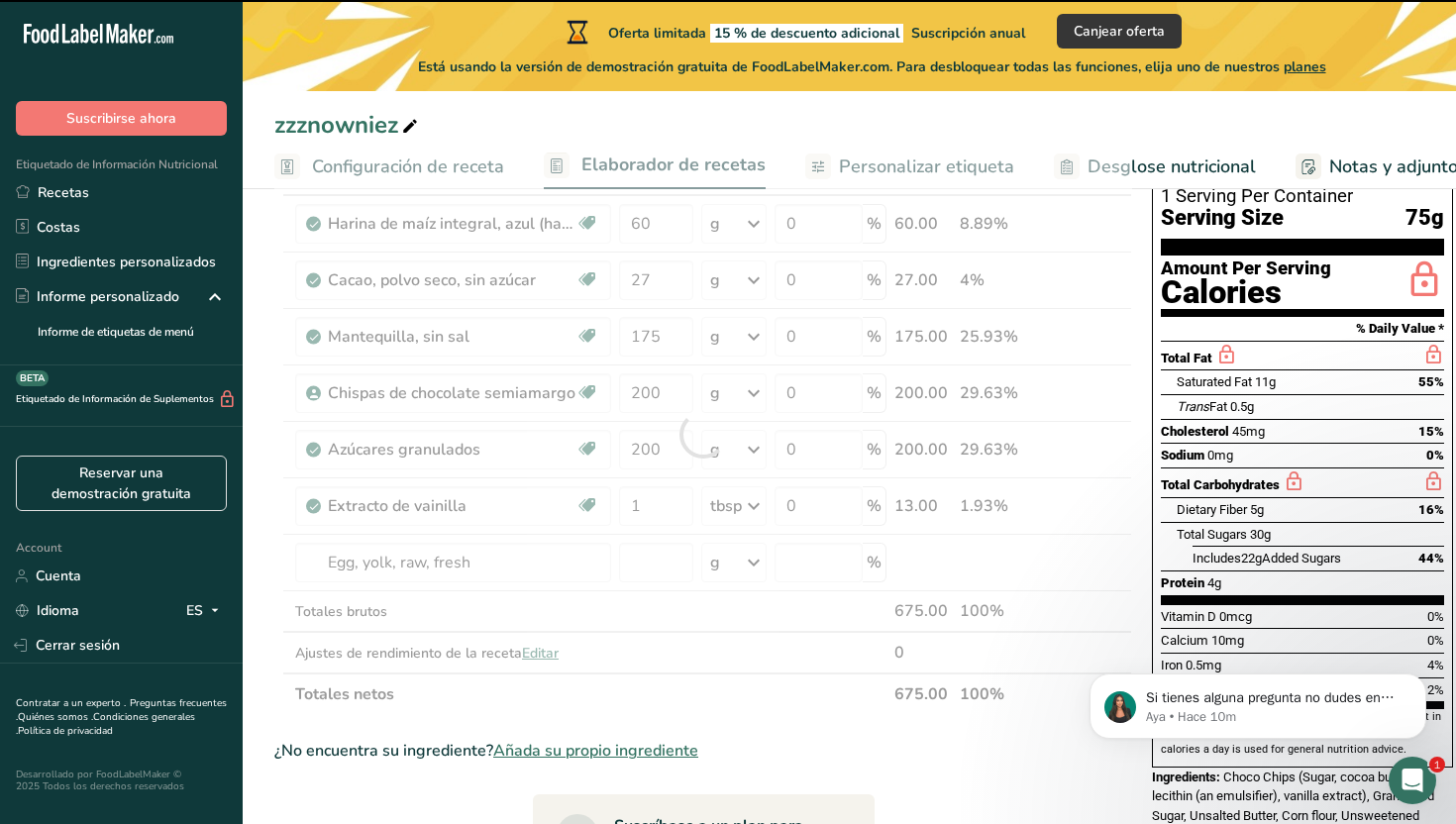 click at bounding box center (703, 434) 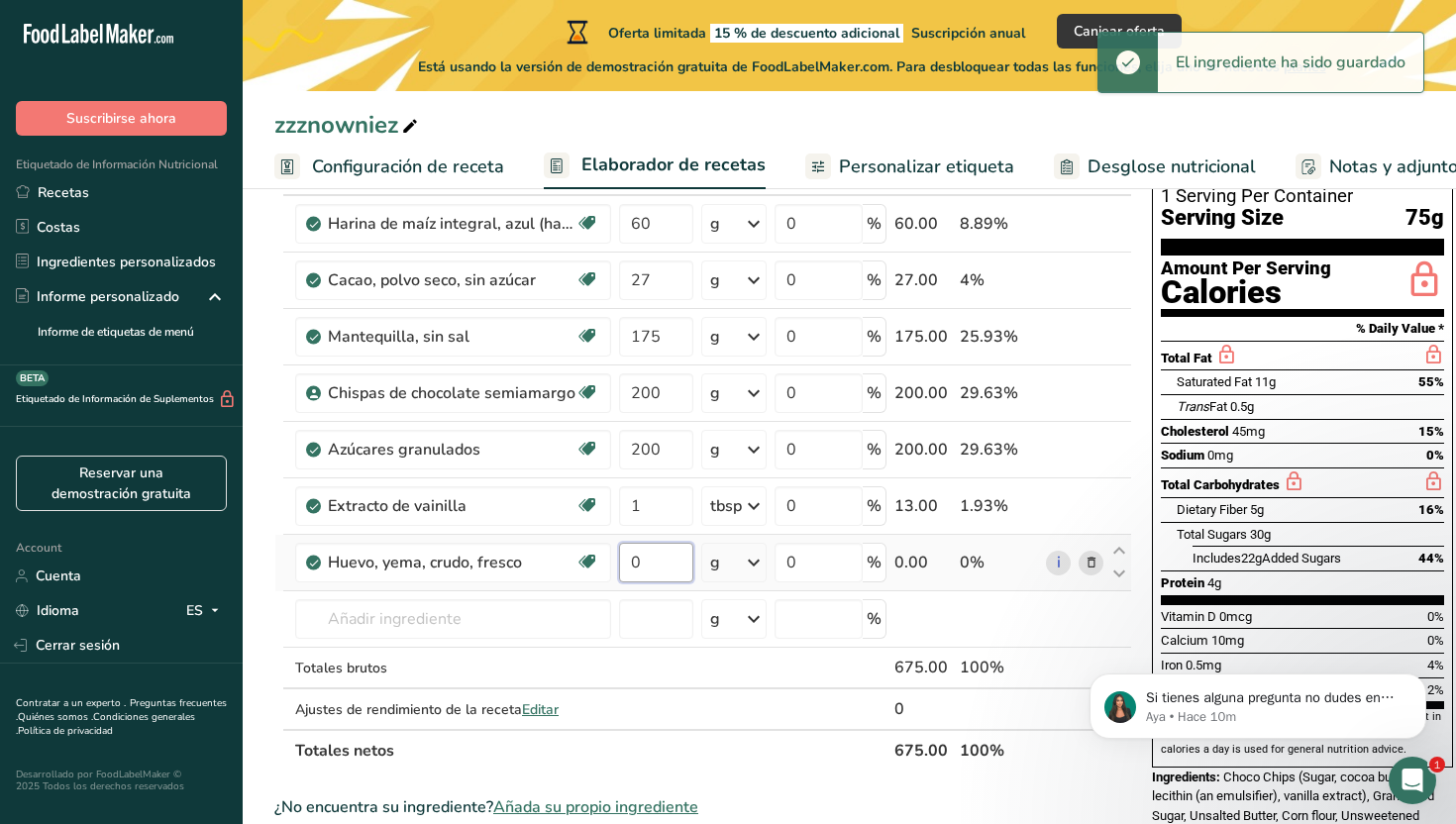 click on "0" at bounding box center (656, 563) 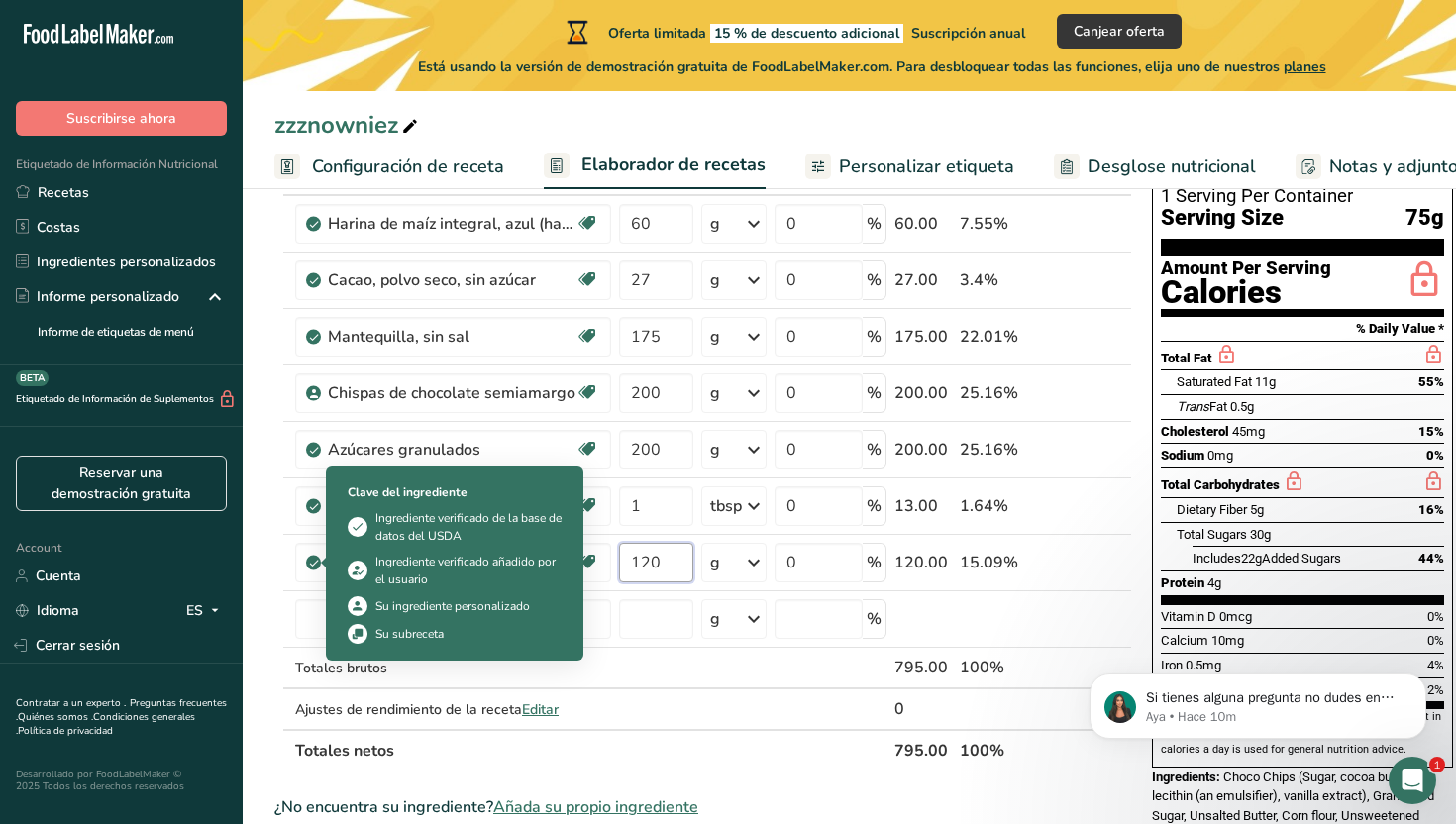 type on "120" 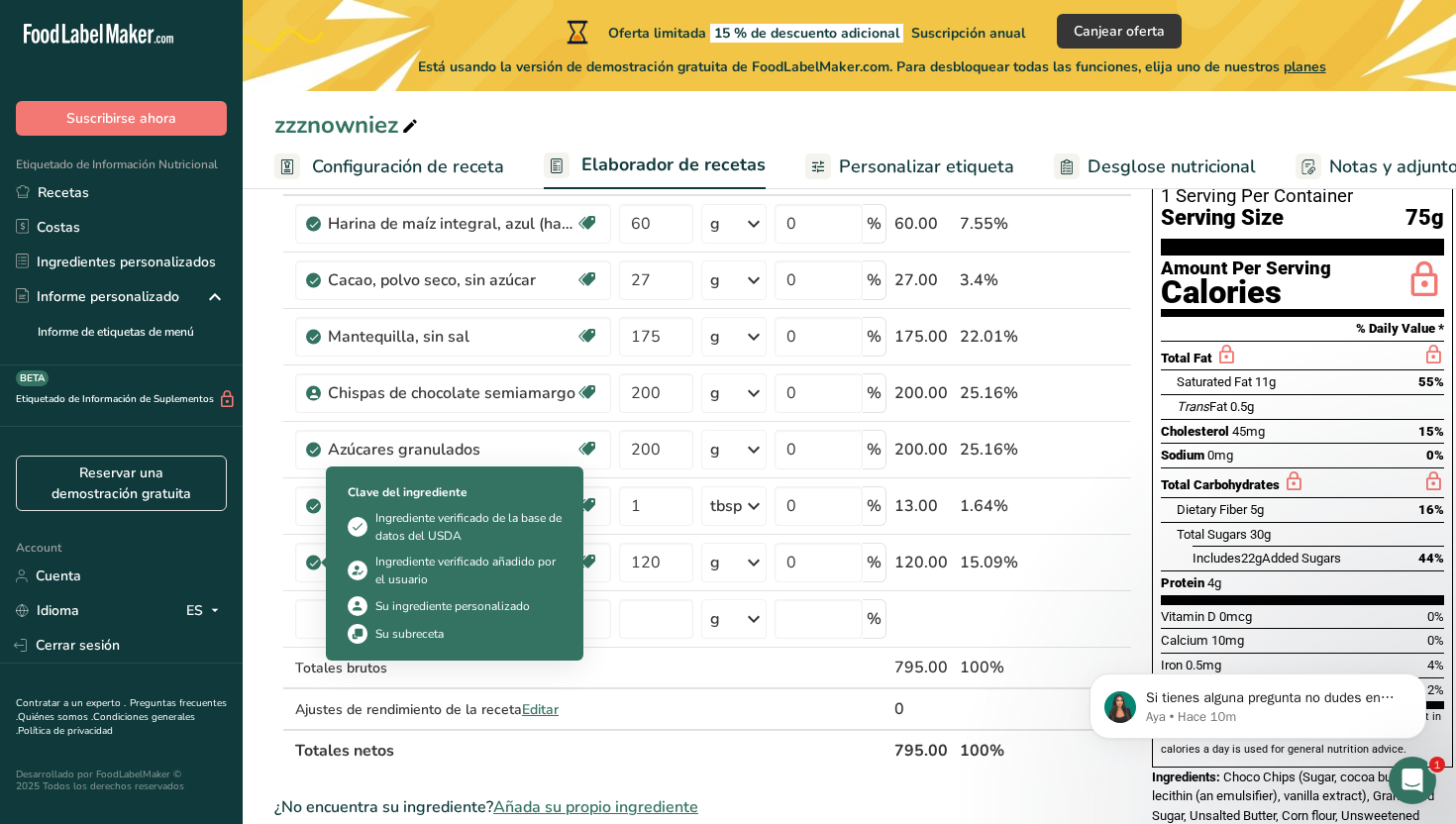 click on "Añadir ingredientes
Administrar receta         Eliminar receta             Duplicar receta               Escalar receta               Guardar como subreceta   .a-a{fill:#347362;}.b-a{fill:#fff;}                                 Desglose nutricional                 Tarjeta de la receta
Novedad
Informe de patrón de aminoácidos             Historial de actividad
Descargar
Elija su estilo de etiqueta preferido
Etiqueta estándar FDA
Etiqueta estándar FDA
El formato más común para etiquetas de información nutricional en cumplimiento con el tipo de letra, estilo y requisitos de la FDA.
Etiqueta tabular FDA
Un formato de etiqueta conforme a las regulaciones de la FDA presentado en una disposición tabular (horizontal).
Etiqueta lineal FDA" at bounding box center [849, 766] 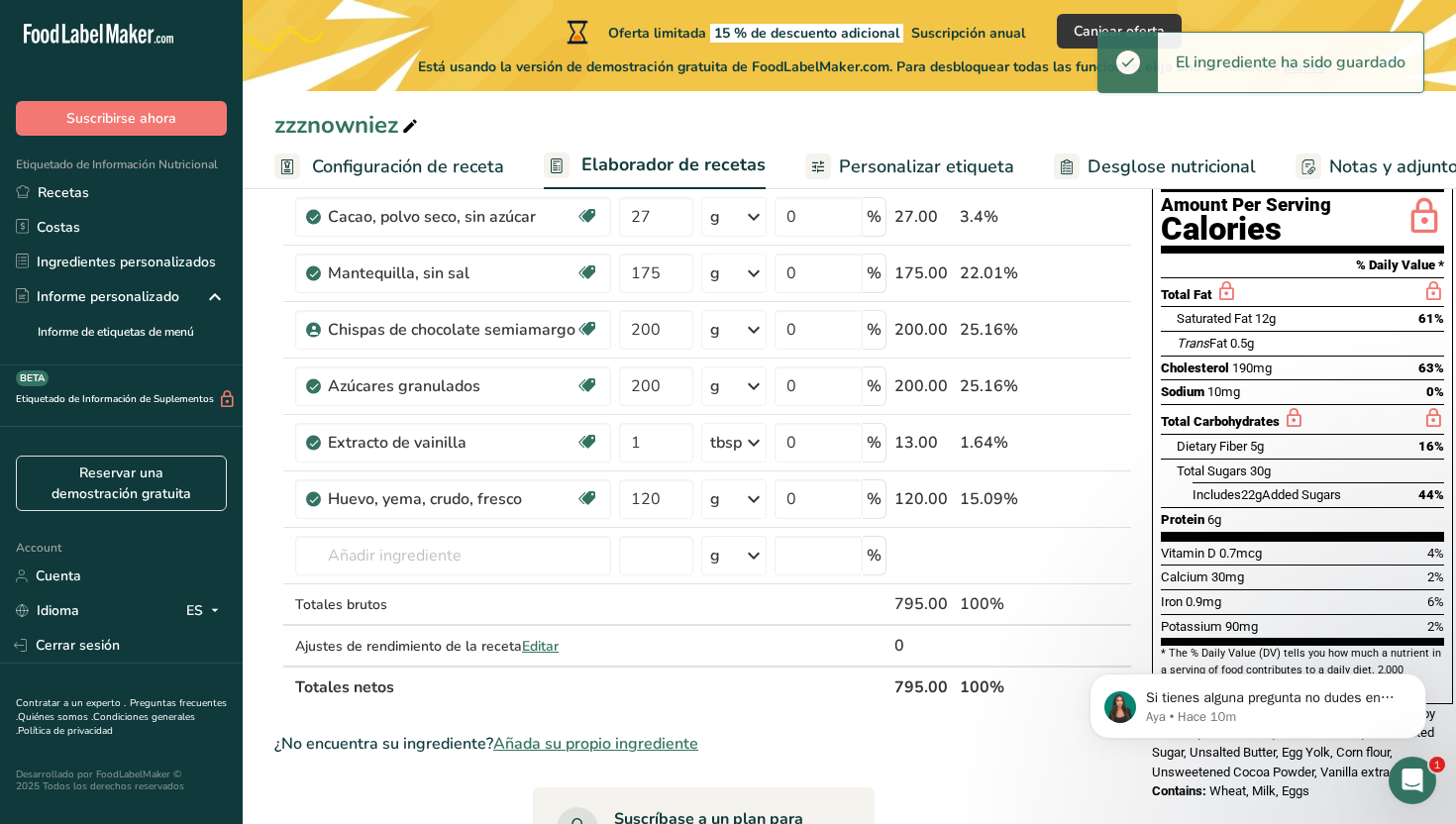 scroll, scrollTop: 0, scrollLeft: 0, axis: both 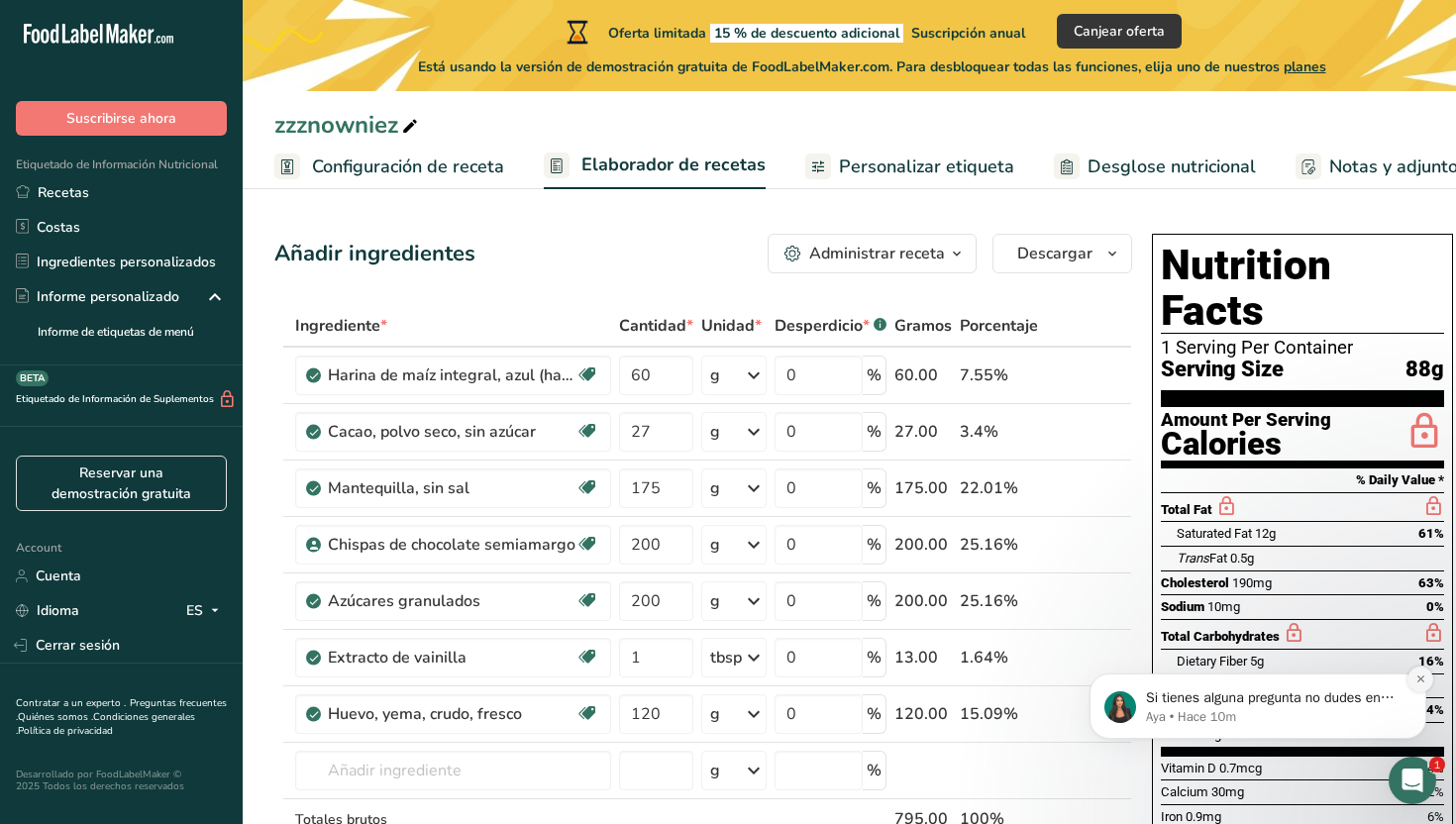 click 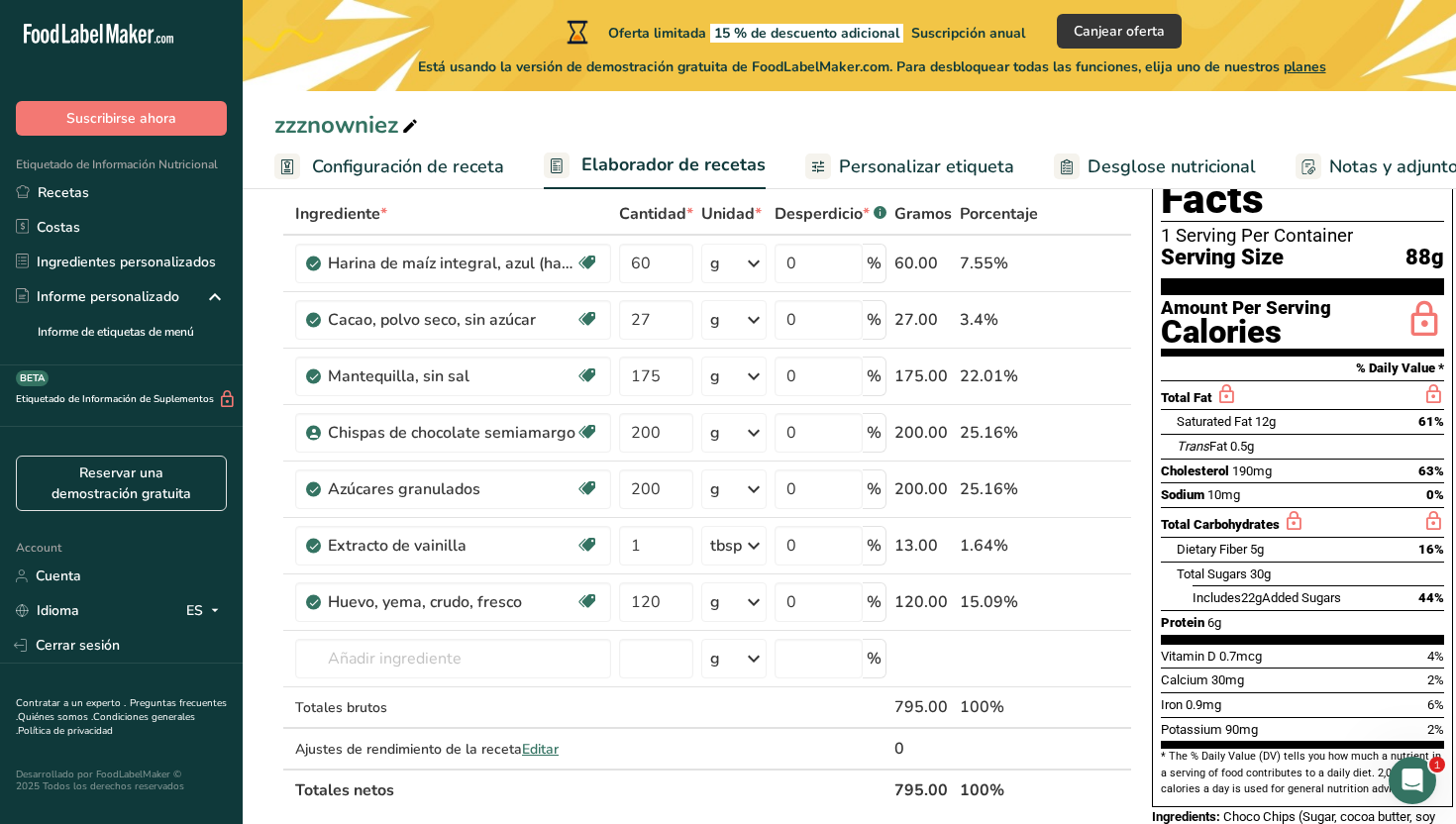 scroll, scrollTop: 110, scrollLeft: 0, axis: vertical 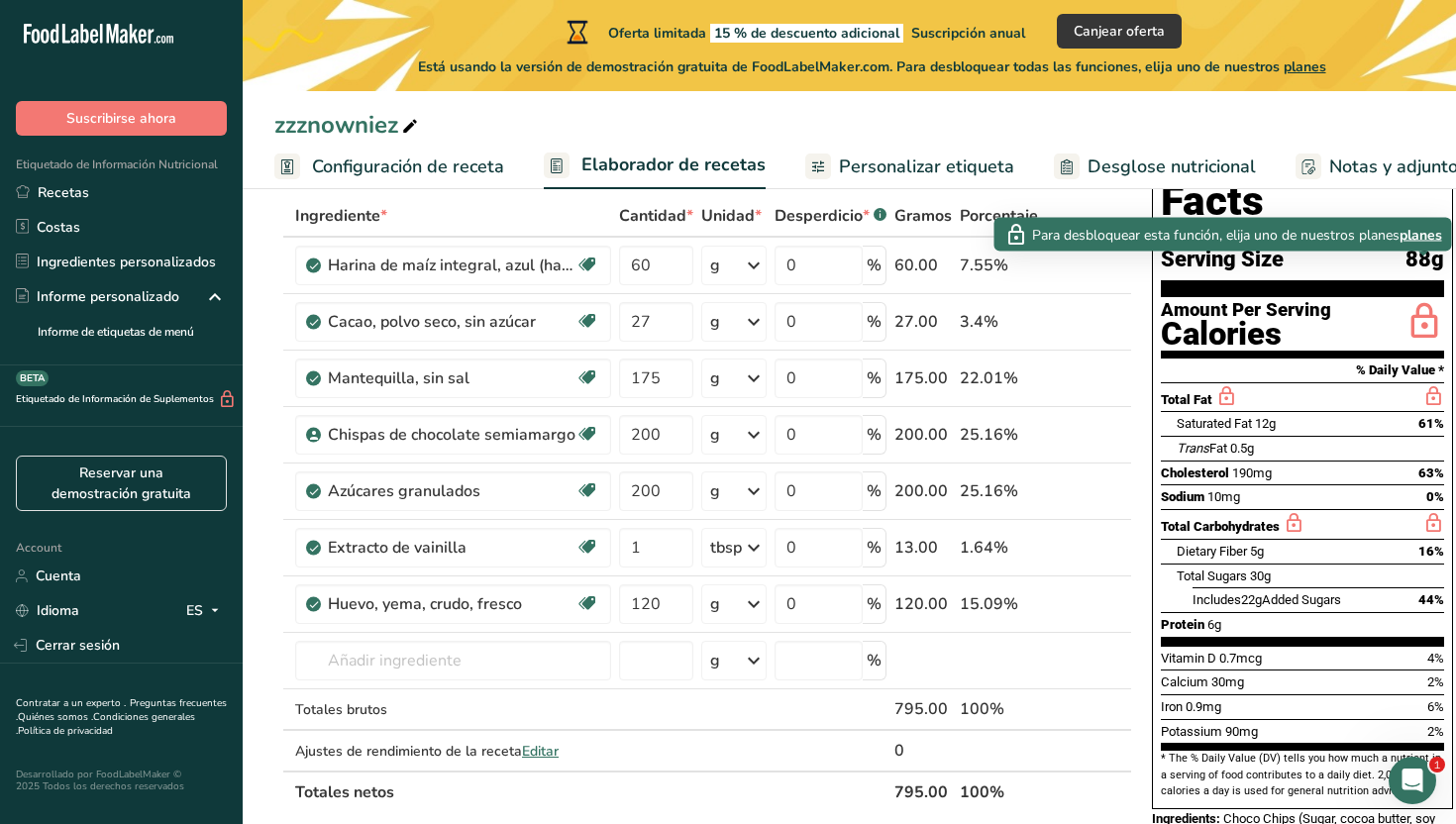 click at bounding box center (1424, 322) 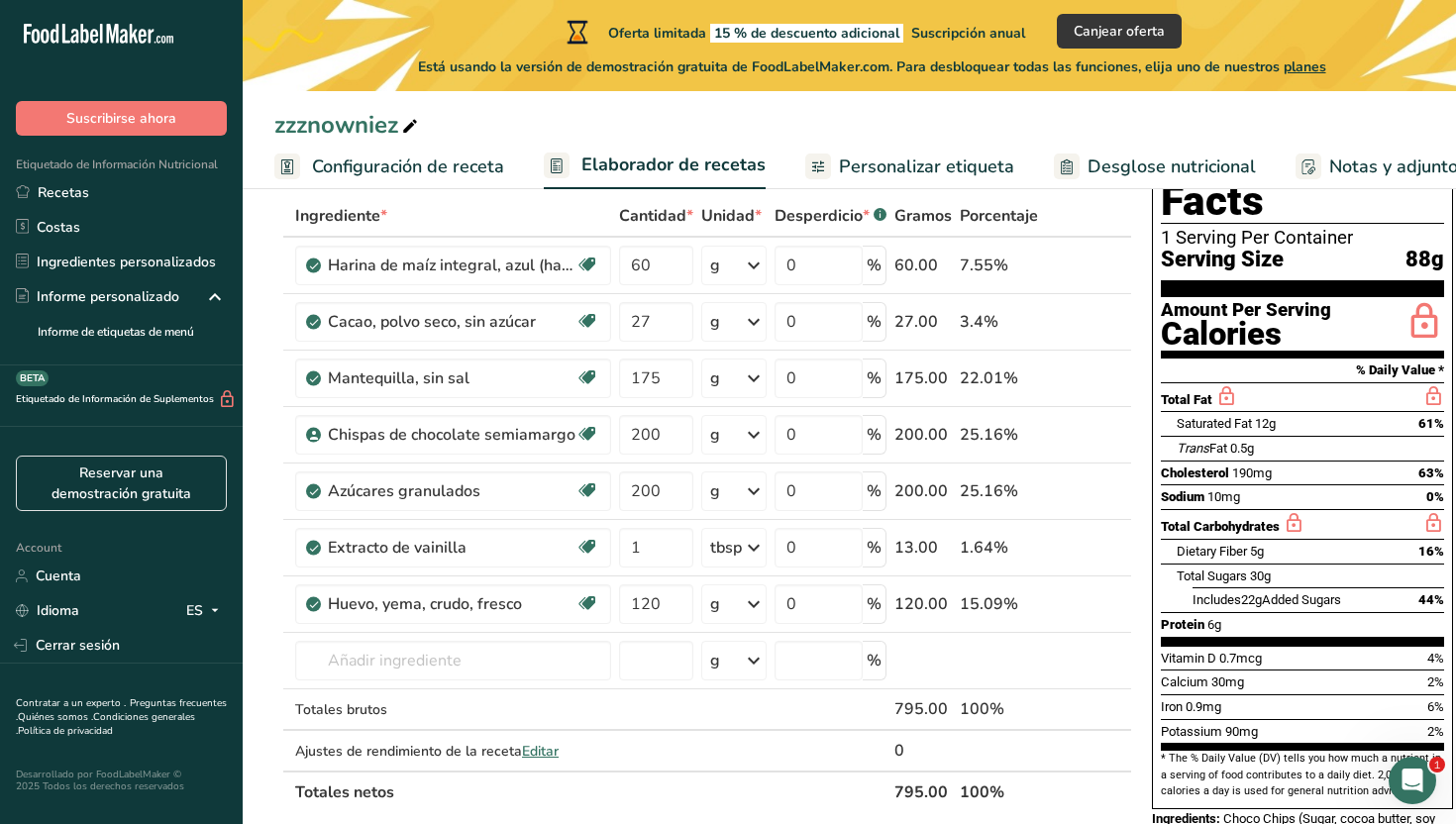 click at bounding box center [1424, 322] 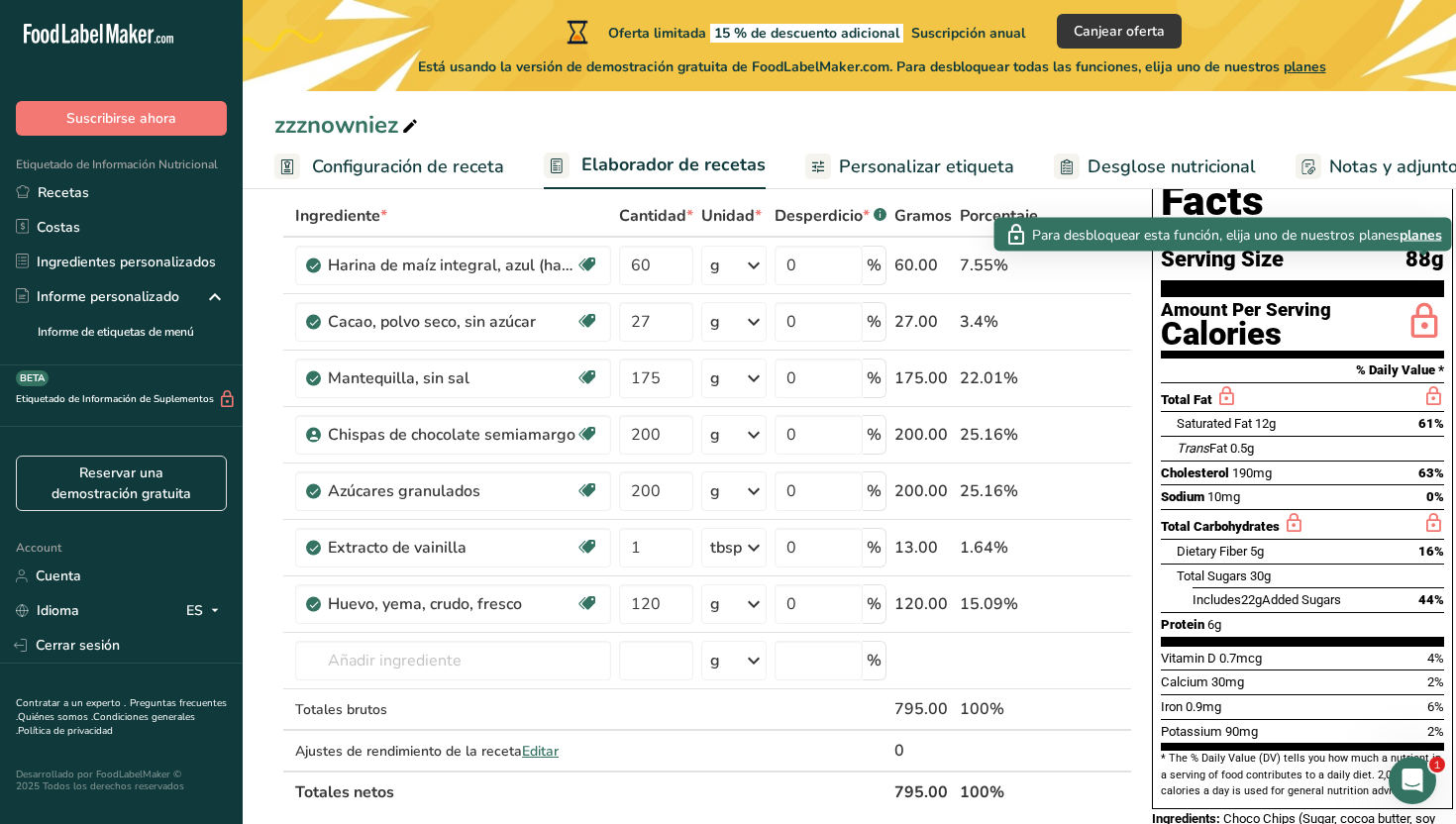 click on "planes" at bounding box center [1420, 234] 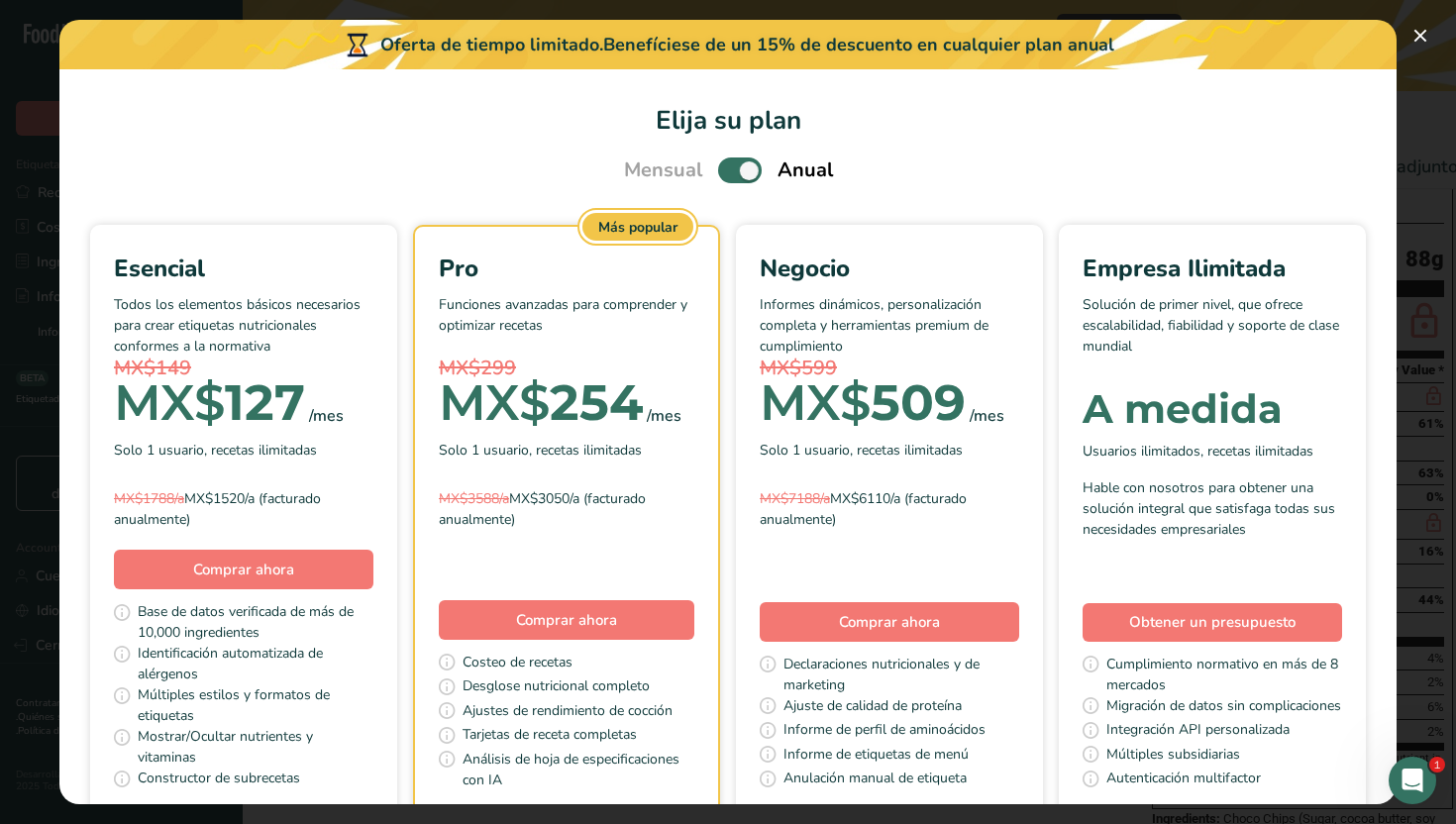 click on "Esencial
Todos los elementos básicos necesarios para crear etiquetas nutricionales conformes a la normativa
MX$149
MX$ 127
/mes
Solo 1 usuario, recetas ilimitadas
MX$1788/a
MX$1520/a
(facturado anualmente)" at bounding box center [244, 392] 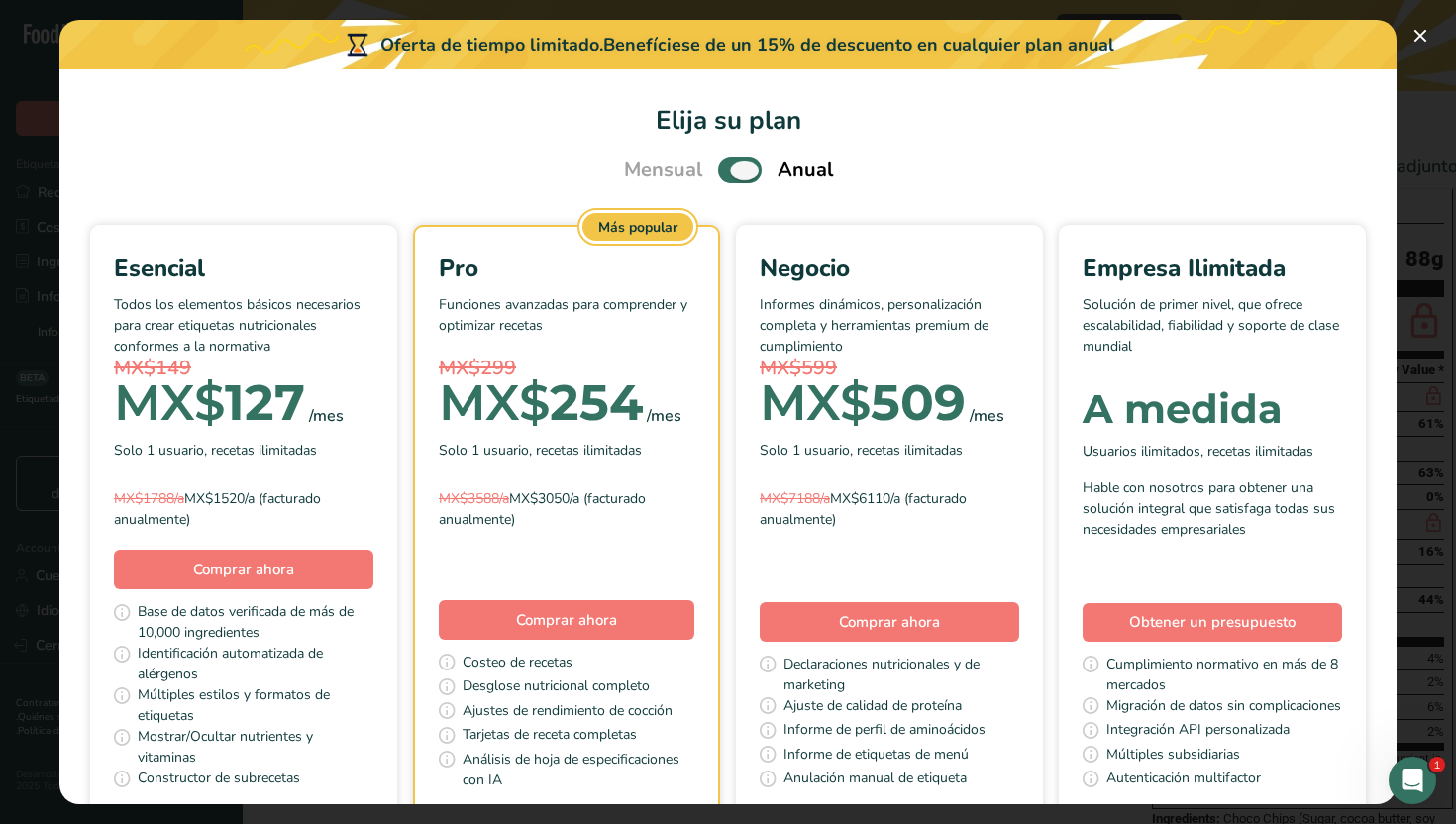 click at bounding box center [740, 169] 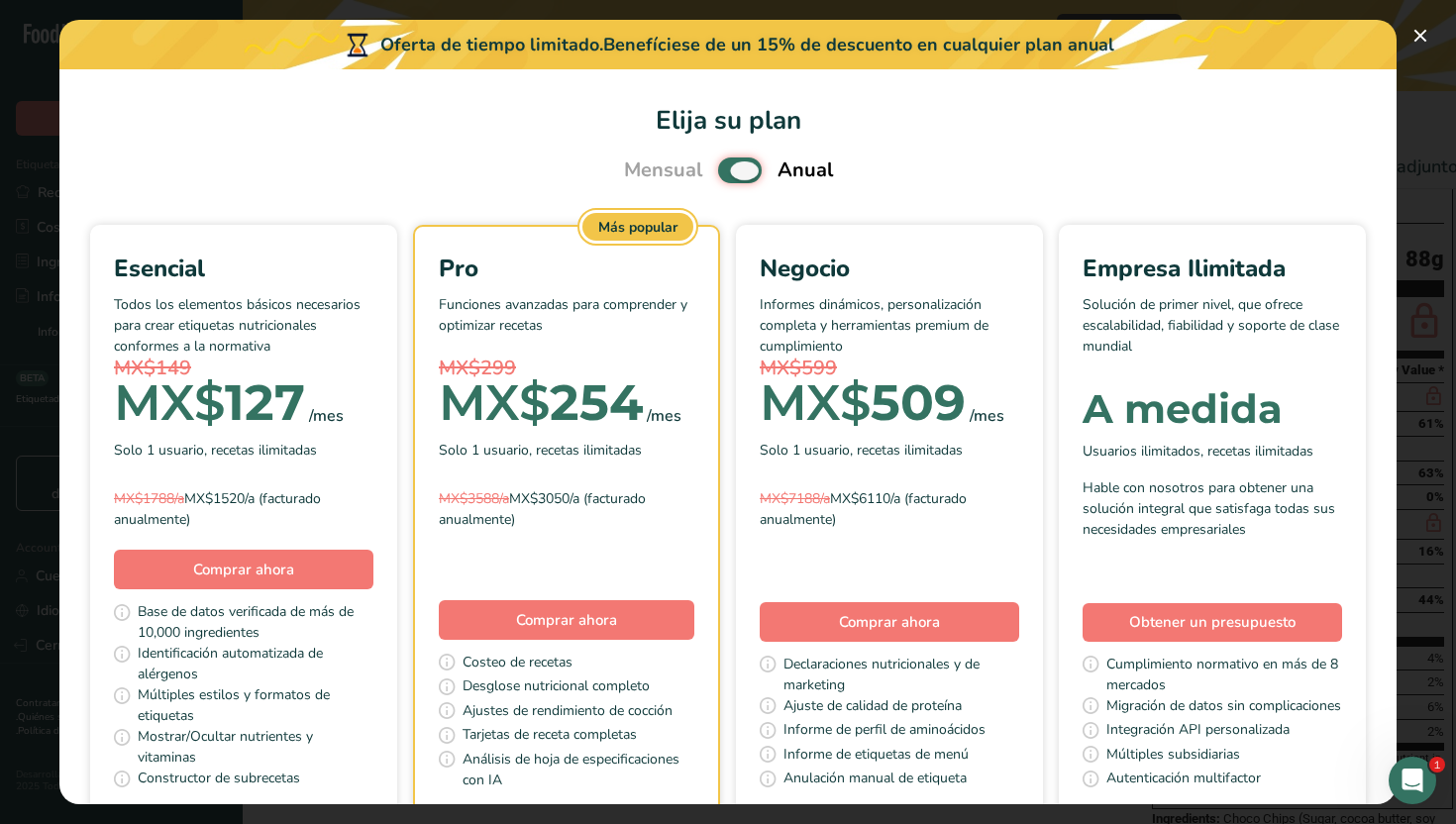 click at bounding box center [724, 170] 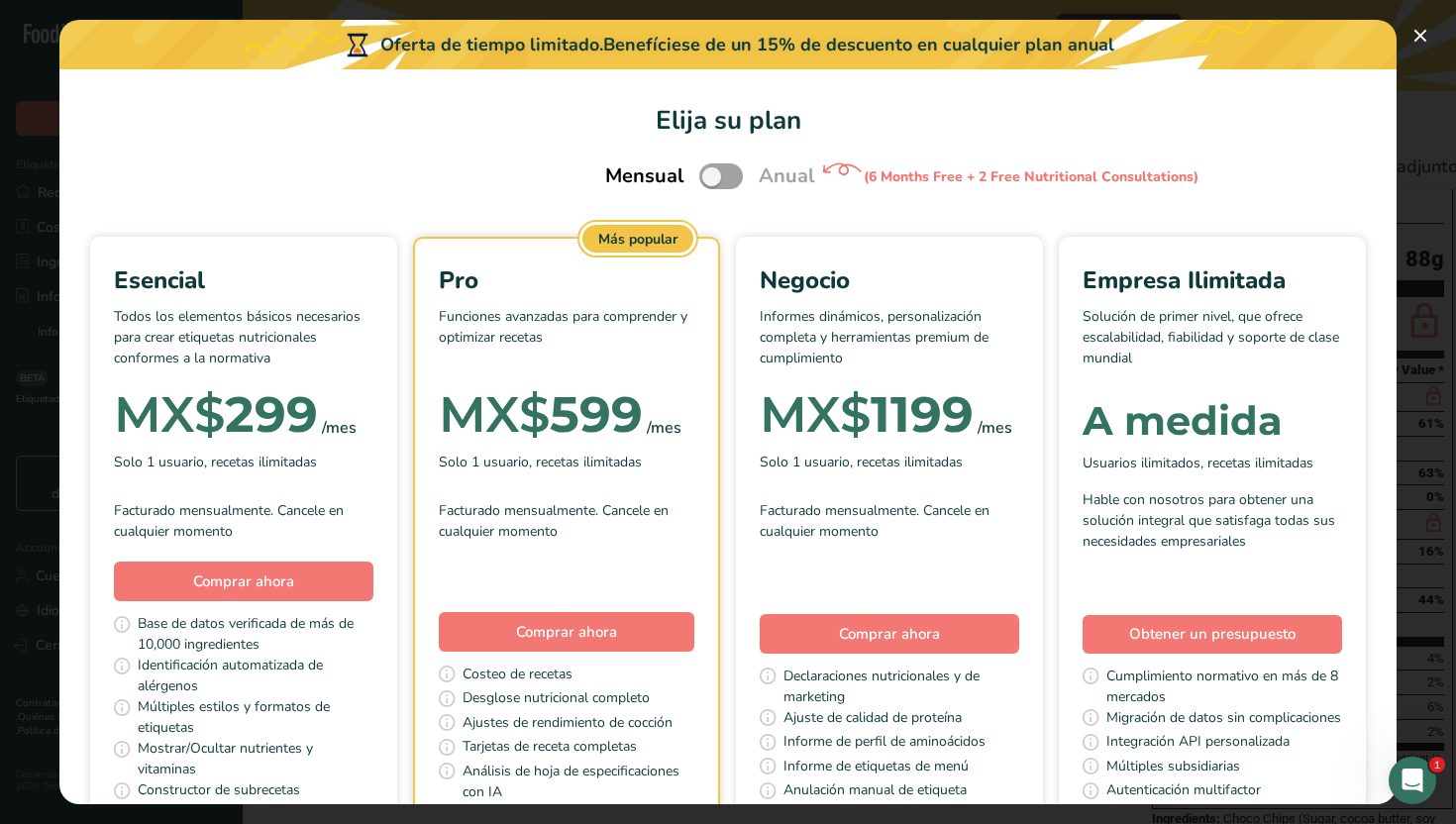 click on "MX$ 299" at bounding box center (216, 415) 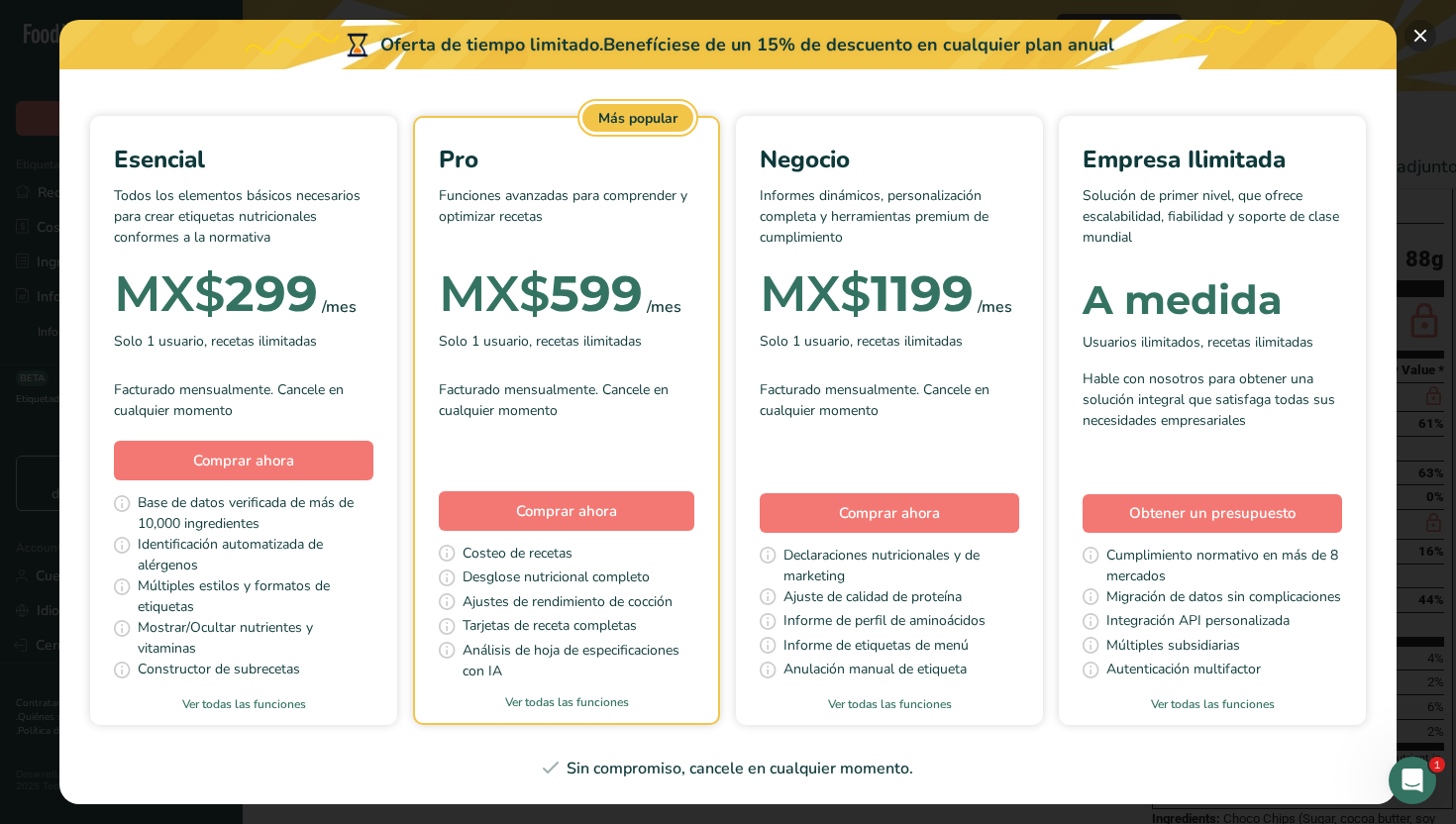 click at bounding box center (1420, 36) 